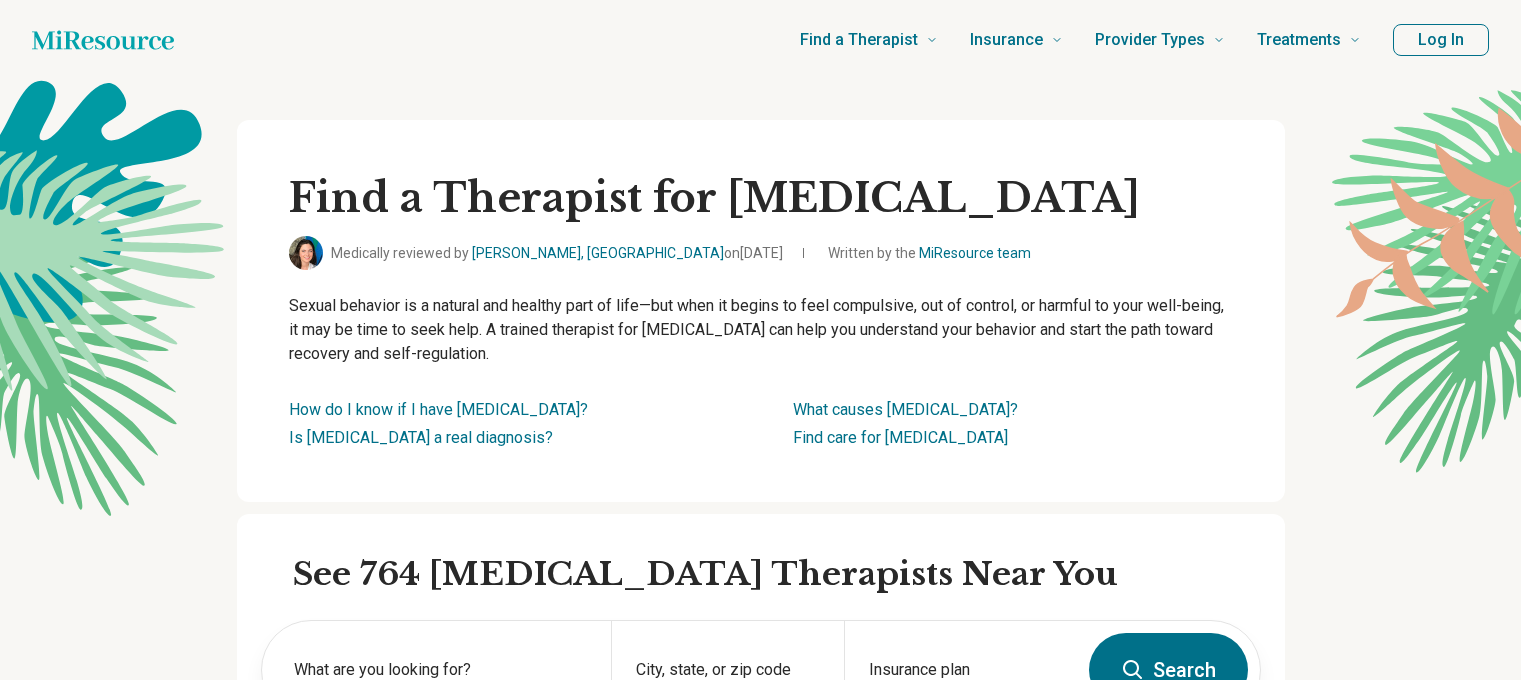 scroll, scrollTop: 0, scrollLeft: 0, axis: both 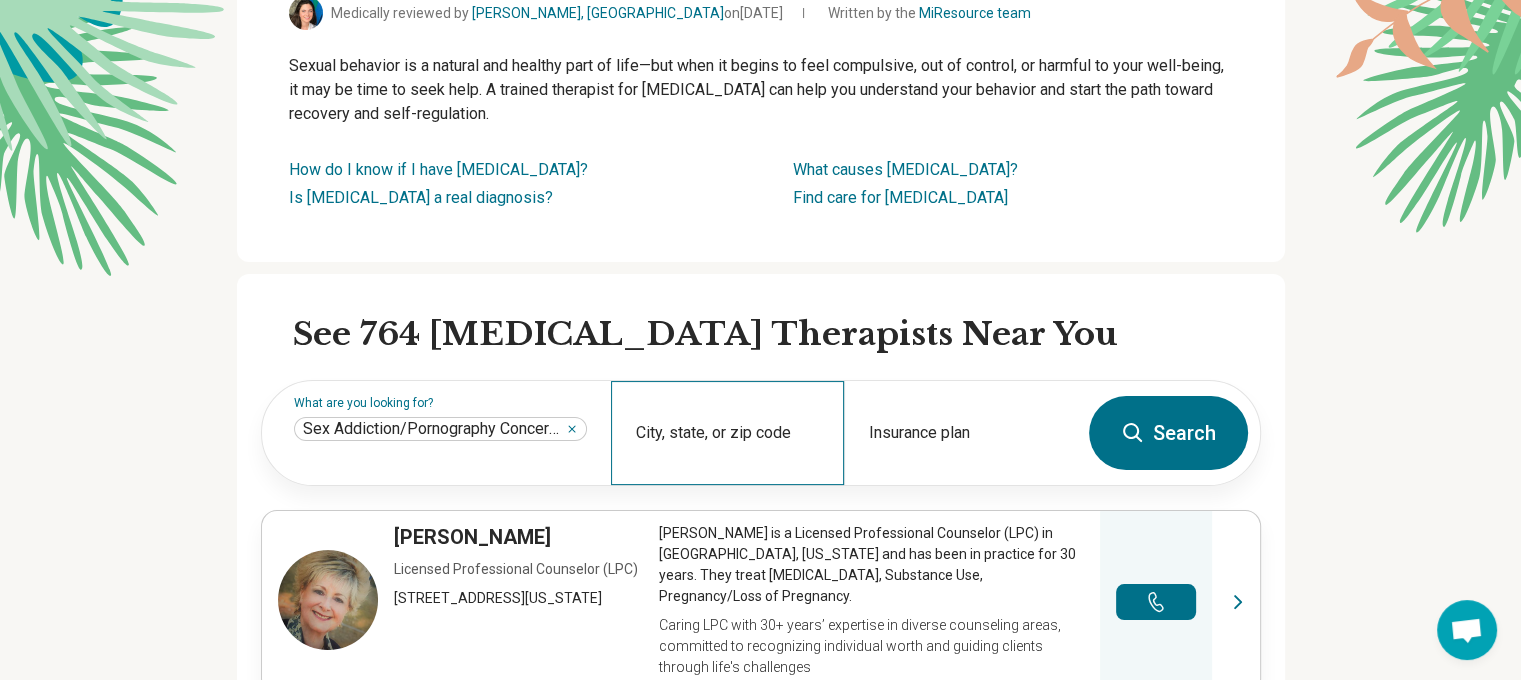 click on "City, state, or zip code" at bounding box center (727, 433) 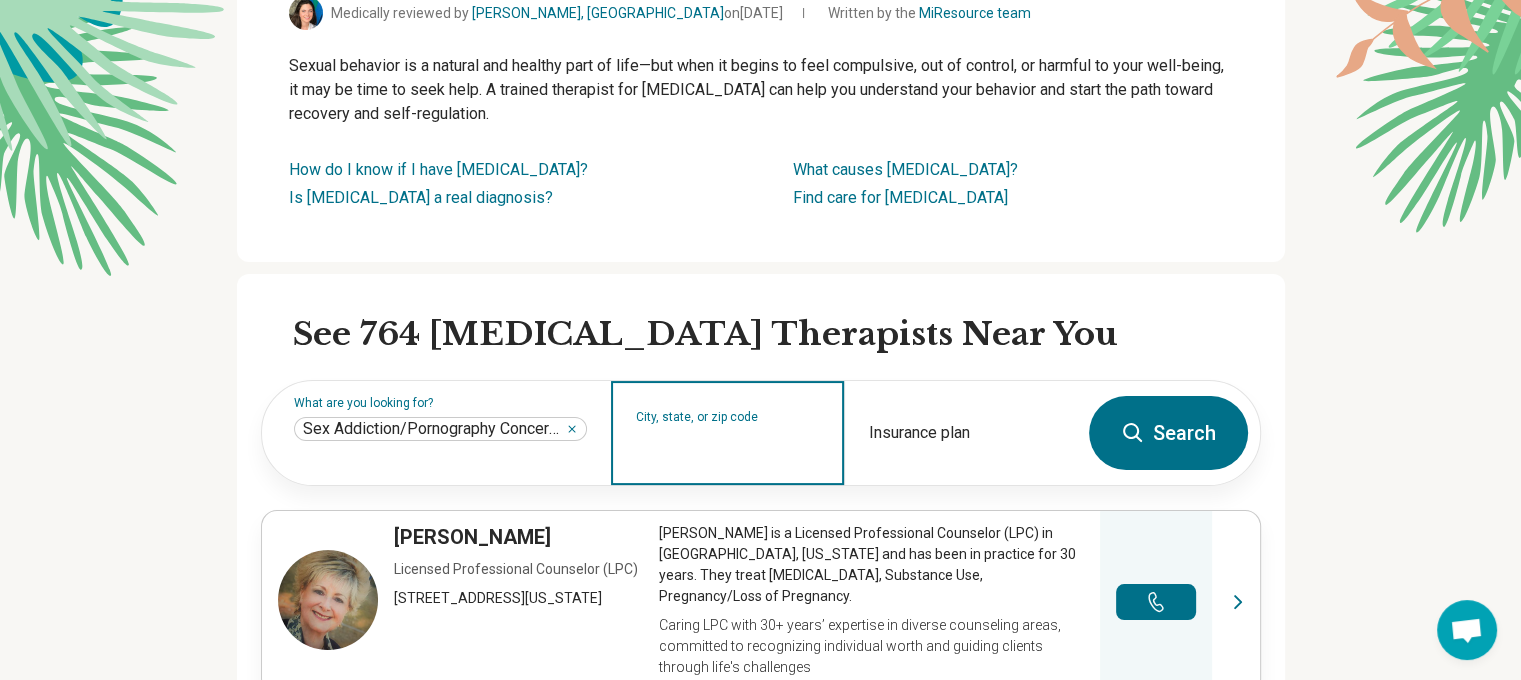 click on "Search" at bounding box center (1168, 433) 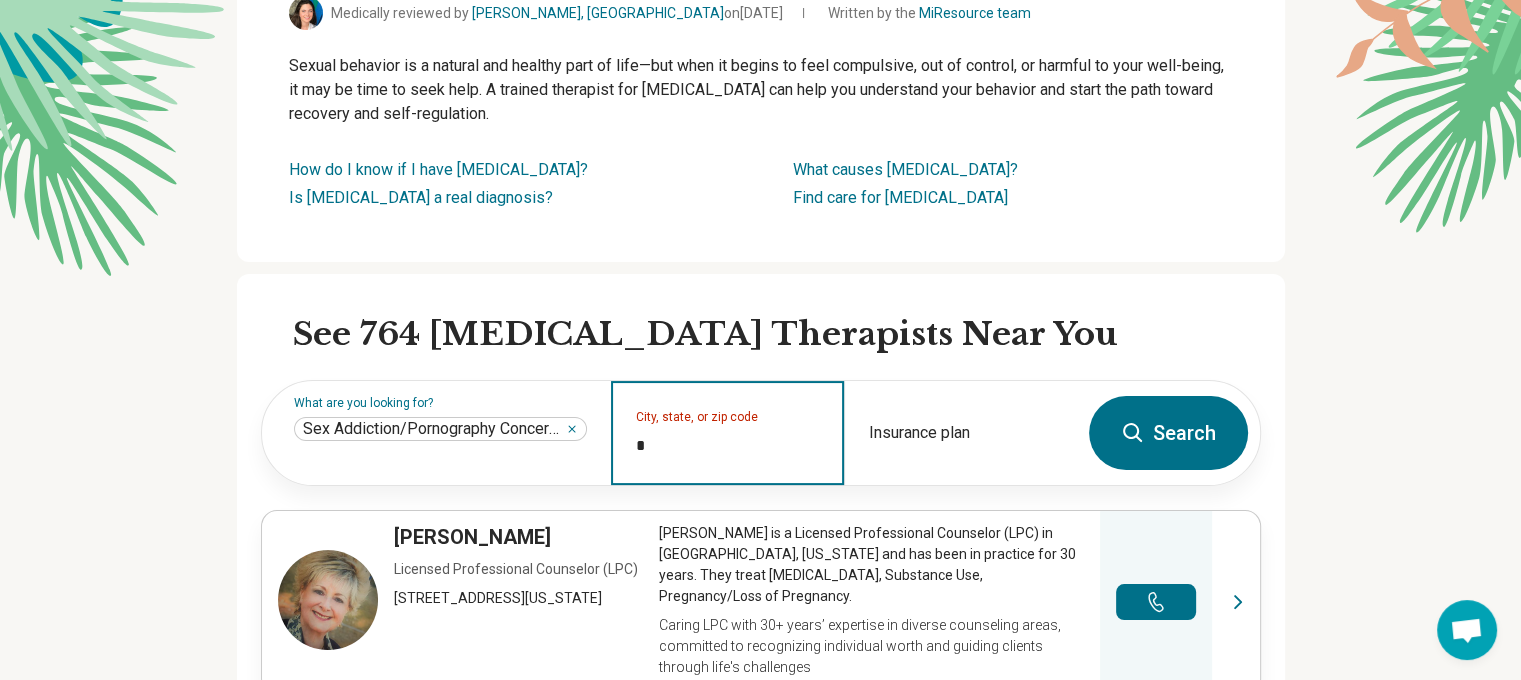 type on "**" 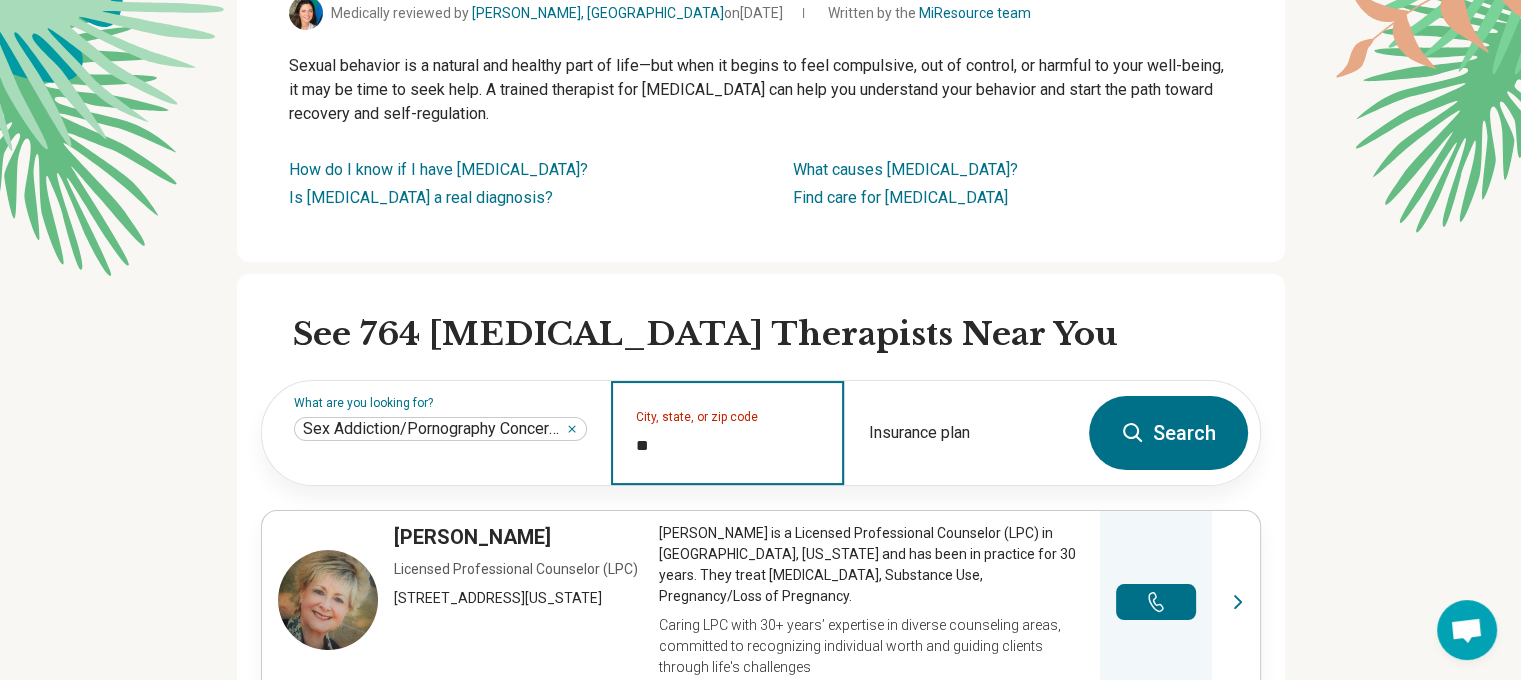 click on "Search" at bounding box center (1168, 433) 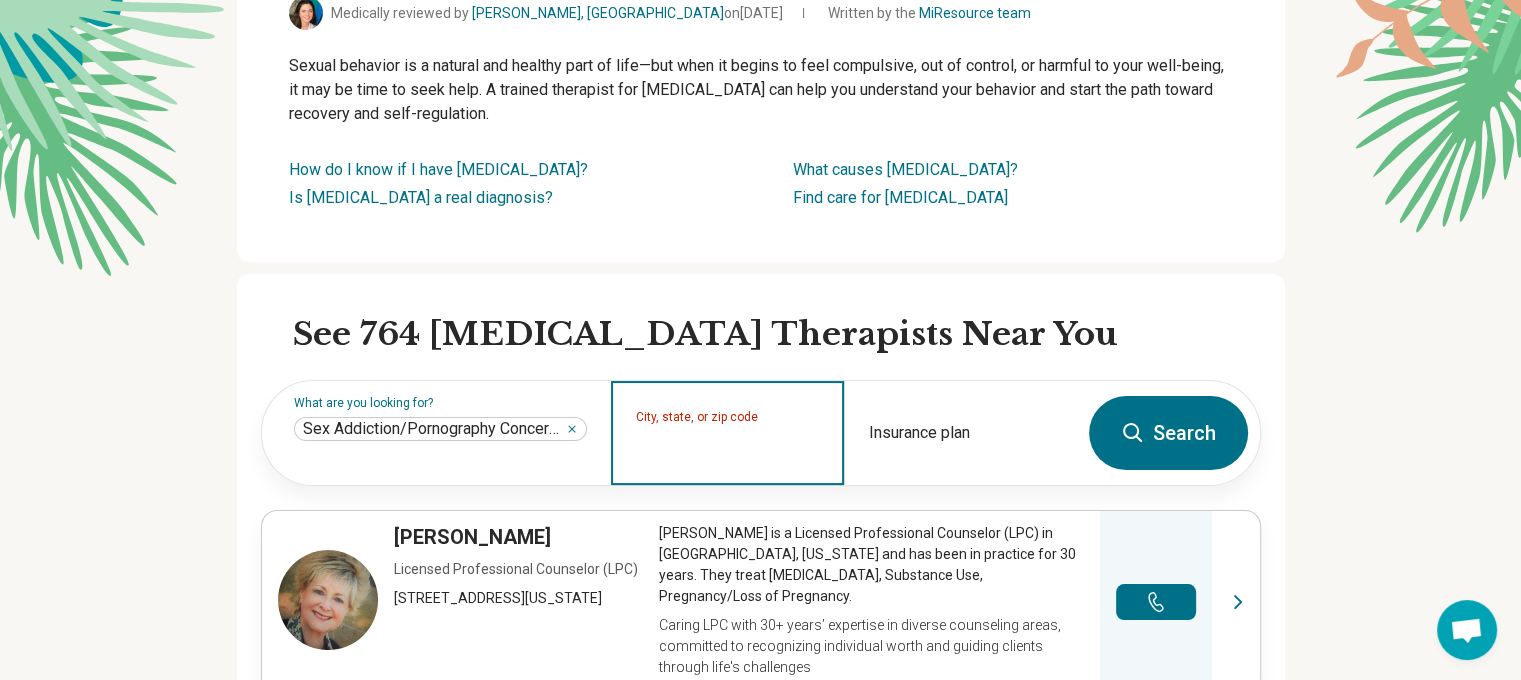click on "Search" at bounding box center (1168, 433) 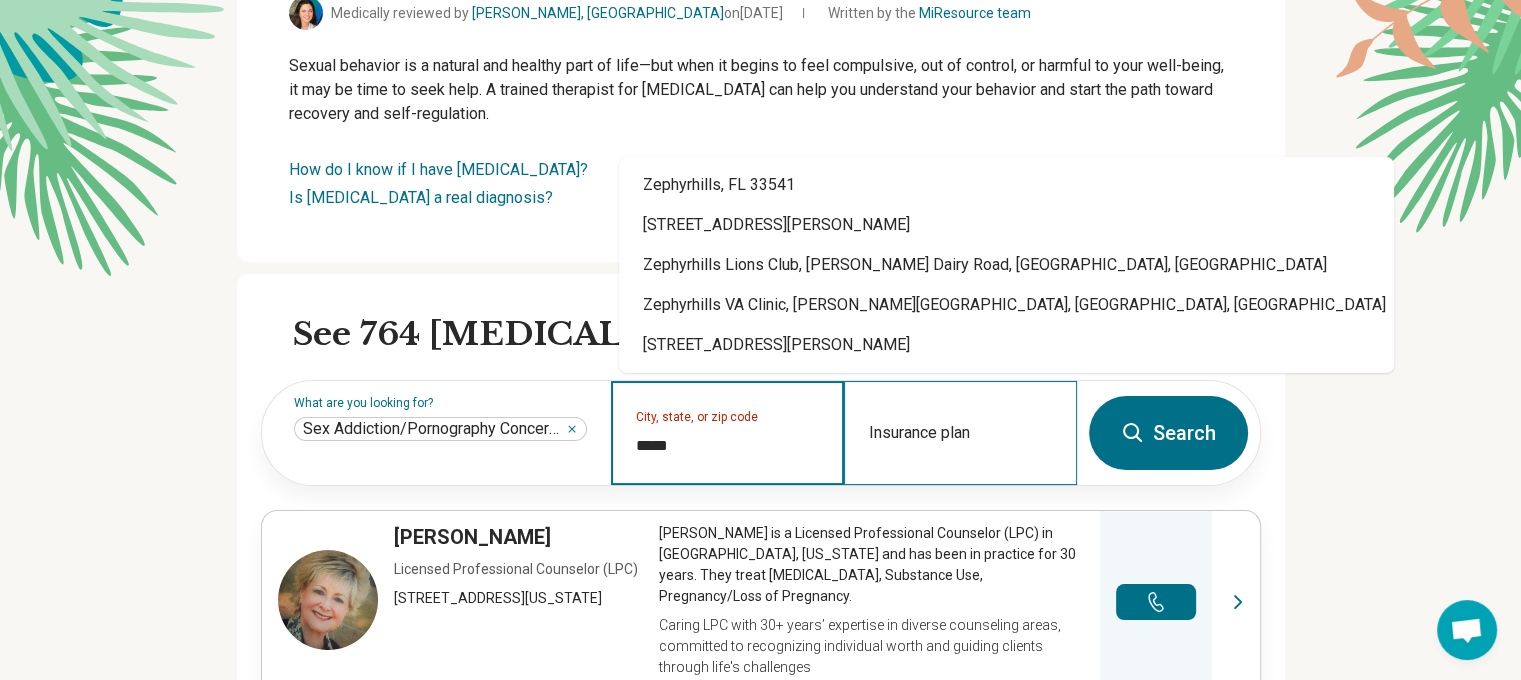type on "*****" 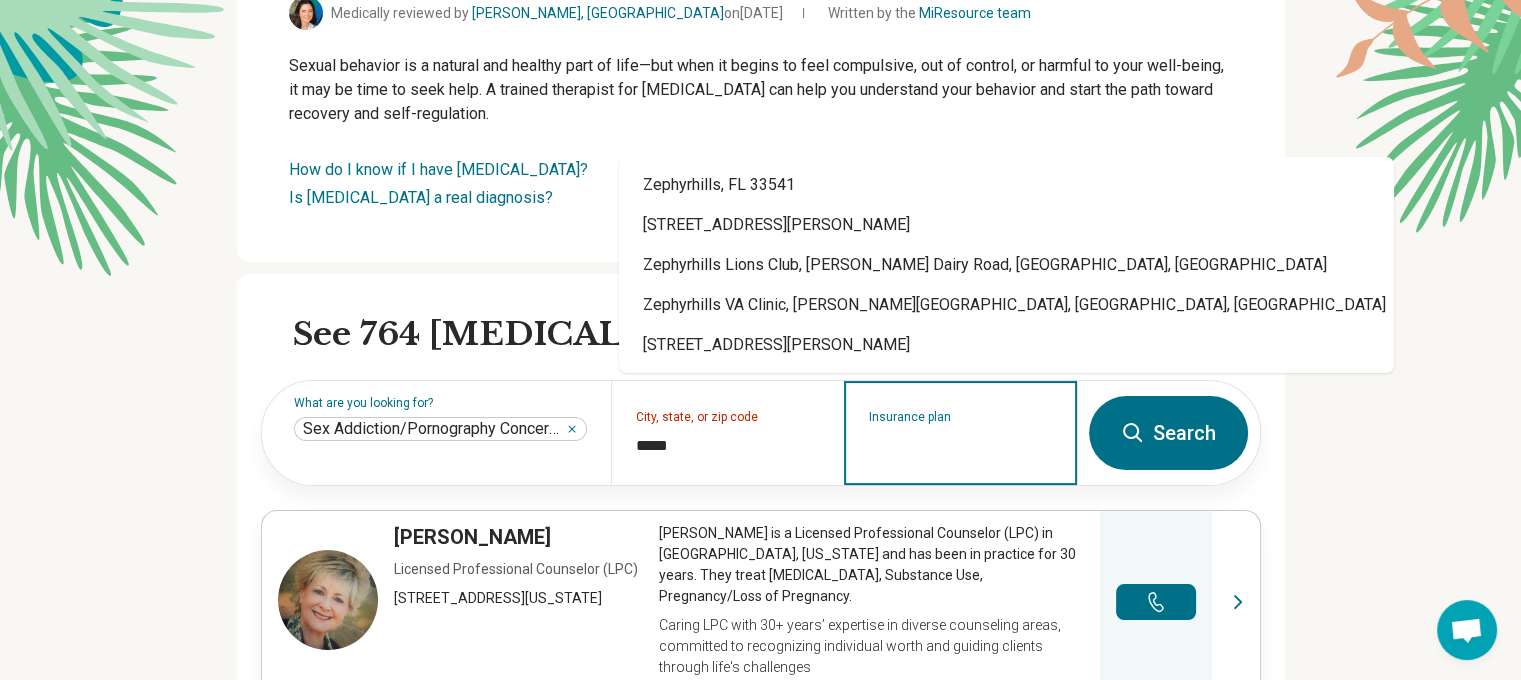 type 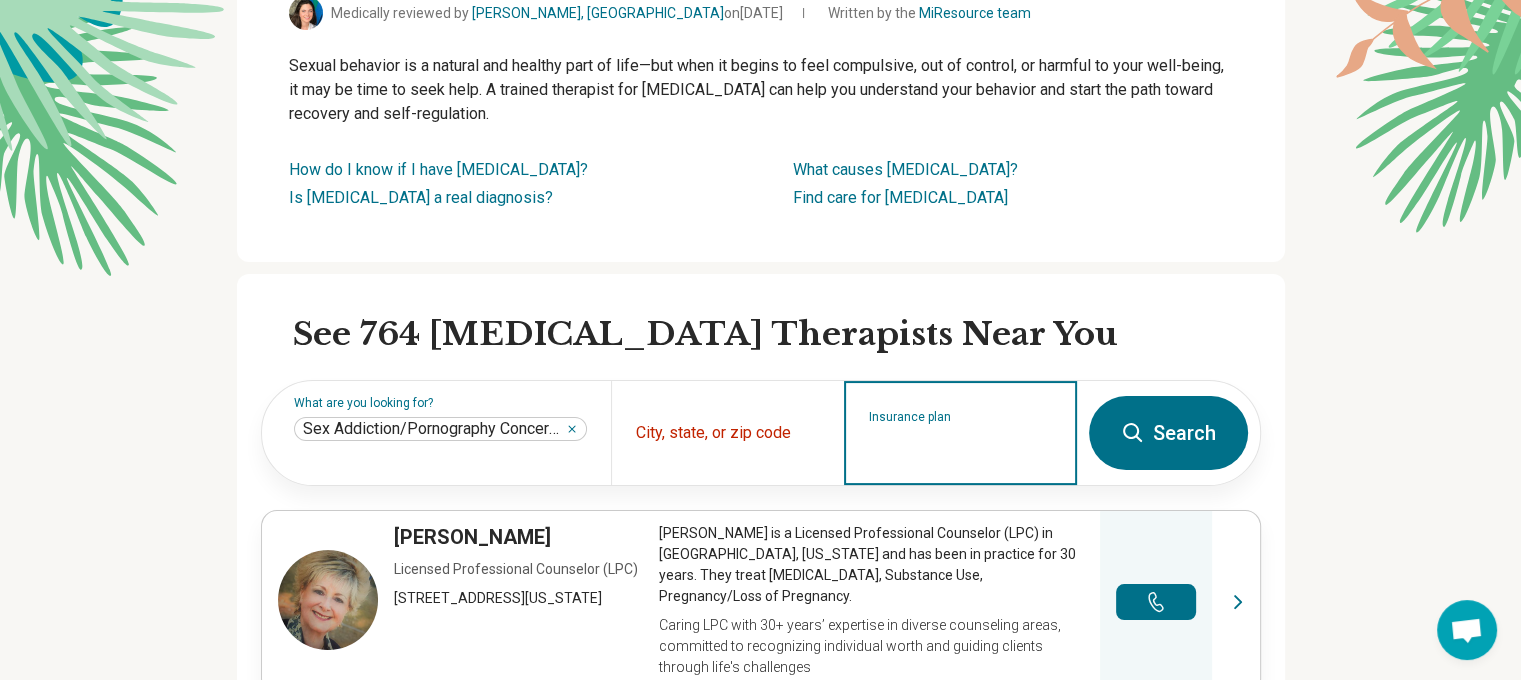 click on "Insurance plan" at bounding box center (961, 446) 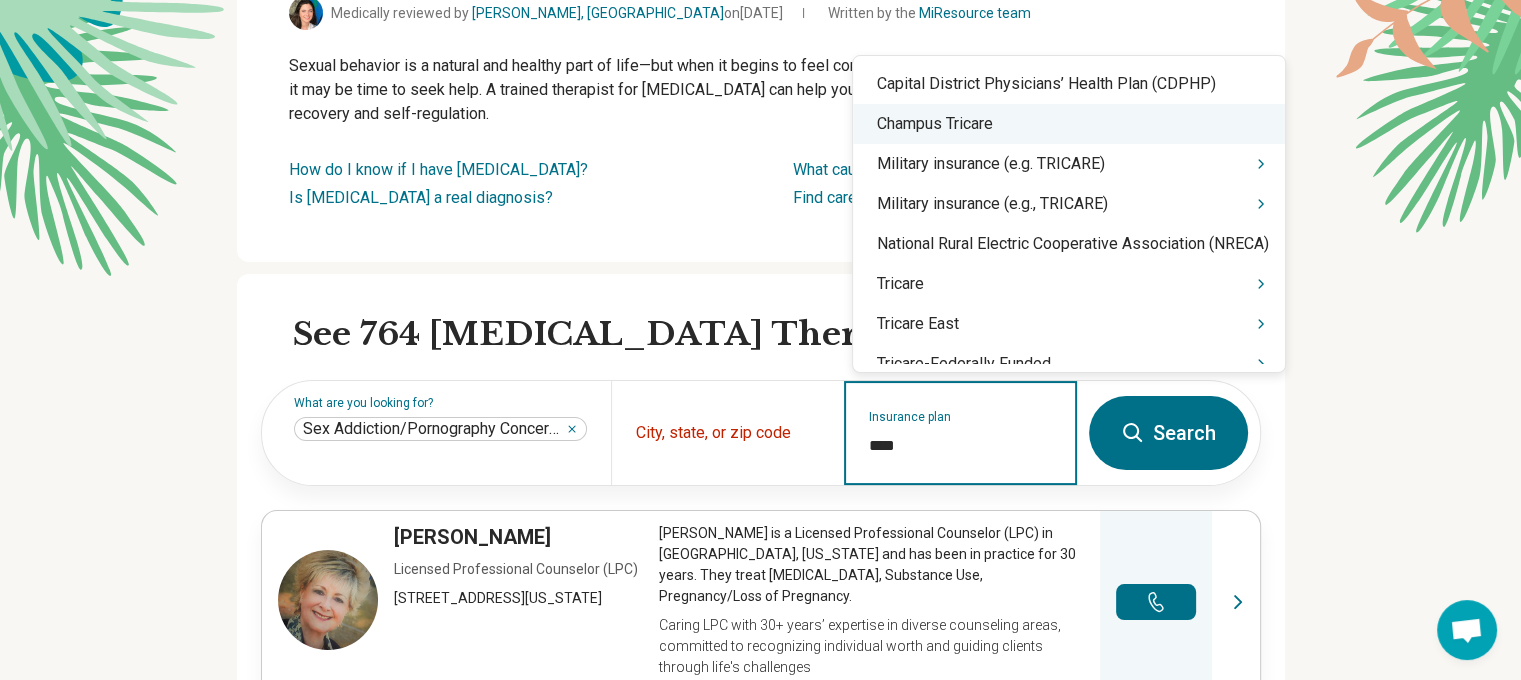 click on "Champus Tricare" at bounding box center [1069, 124] 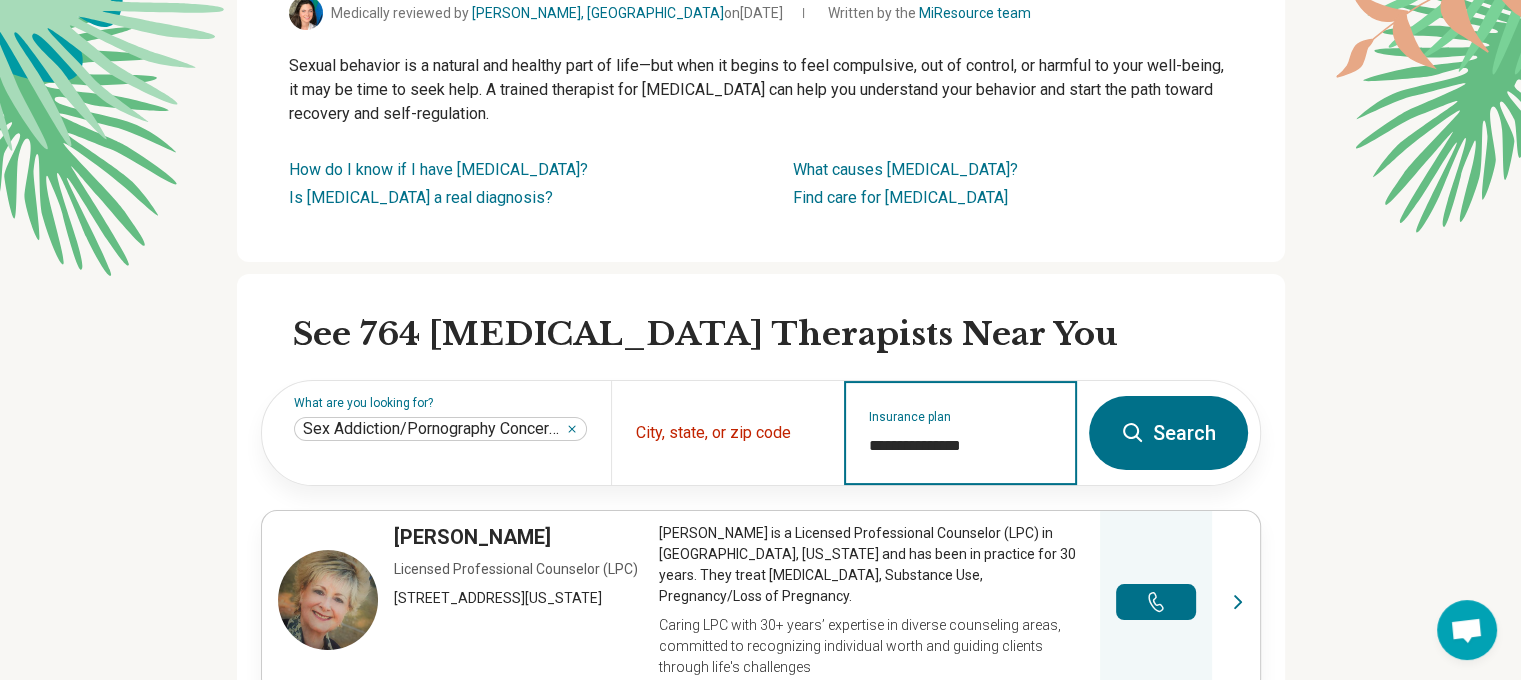 type on "**********" 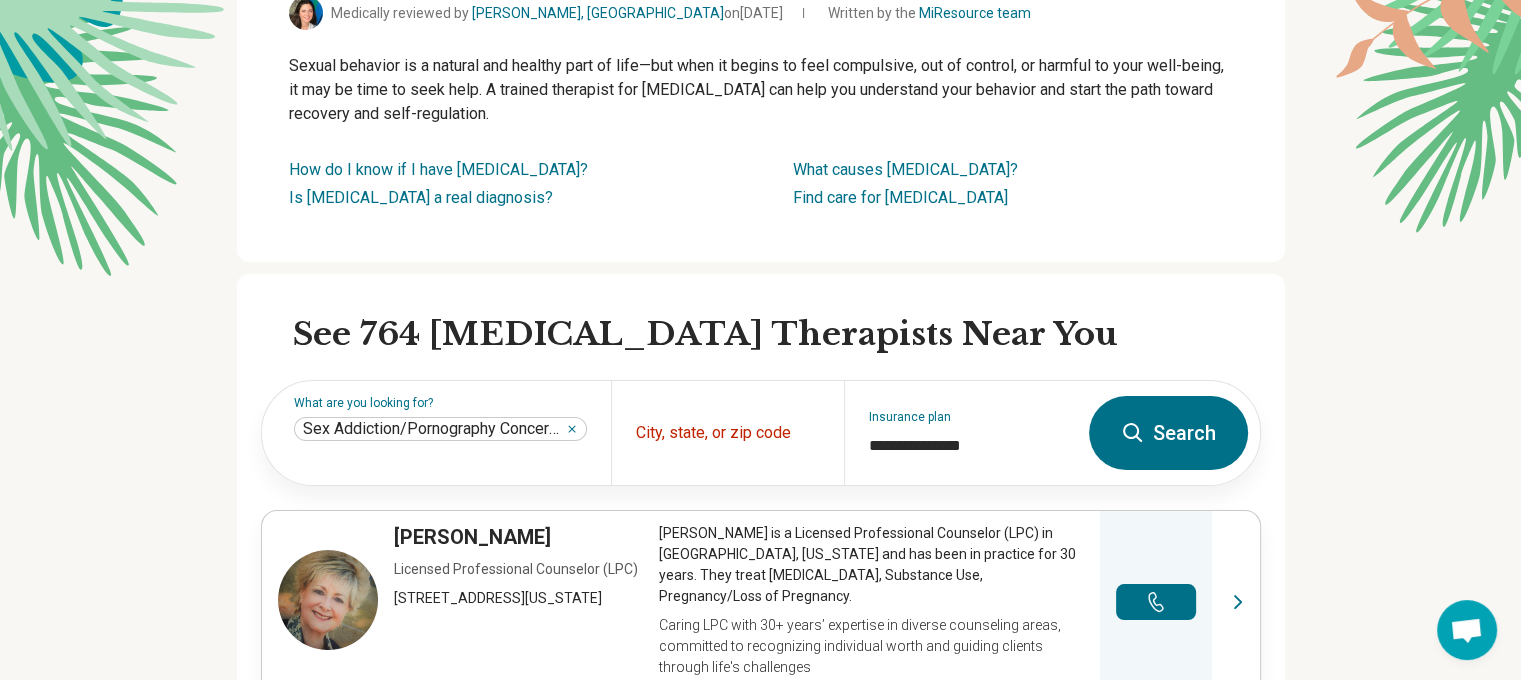 click on "Search" at bounding box center [1168, 433] 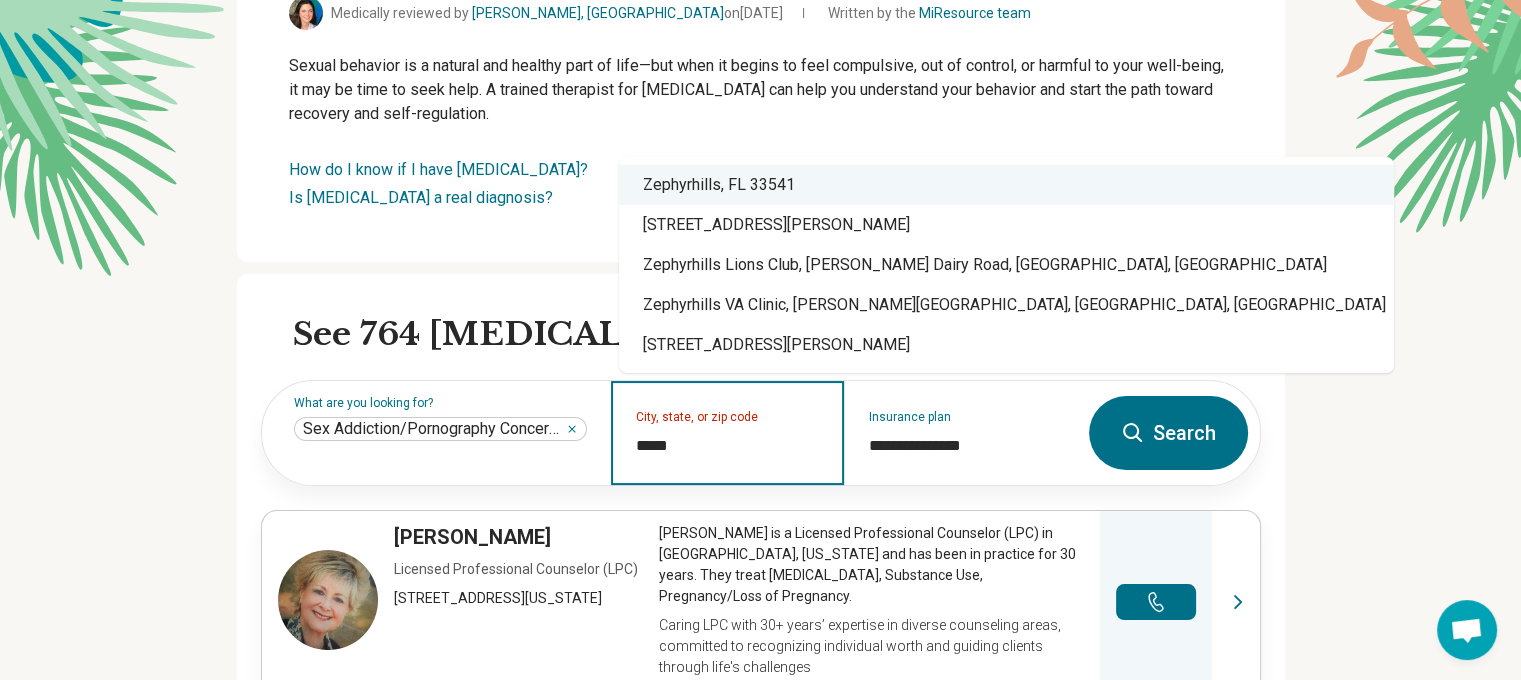 click on "Zephyrhills, FL 33541" at bounding box center (1006, 185) 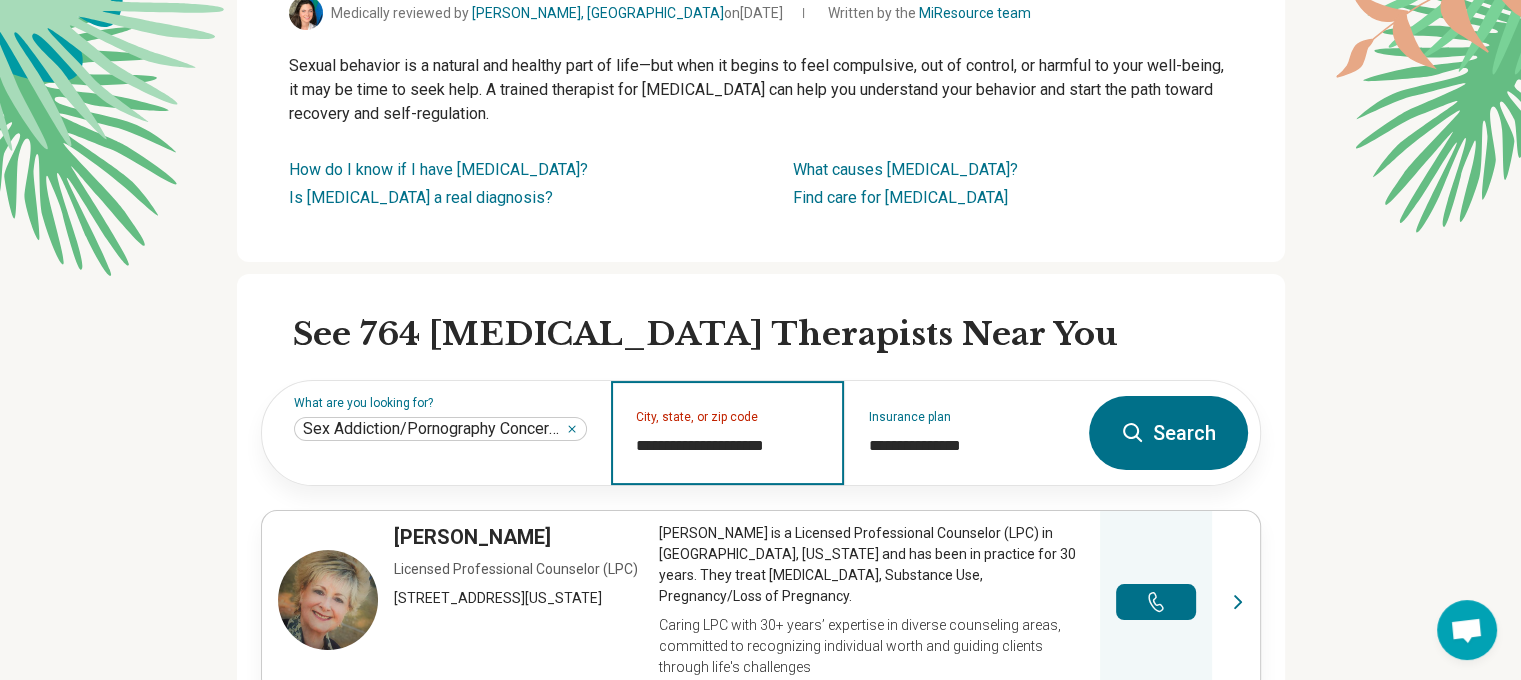 type on "**********" 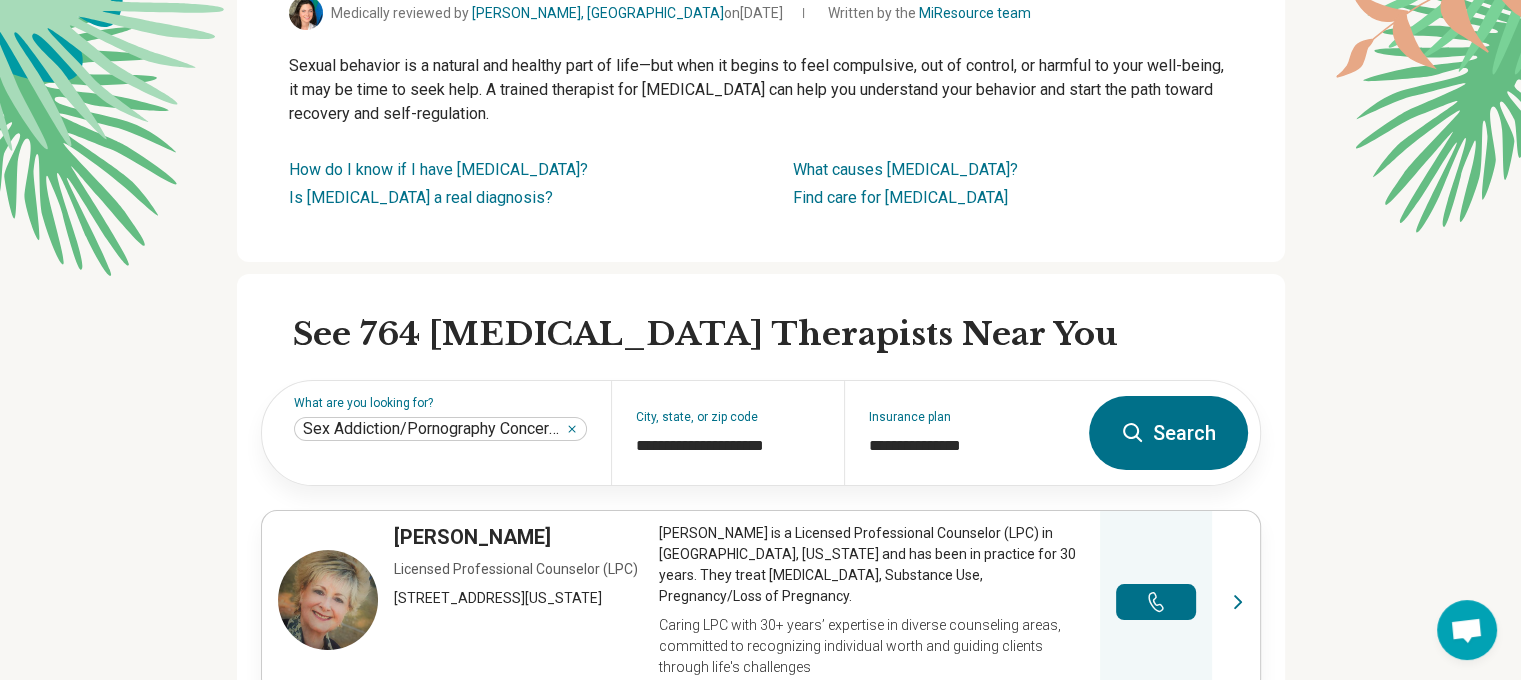 click on "Search" at bounding box center [1168, 433] 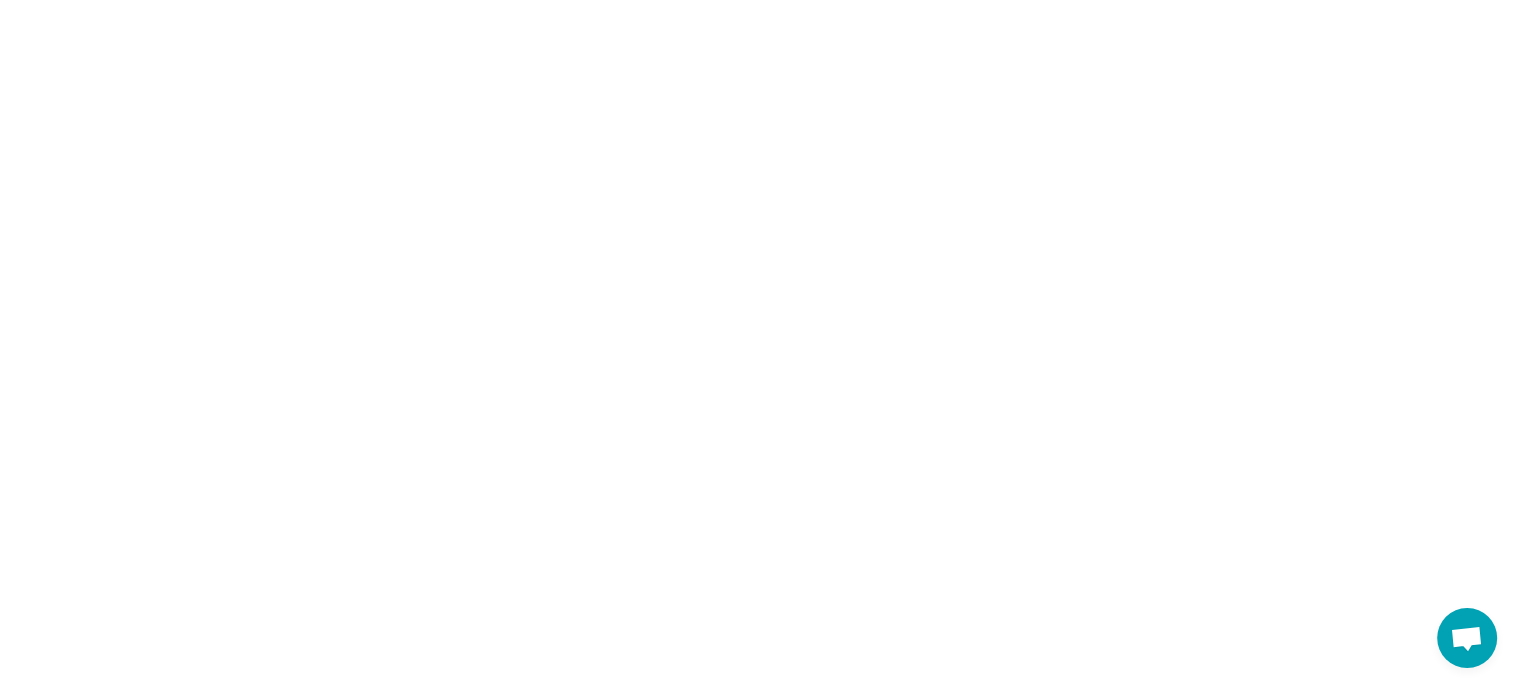 scroll, scrollTop: 0, scrollLeft: 0, axis: both 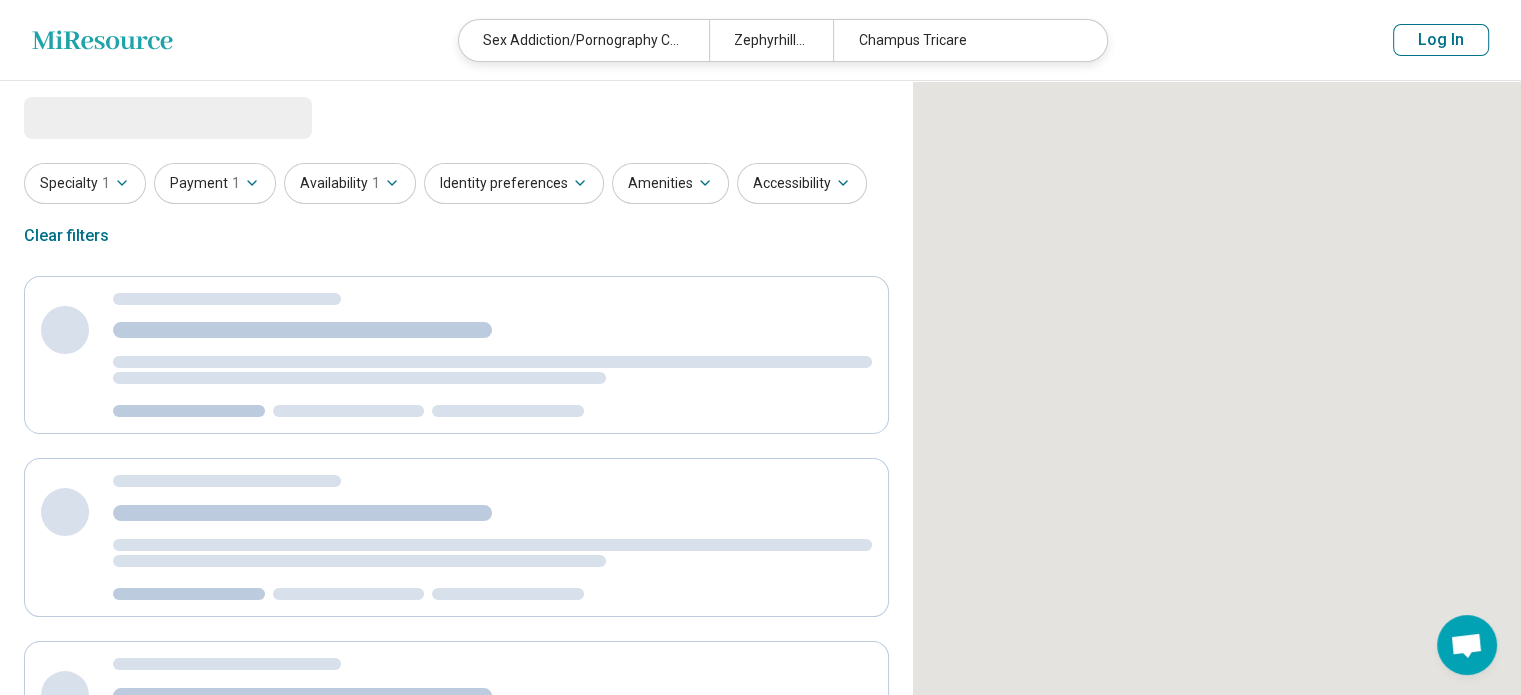select on "***" 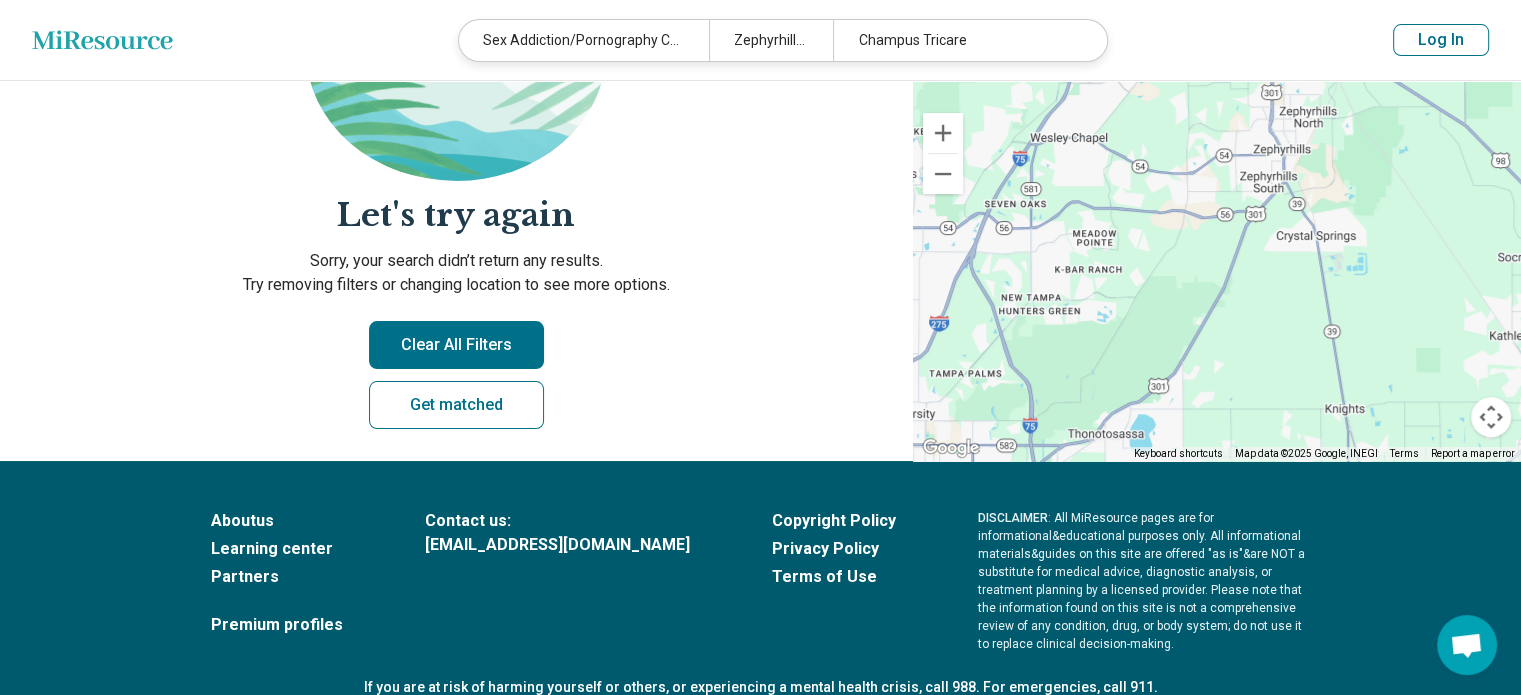 scroll, scrollTop: 373, scrollLeft: 0, axis: vertical 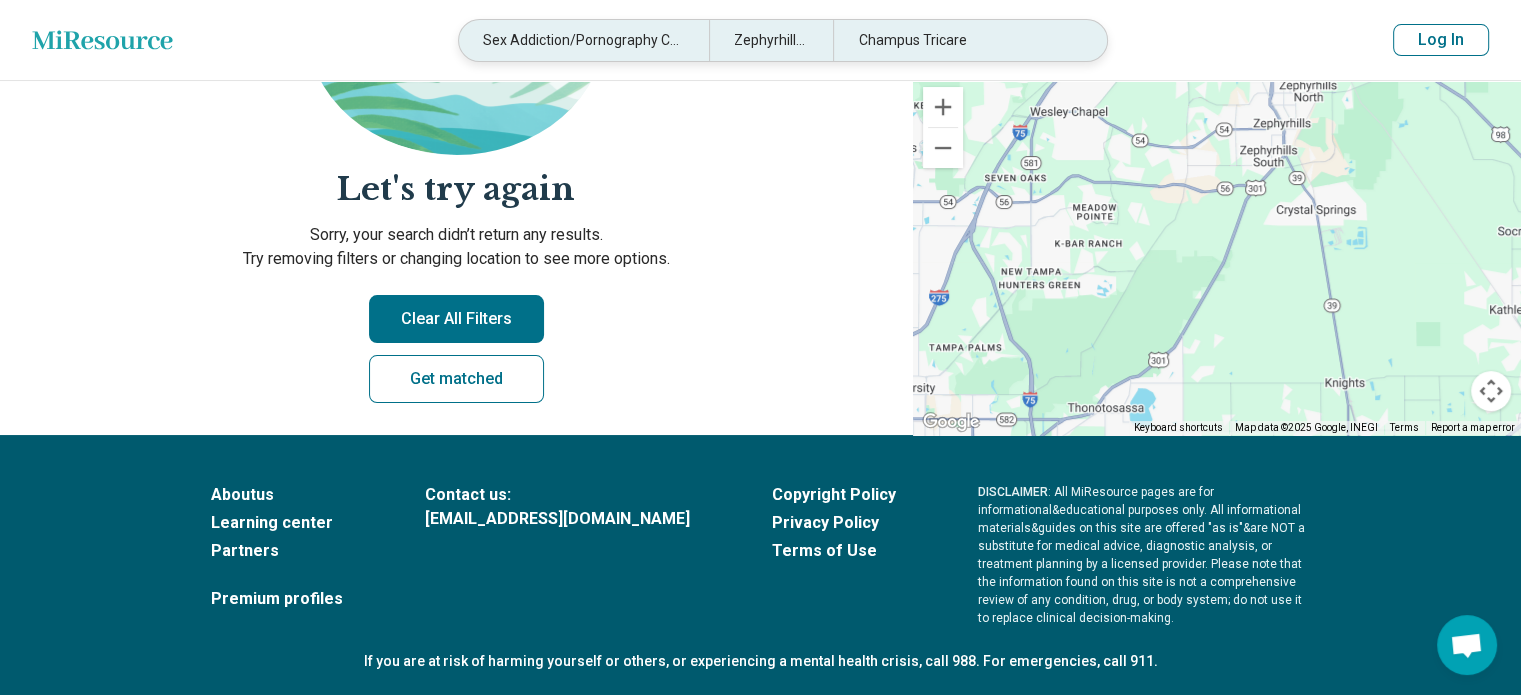 click on "Champus Tricare" at bounding box center (958, 40) 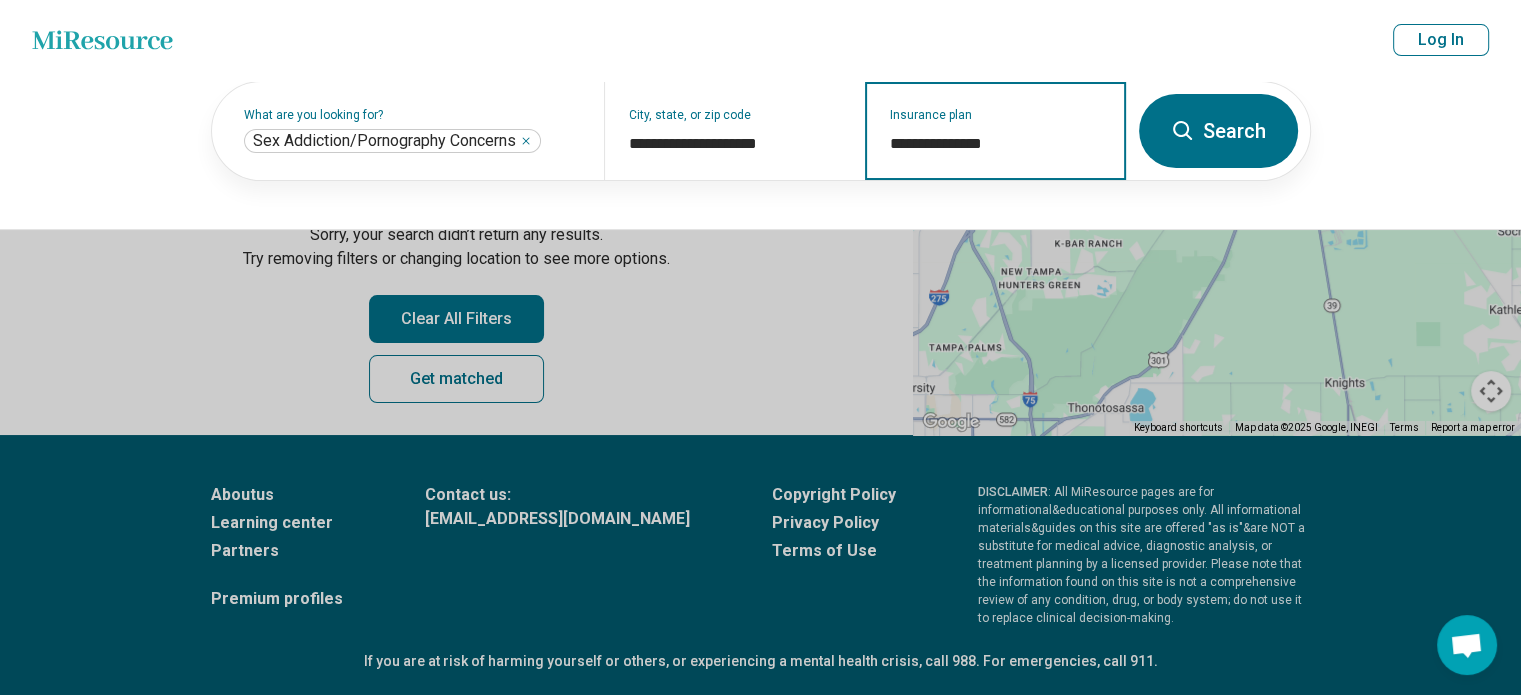 click on "**********" at bounding box center [996, 144] 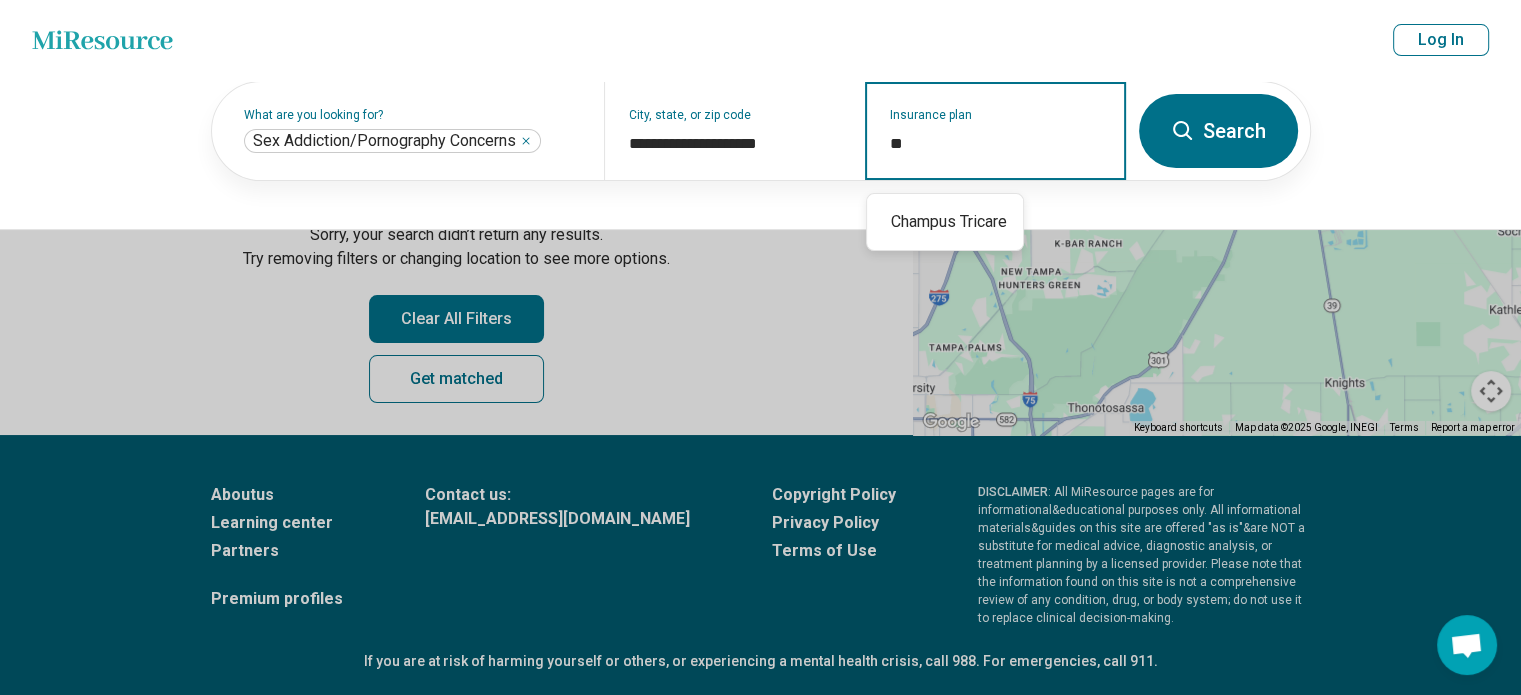 type on "*" 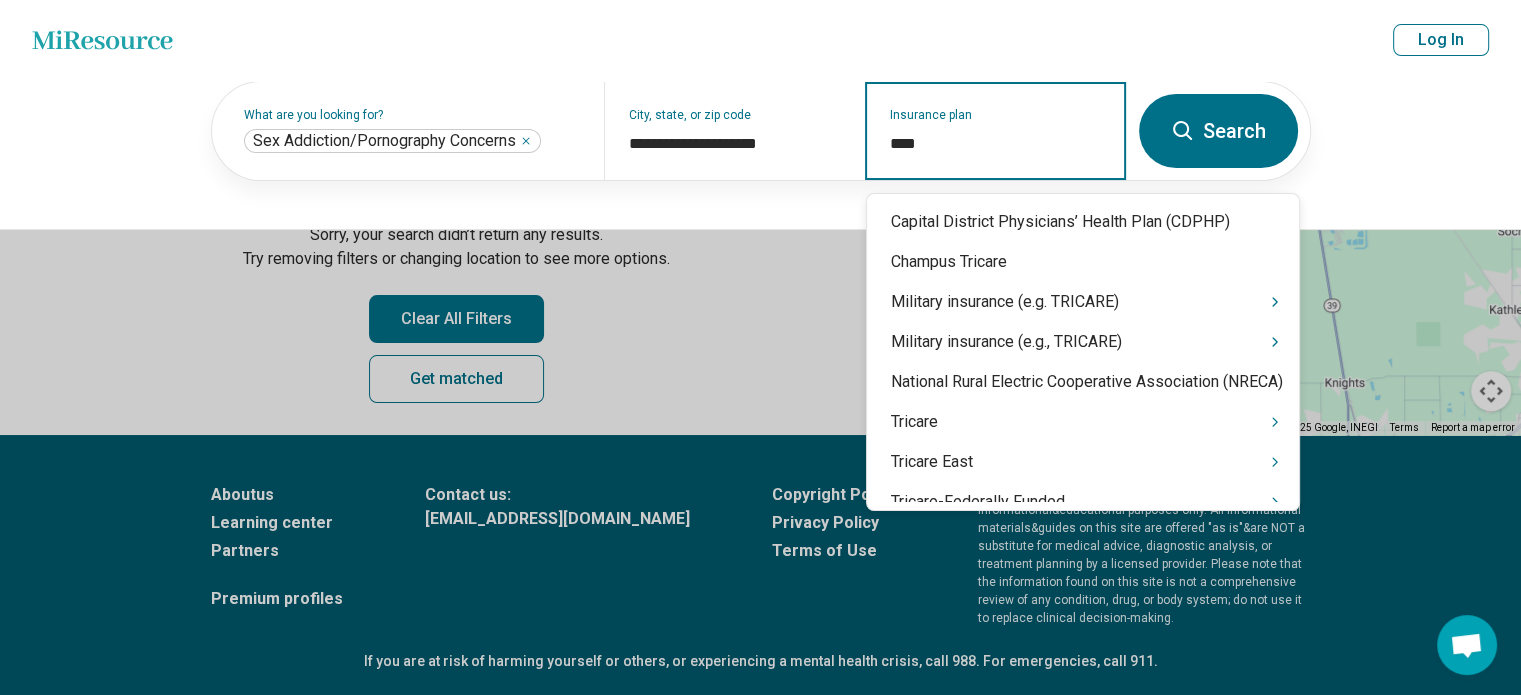 type on "*****" 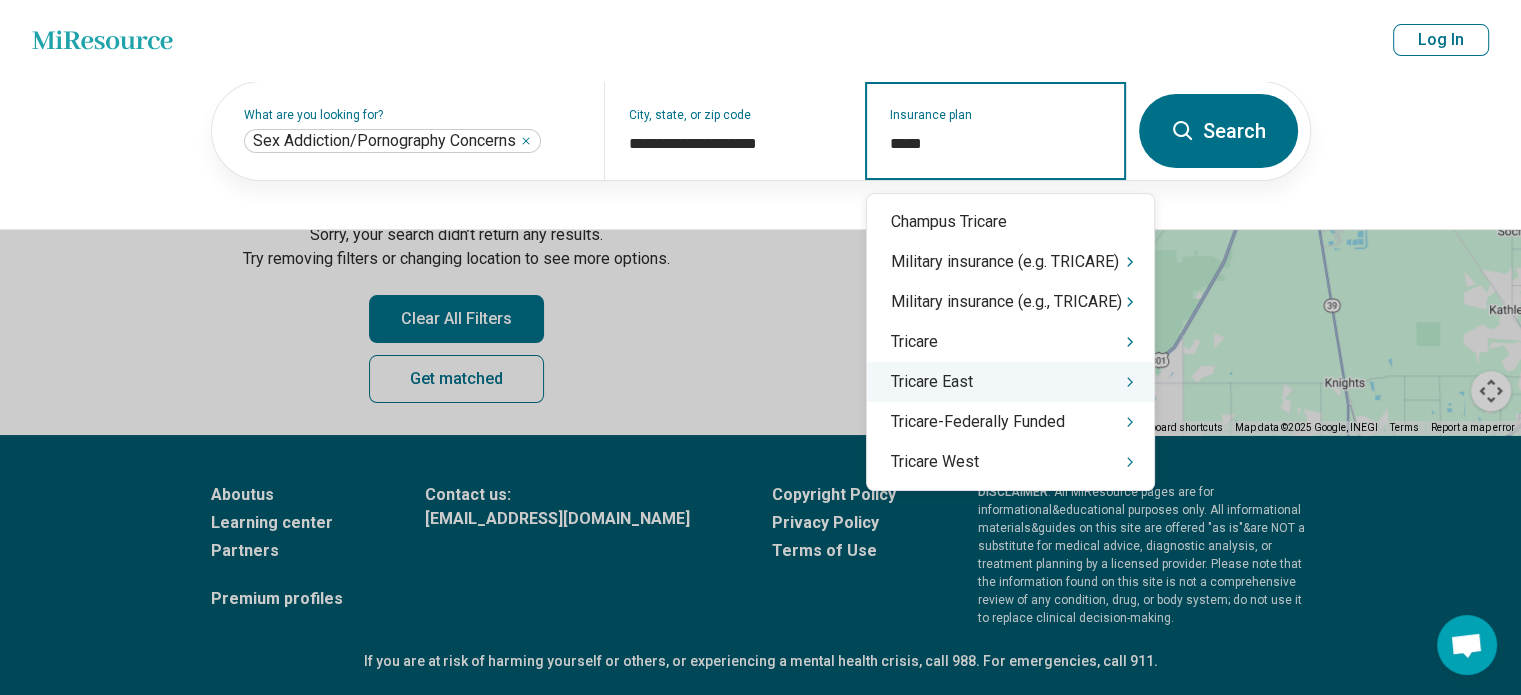 click on "Tricare East" at bounding box center [1010, 382] 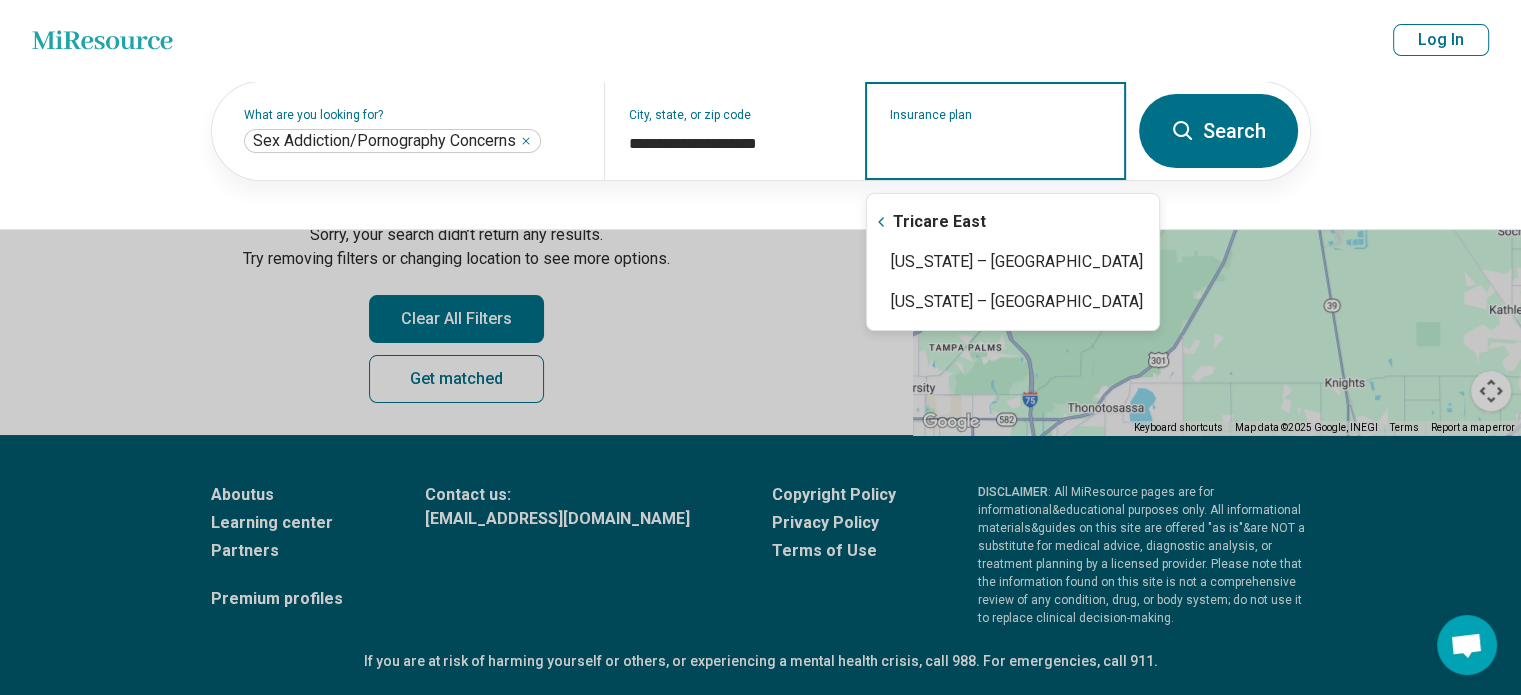 type 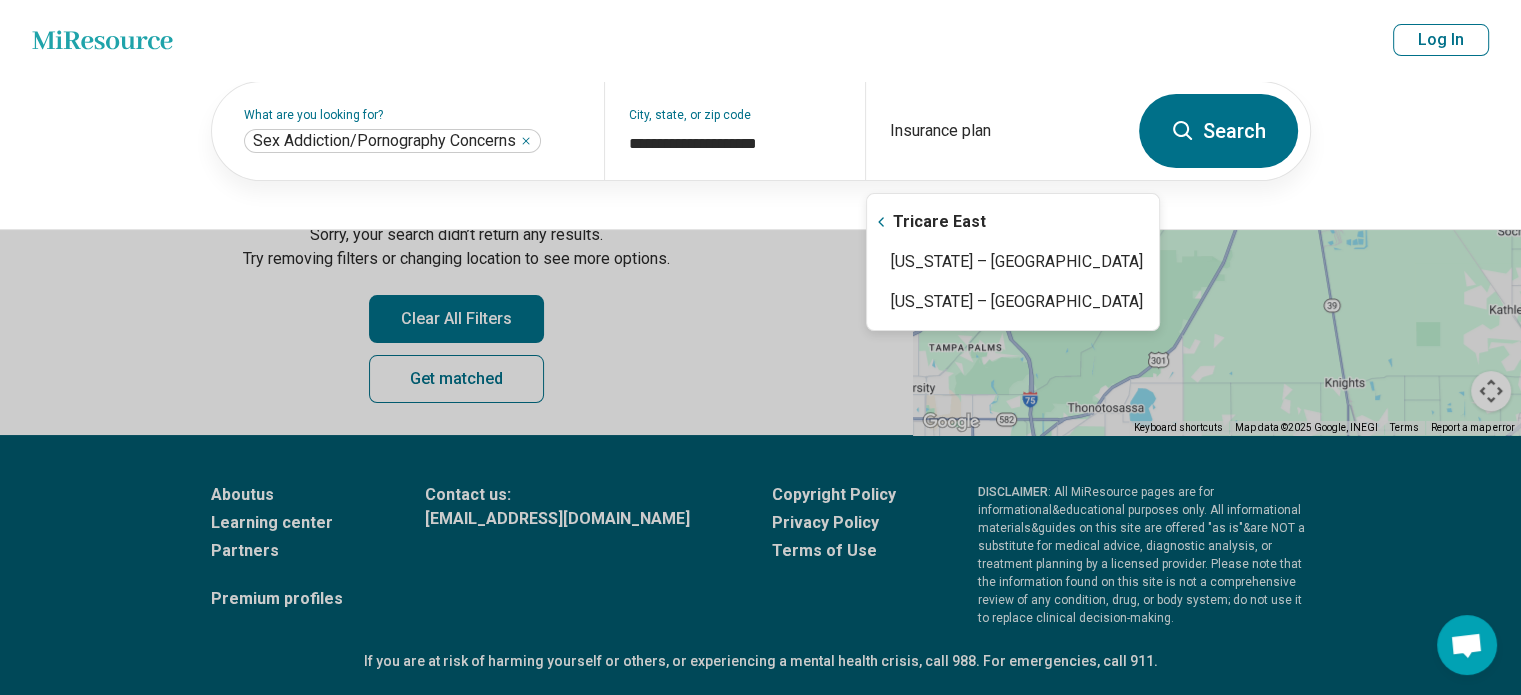 click on "Search" at bounding box center (1218, 131) 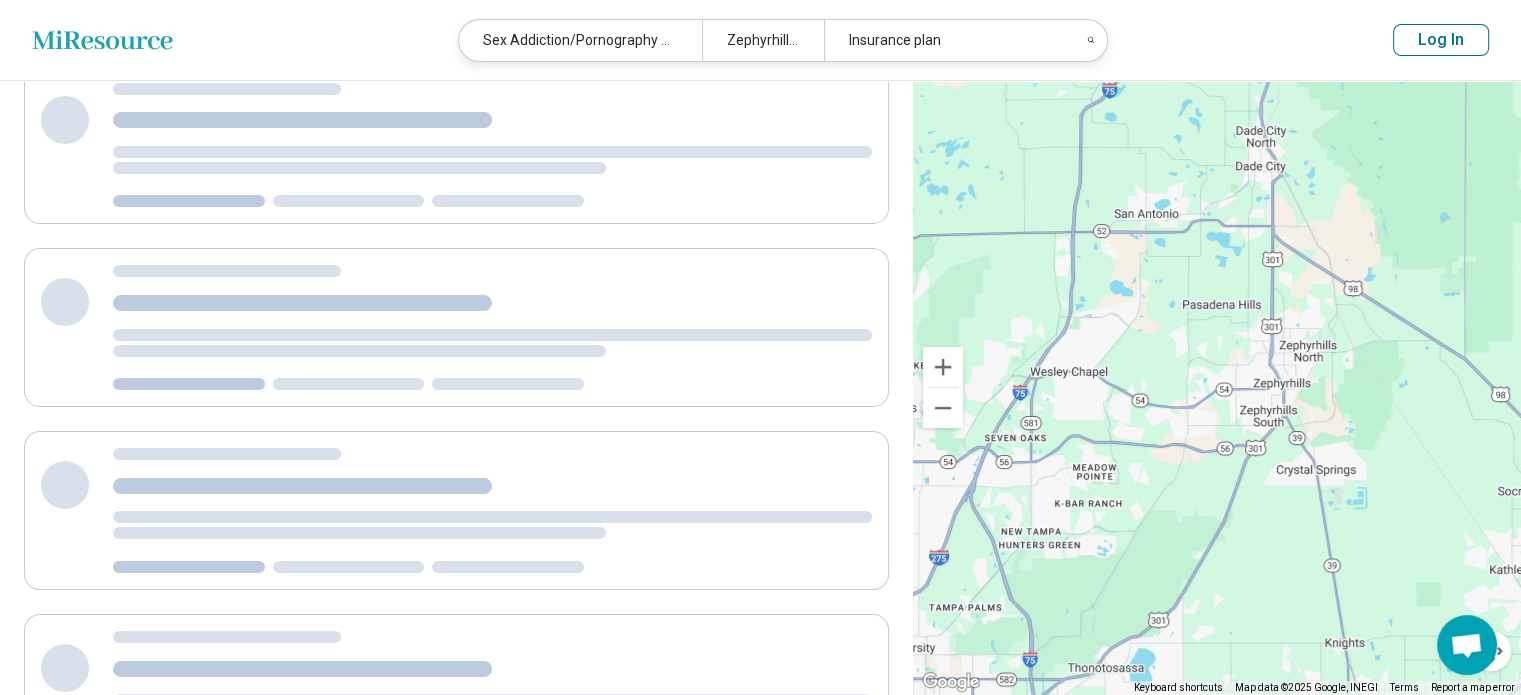 scroll, scrollTop: 34, scrollLeft: 0, axis: vertical 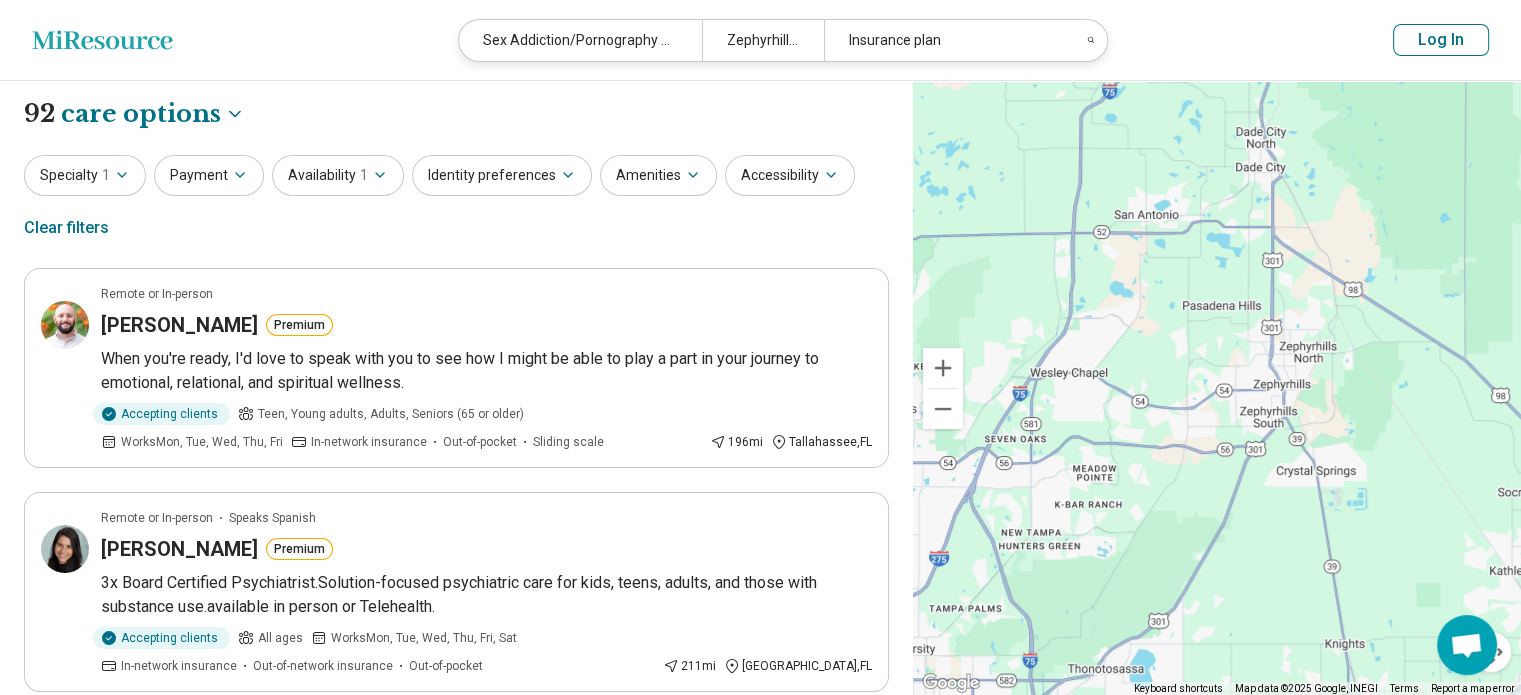 click on "To navigate, press the arrow keys." at bounding box center [1217, 388] 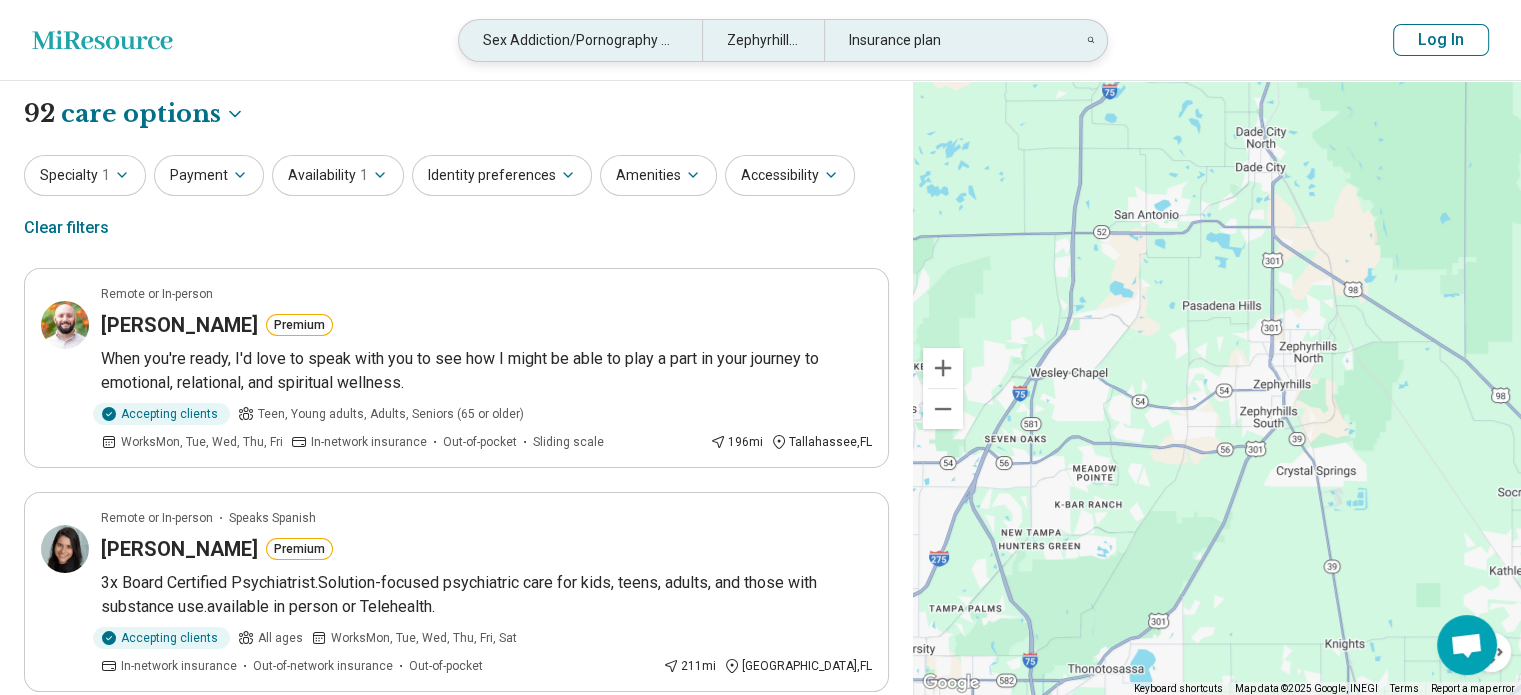 click on "Insurance plan" at bounding box center (945, 40) 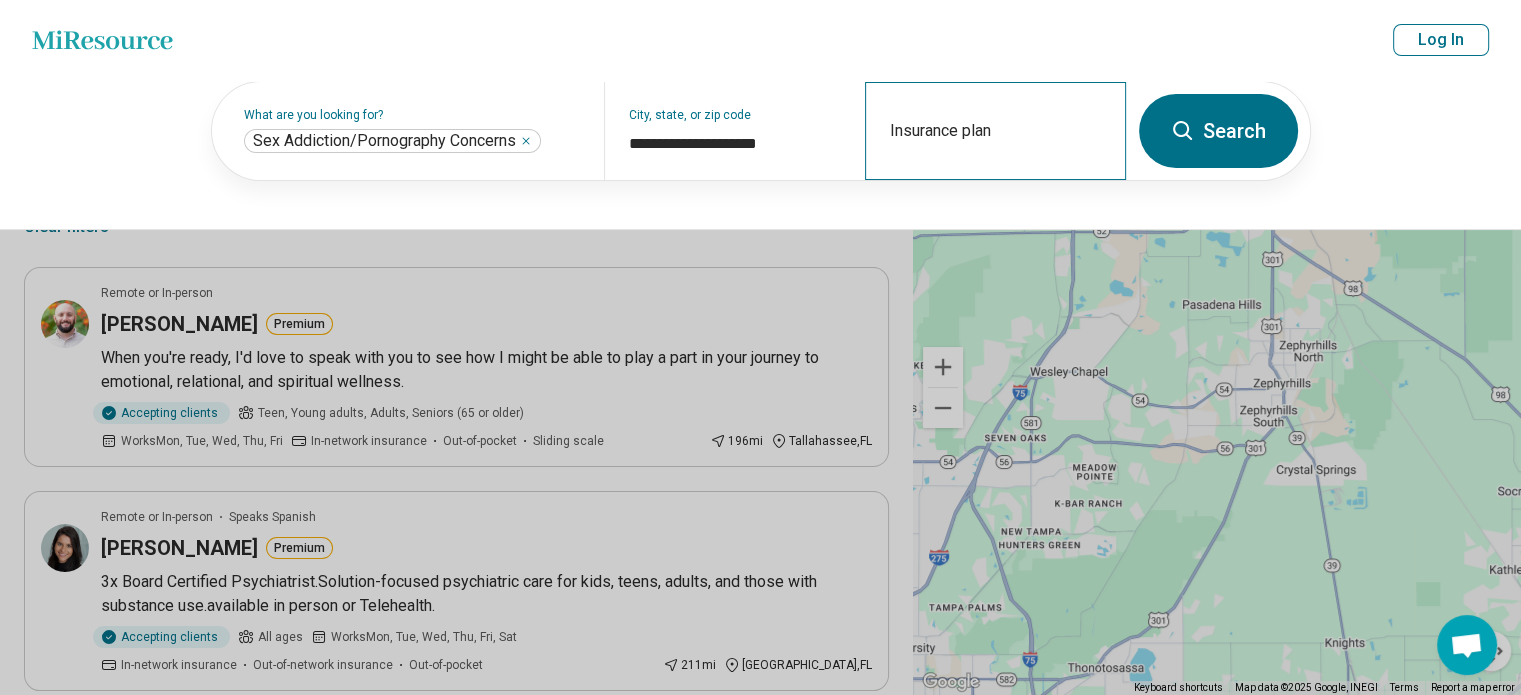 click on "Insurance plan" at bounding box center [995, 131] 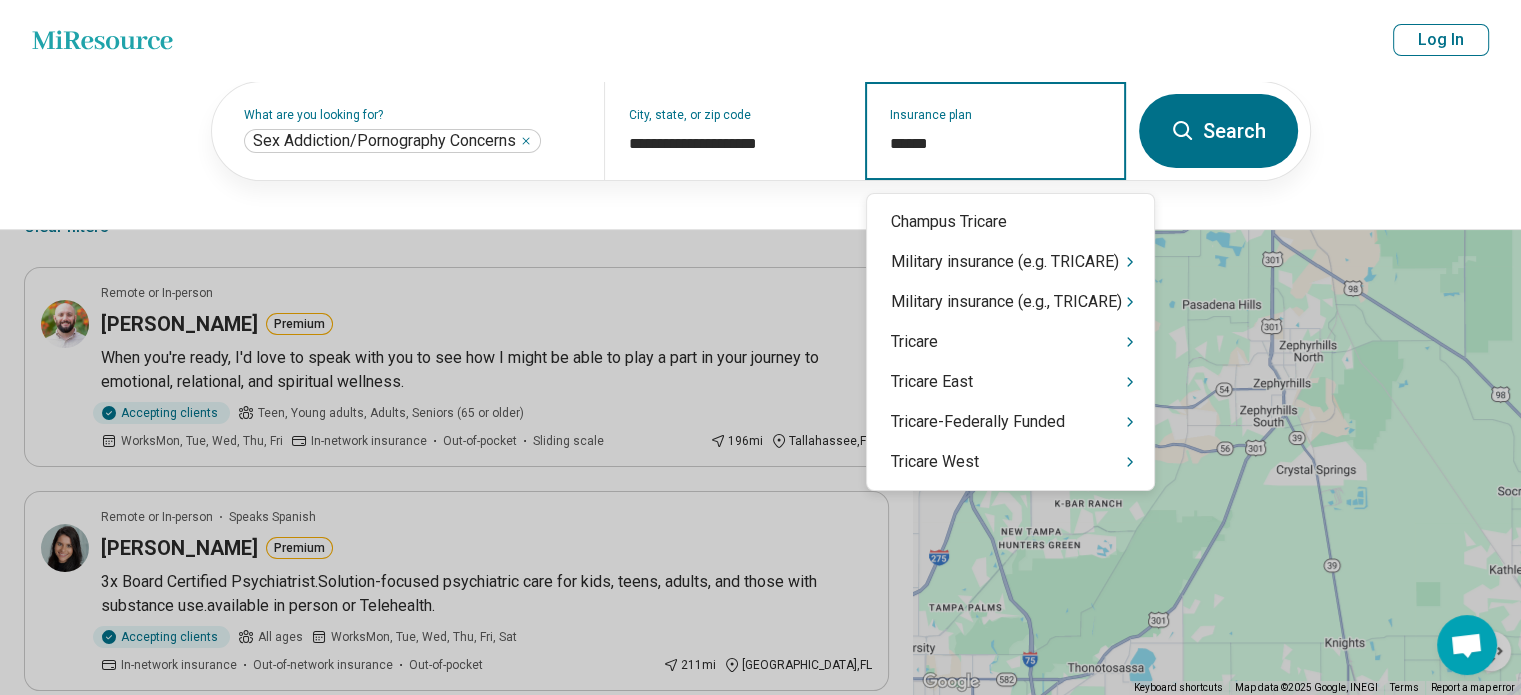 type on "*******" 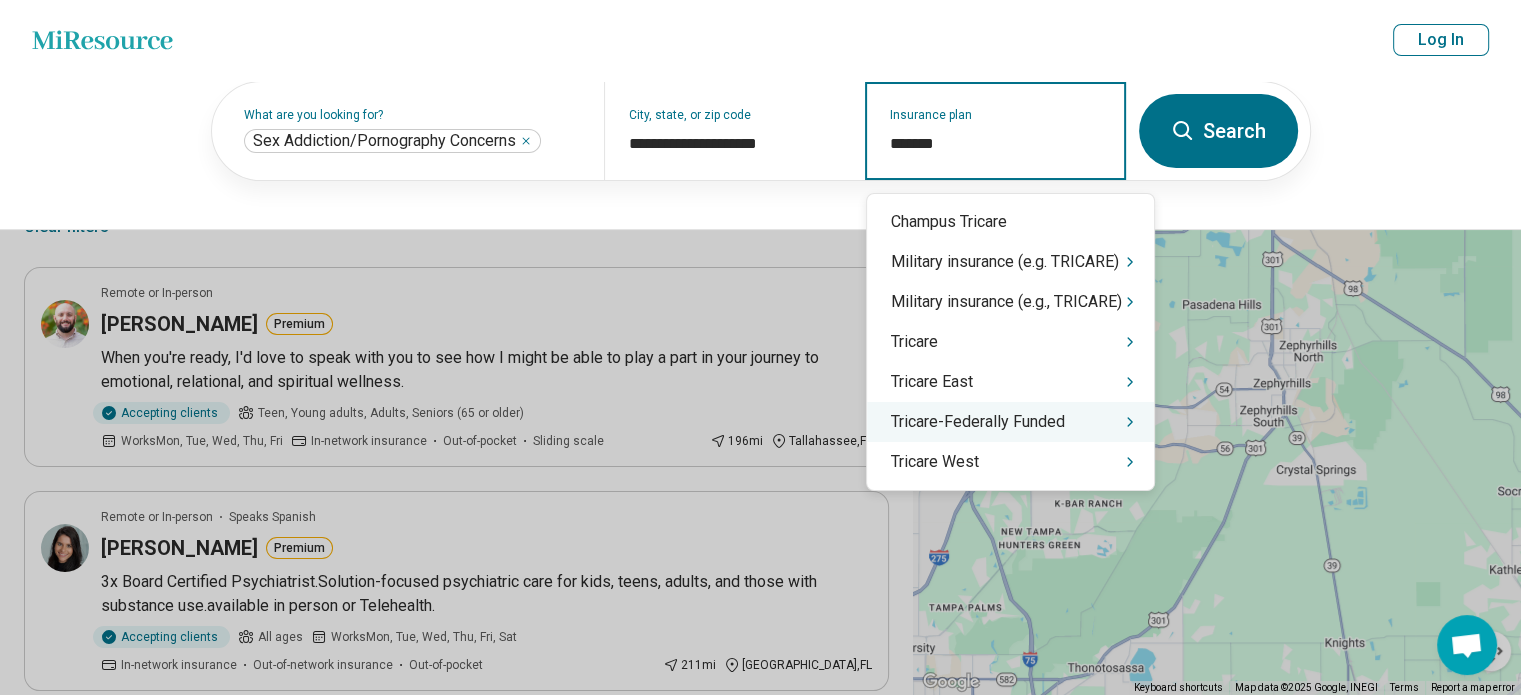 click on "Tricare-Federally Funded" at bounding box center (1010, 422) 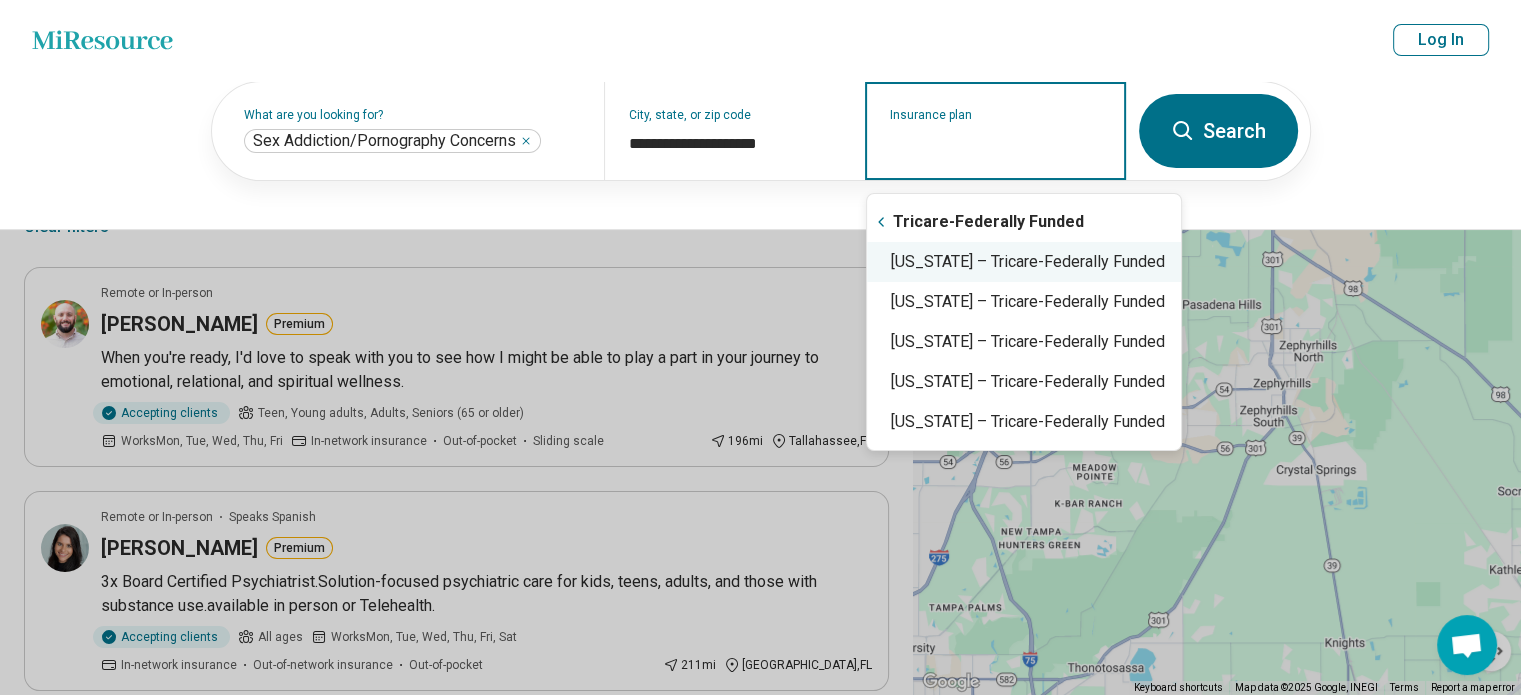 click on "[US_STATE] – Tricare-Federally Funded" at bounding box center (1024, 262) 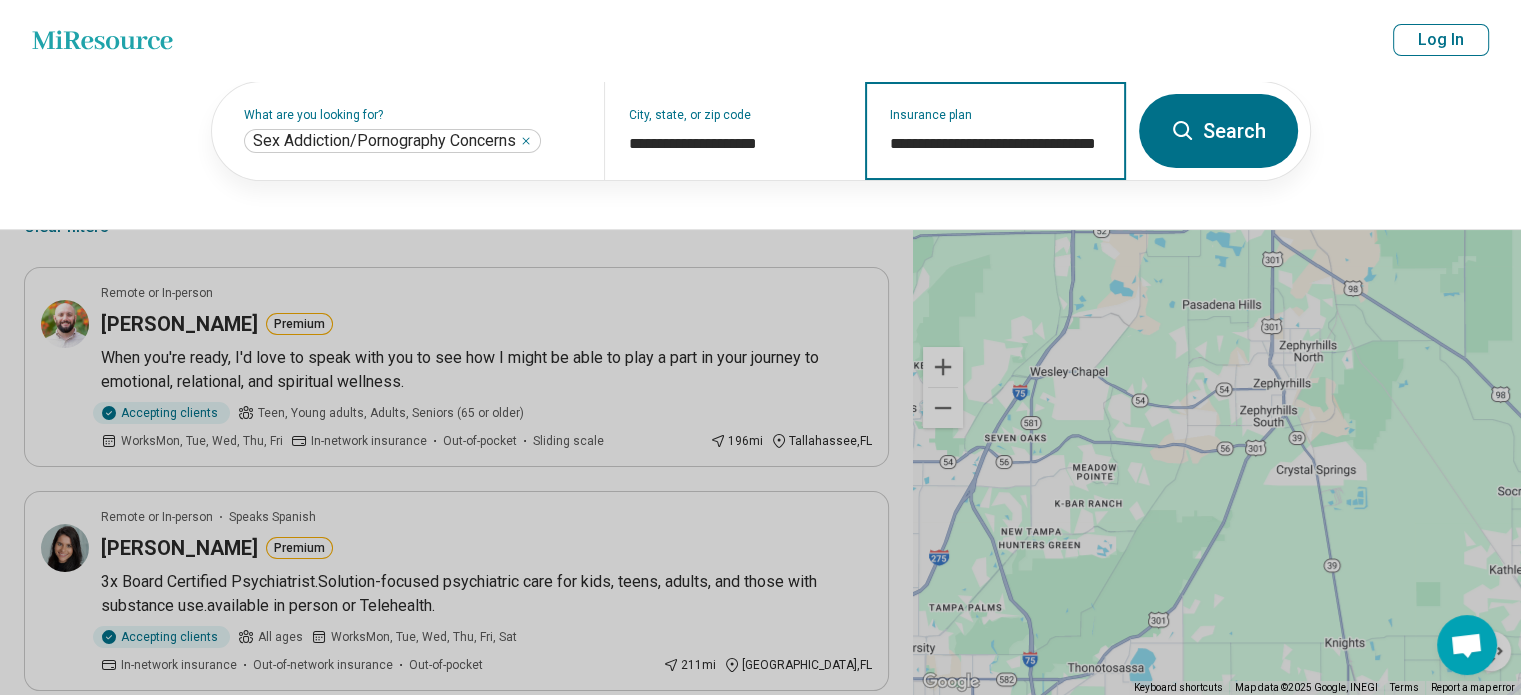 type on "**********" 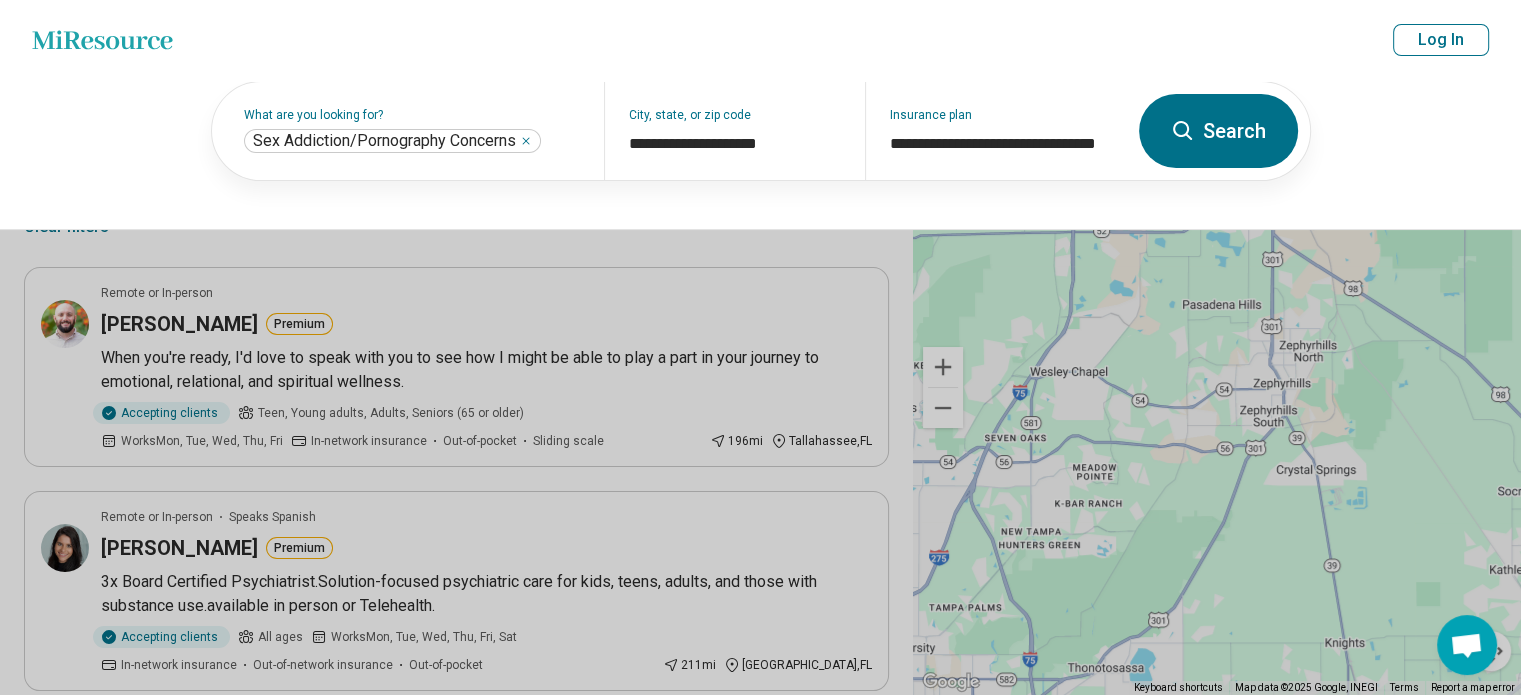 click on "Search" at bounding box center (1218, 131) 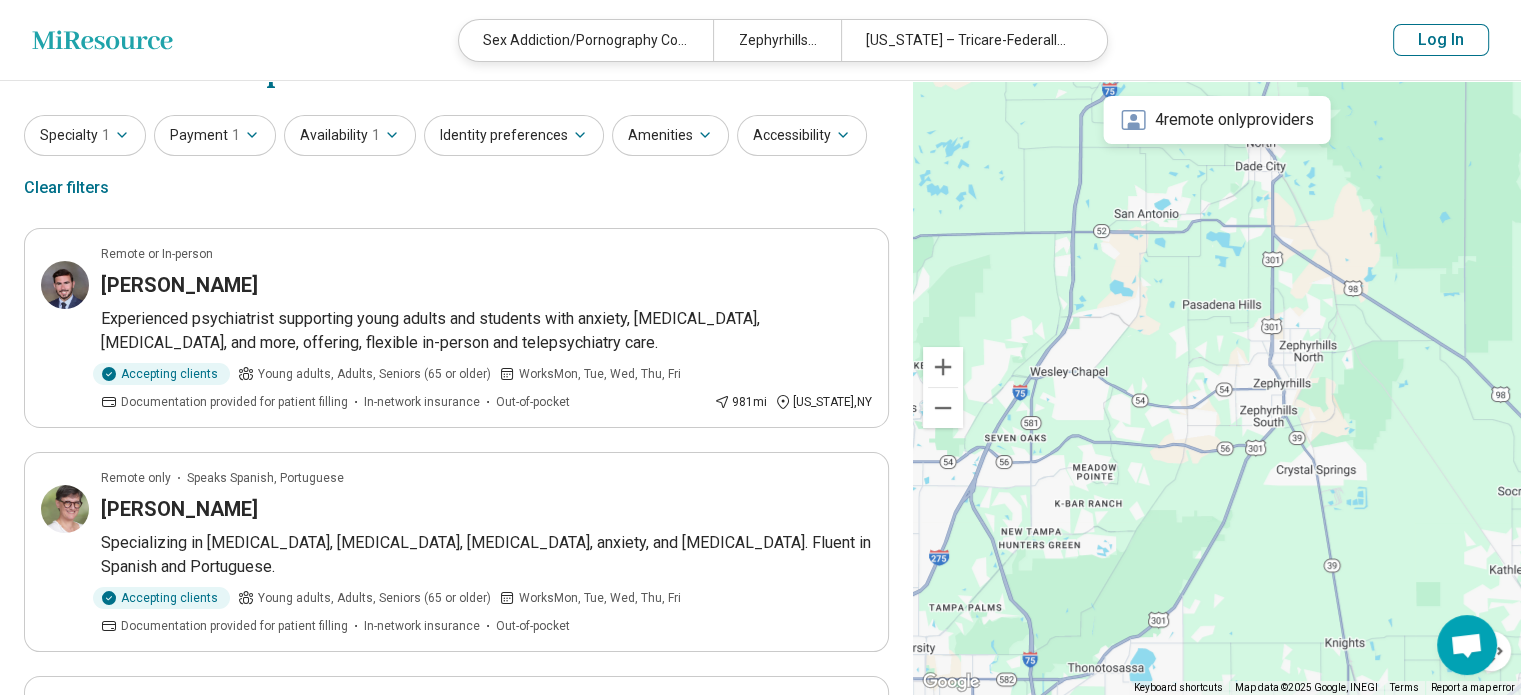 scroll, scrollTop: 0, scrollLeft: 0, axis: both 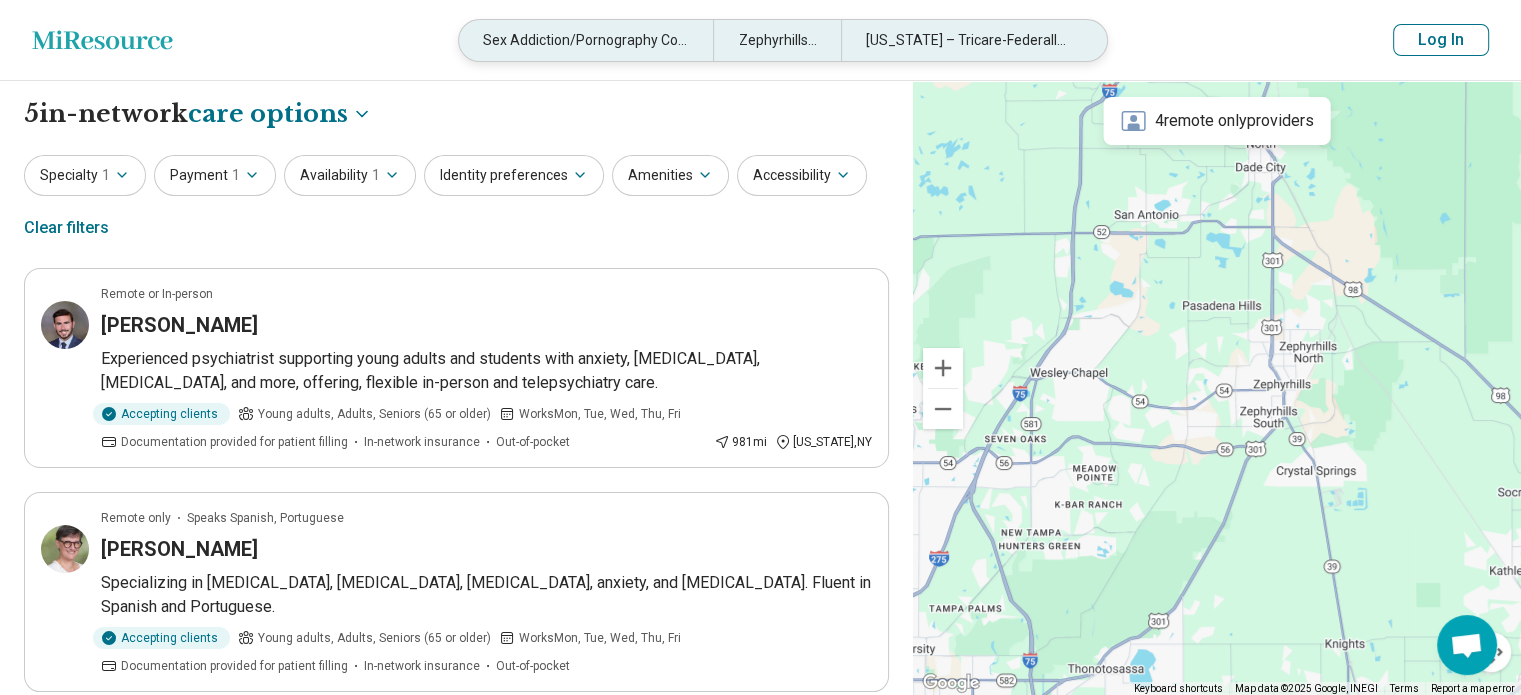 click on "[US_STATE] – Tricare-Federally Funded" at bounding box center (968, 40) 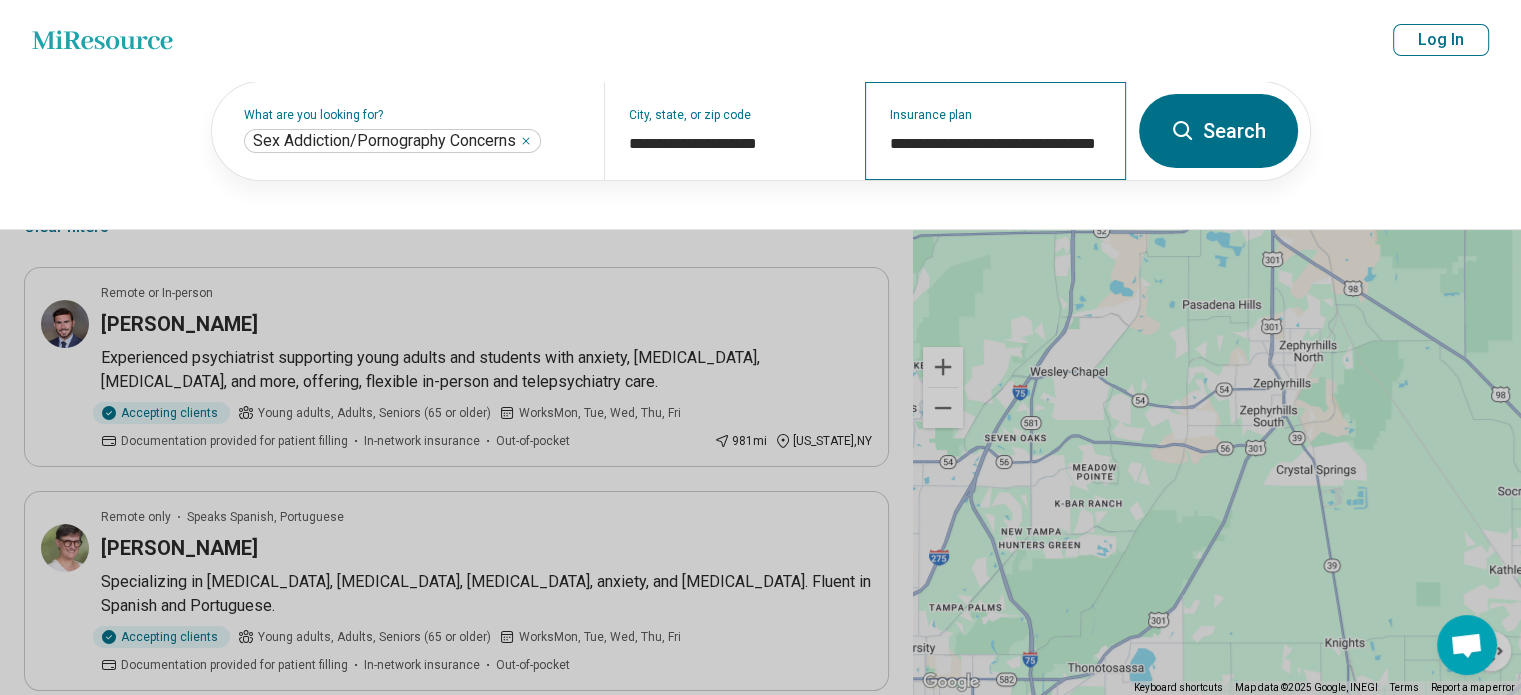 click on "**********" at bounding box center [995, 131] 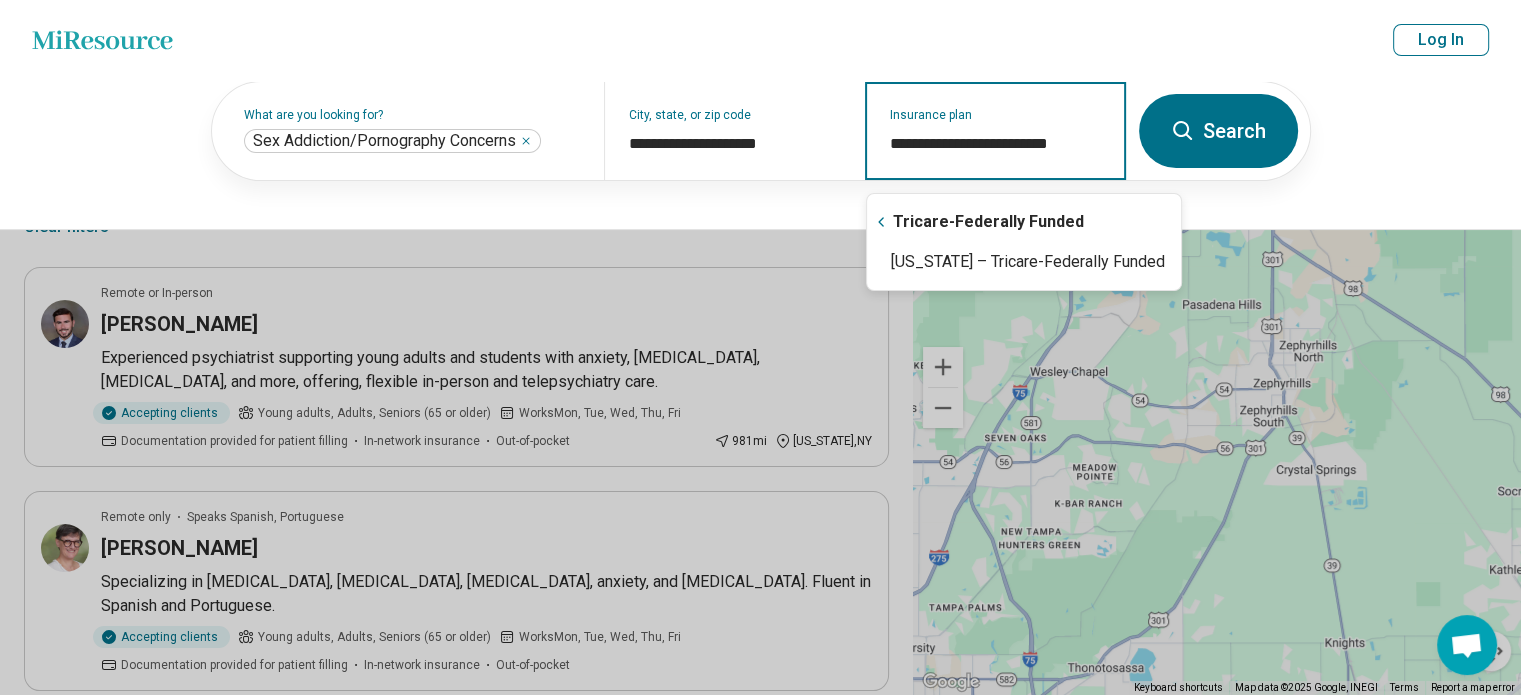 scroll, scrollTop: 0, scrollLeft: 0, axis: both 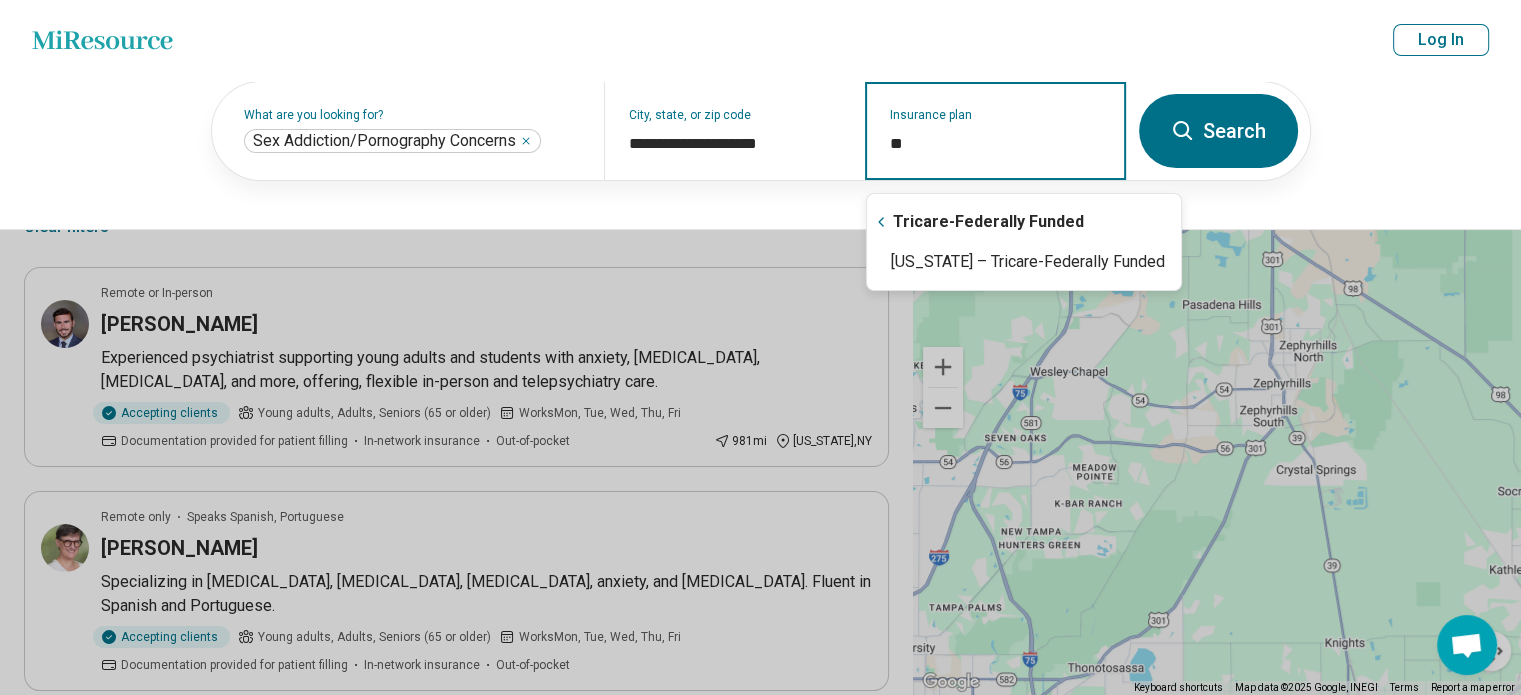 type on "*" 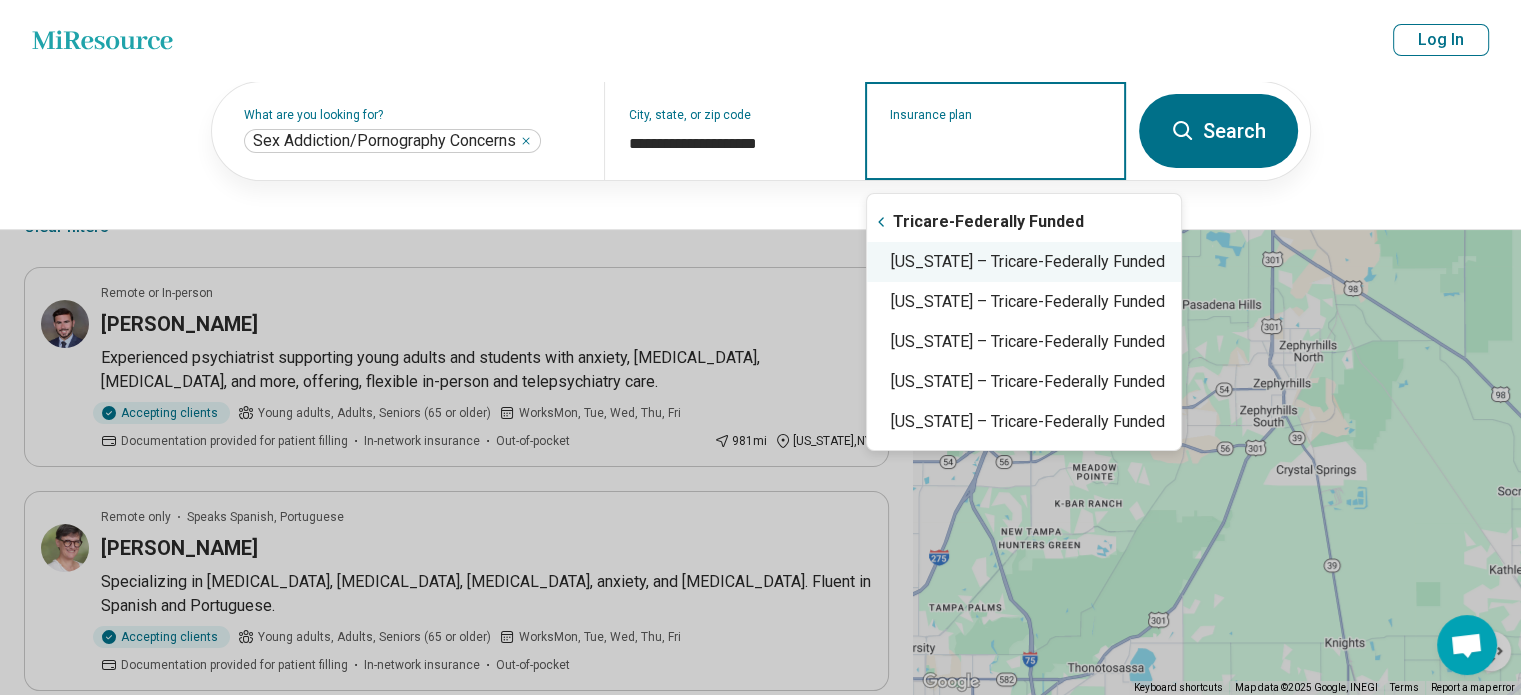 click on "[US_STATE] – Tricare-Federally Funded" at bounding box center [1024, 262] 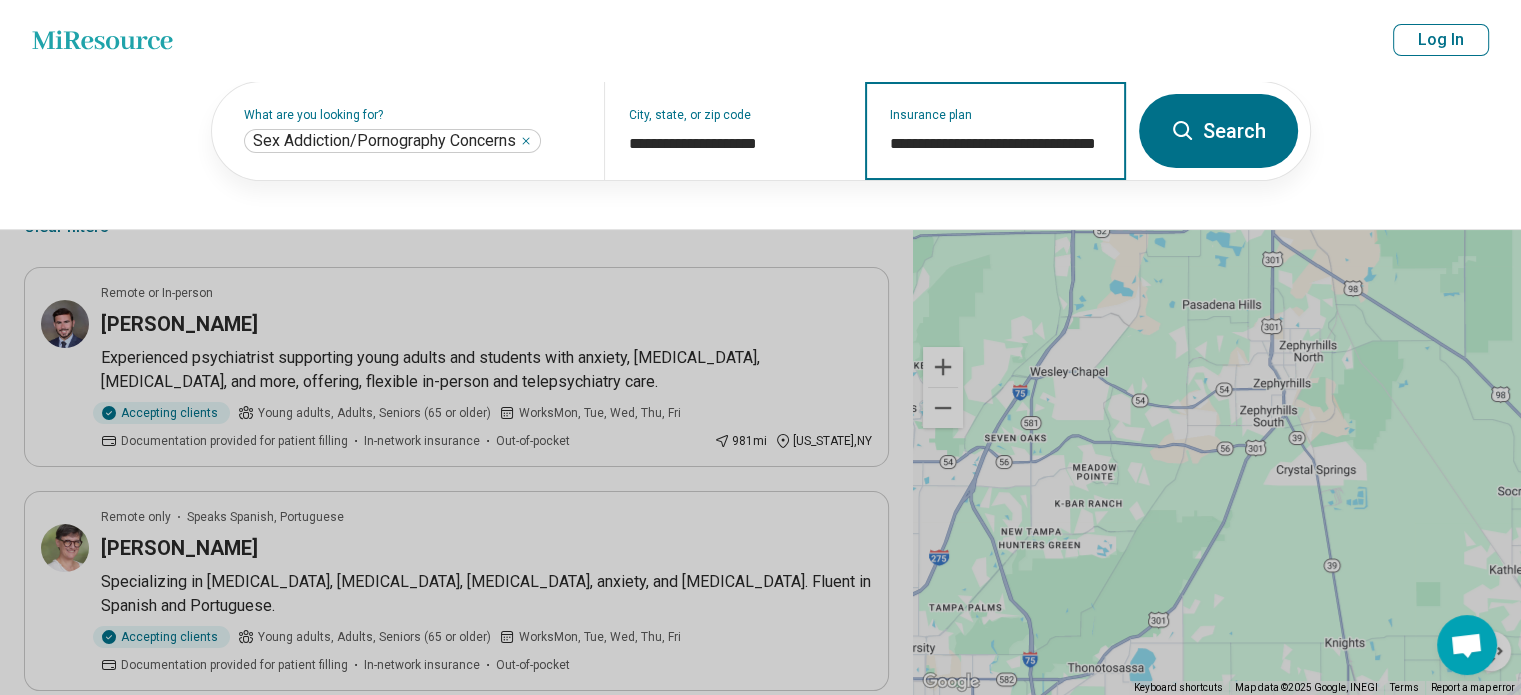 click on "**********" at bounding box center (996, 144) 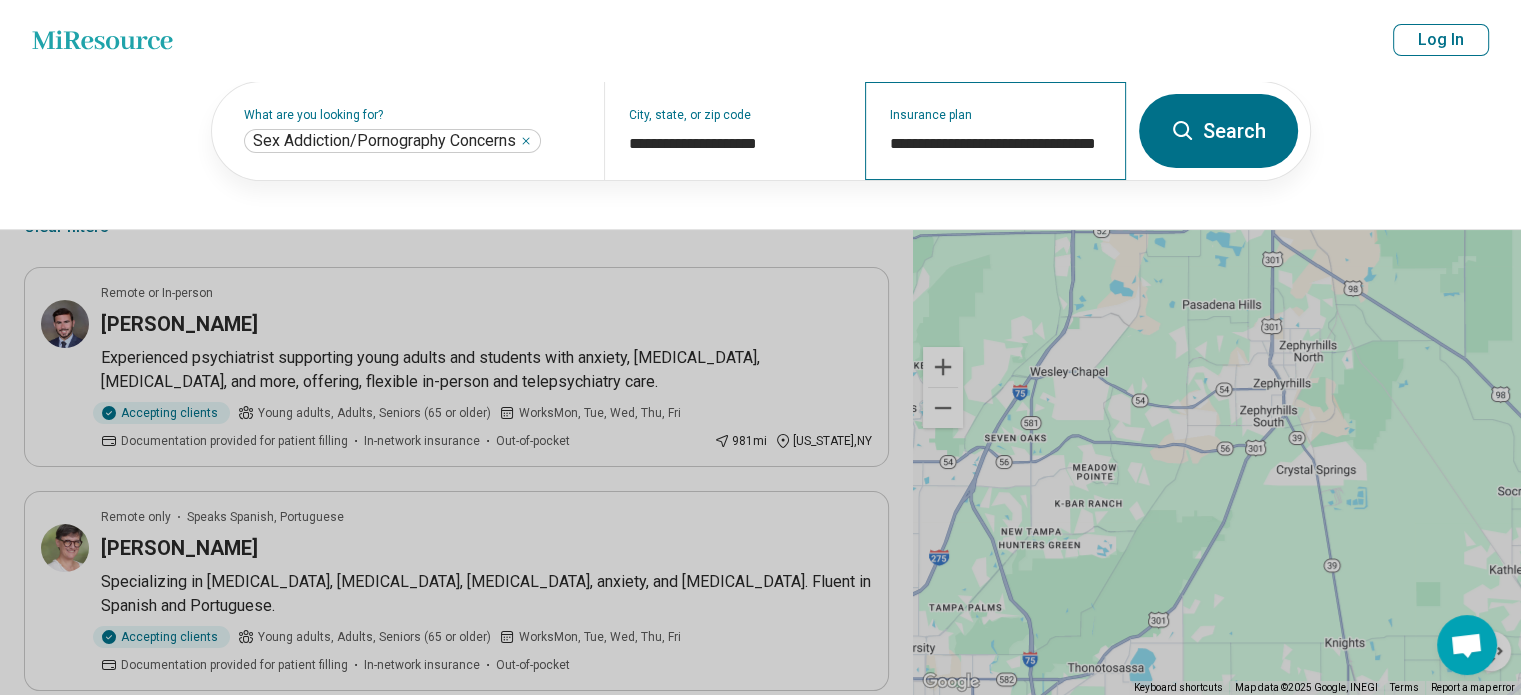click on "**********" at bounding box center (995, 131) 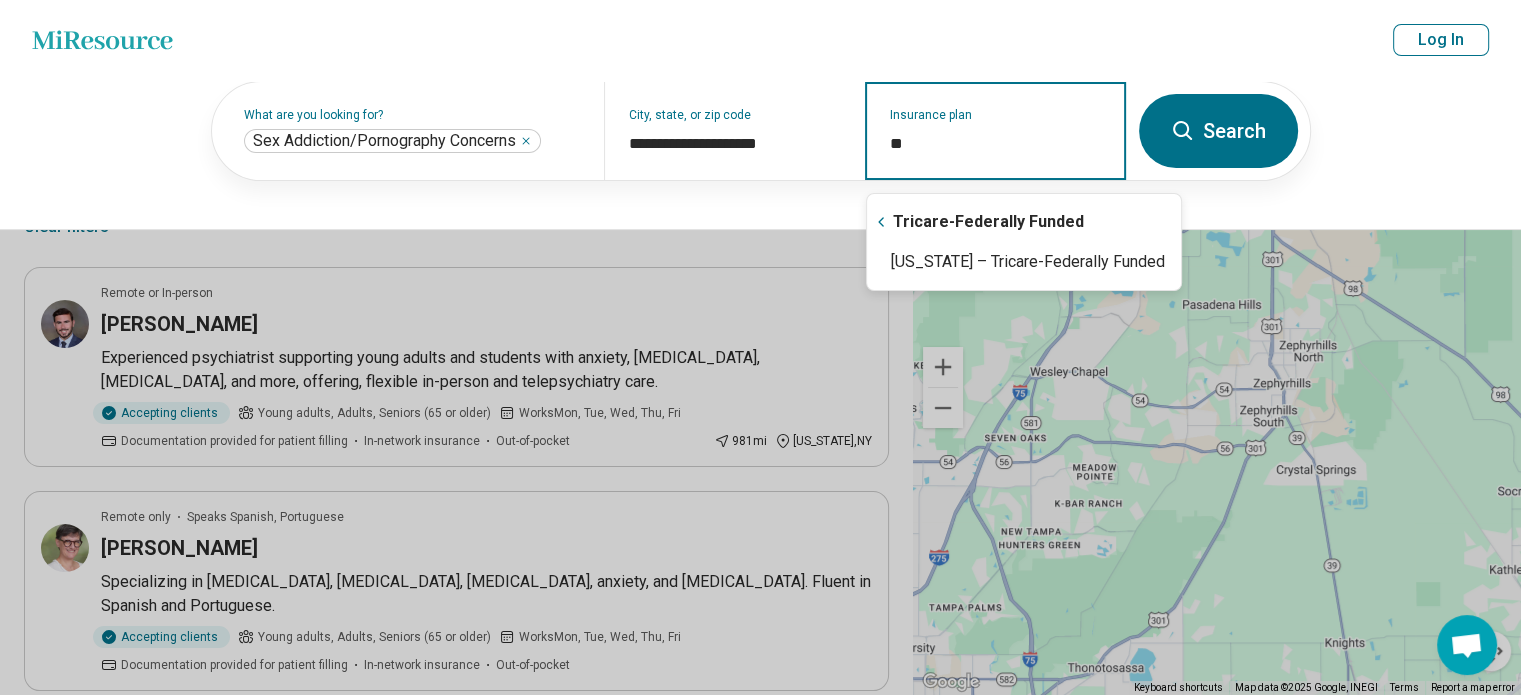 type on "*" 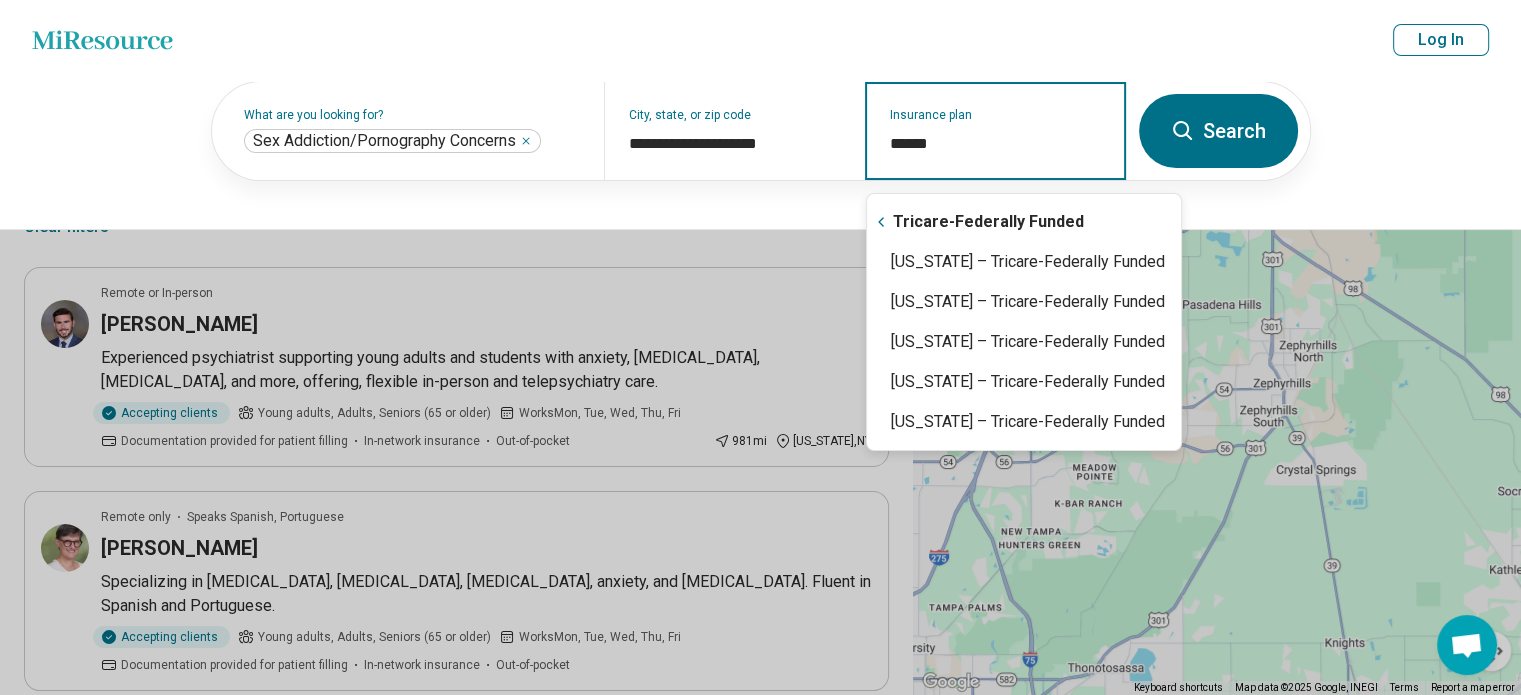 type on "*******" 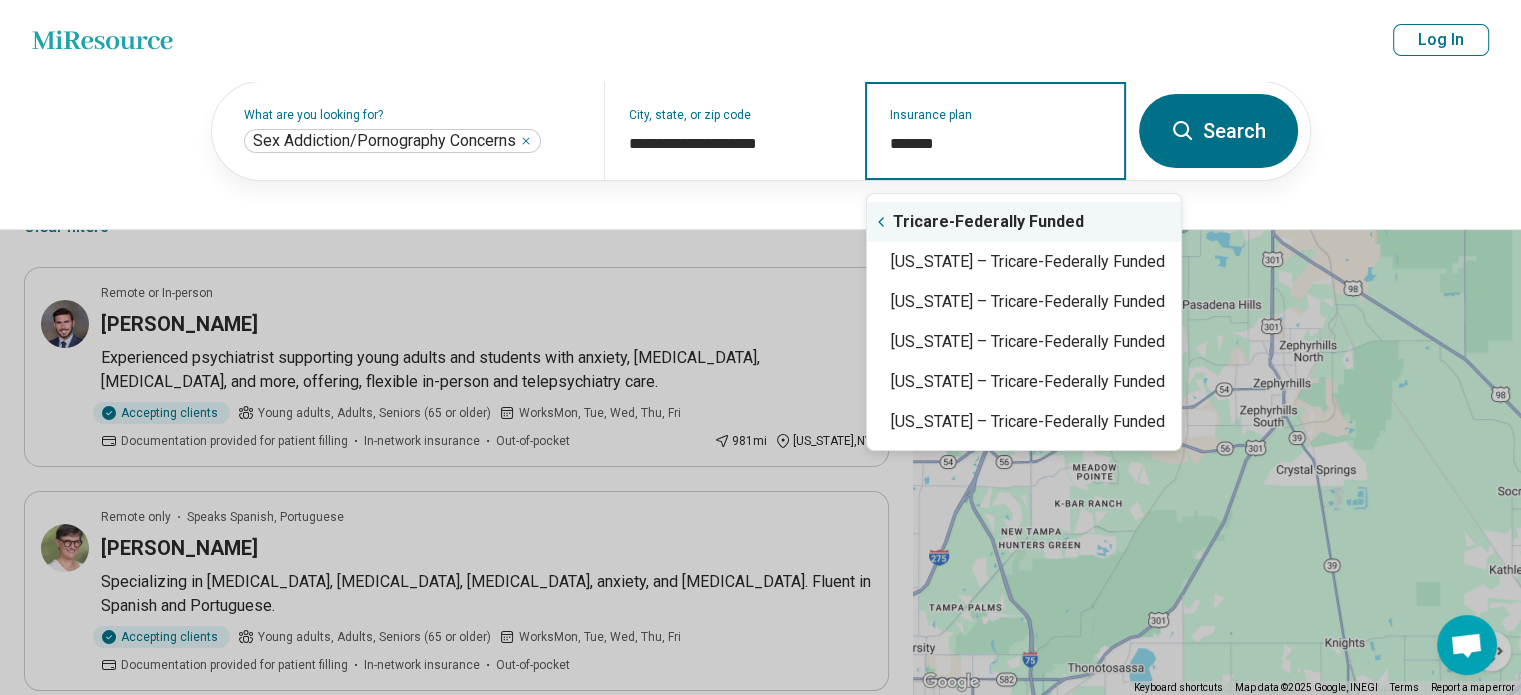 click 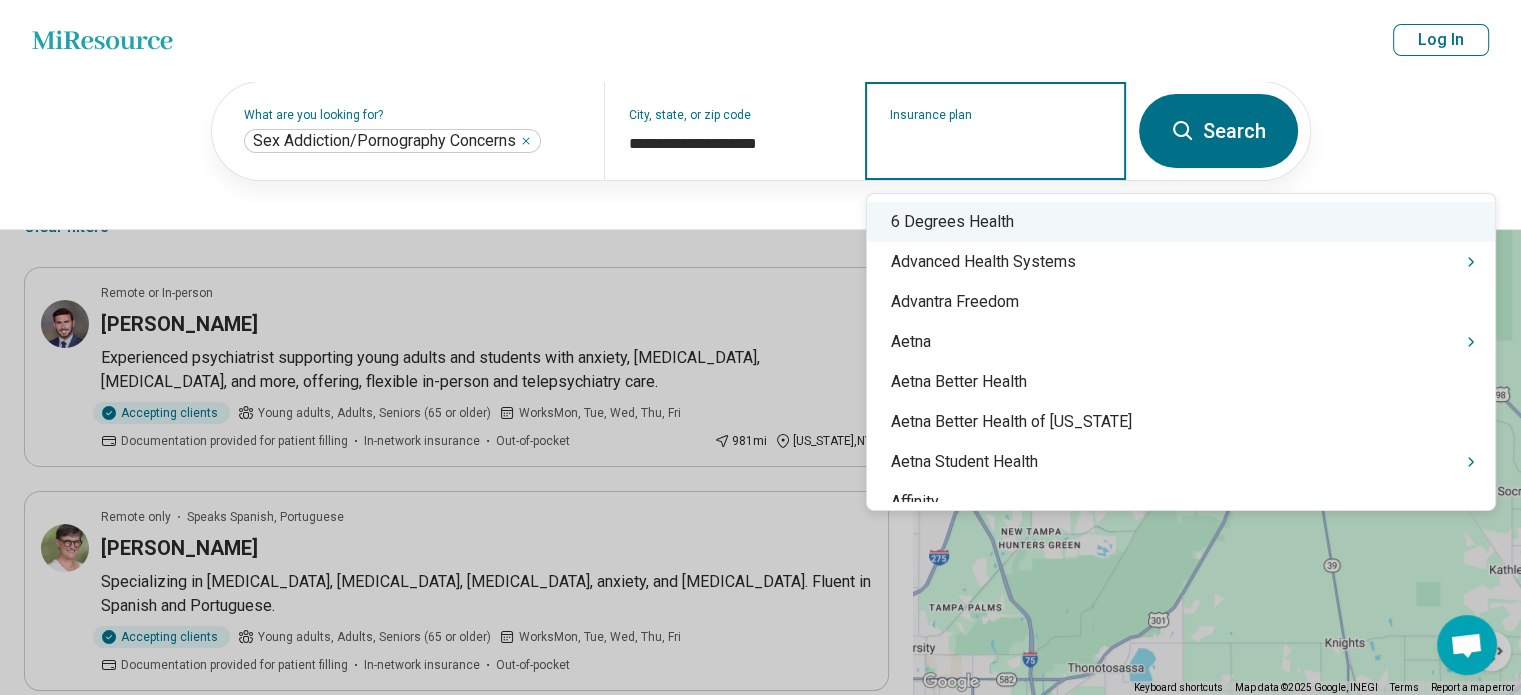 type on "*" 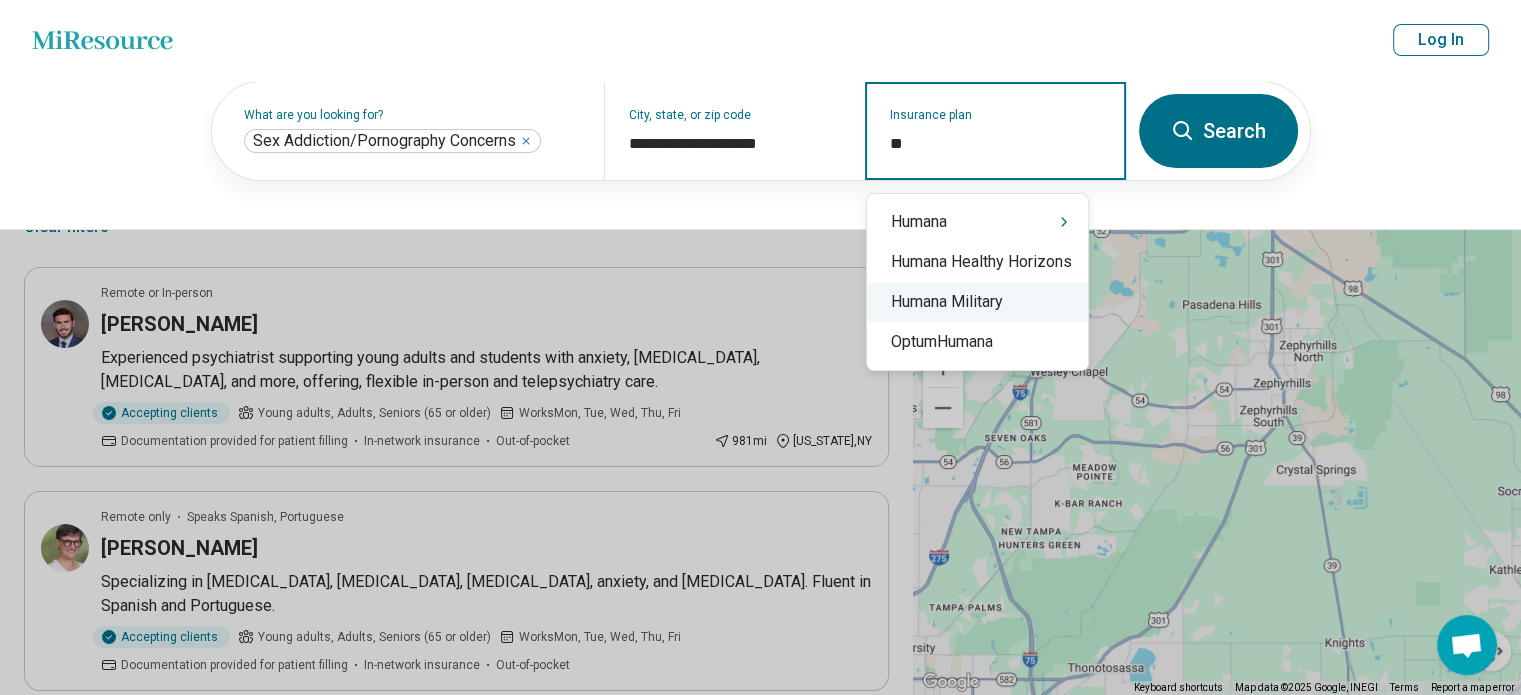 click on "Humana Military" at bounding box center (977, 302) 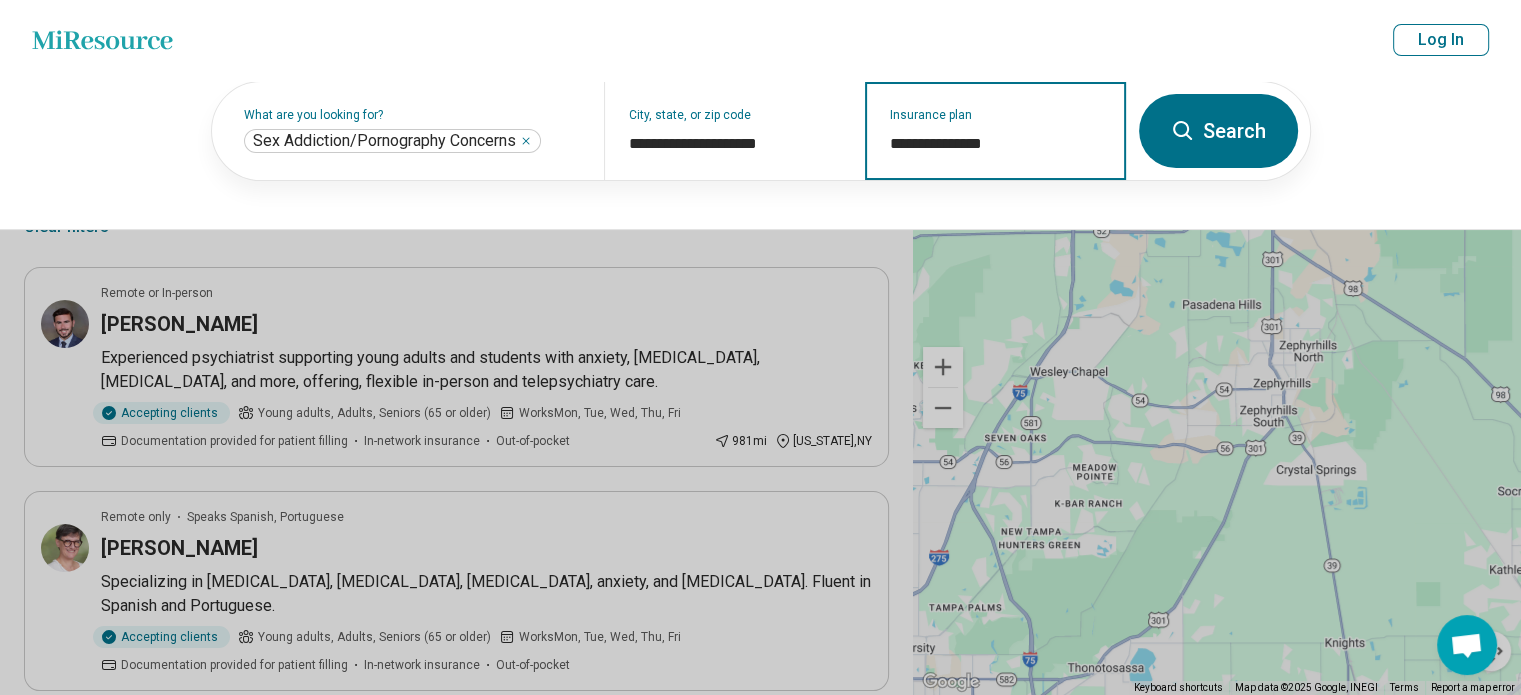 type on "**********" 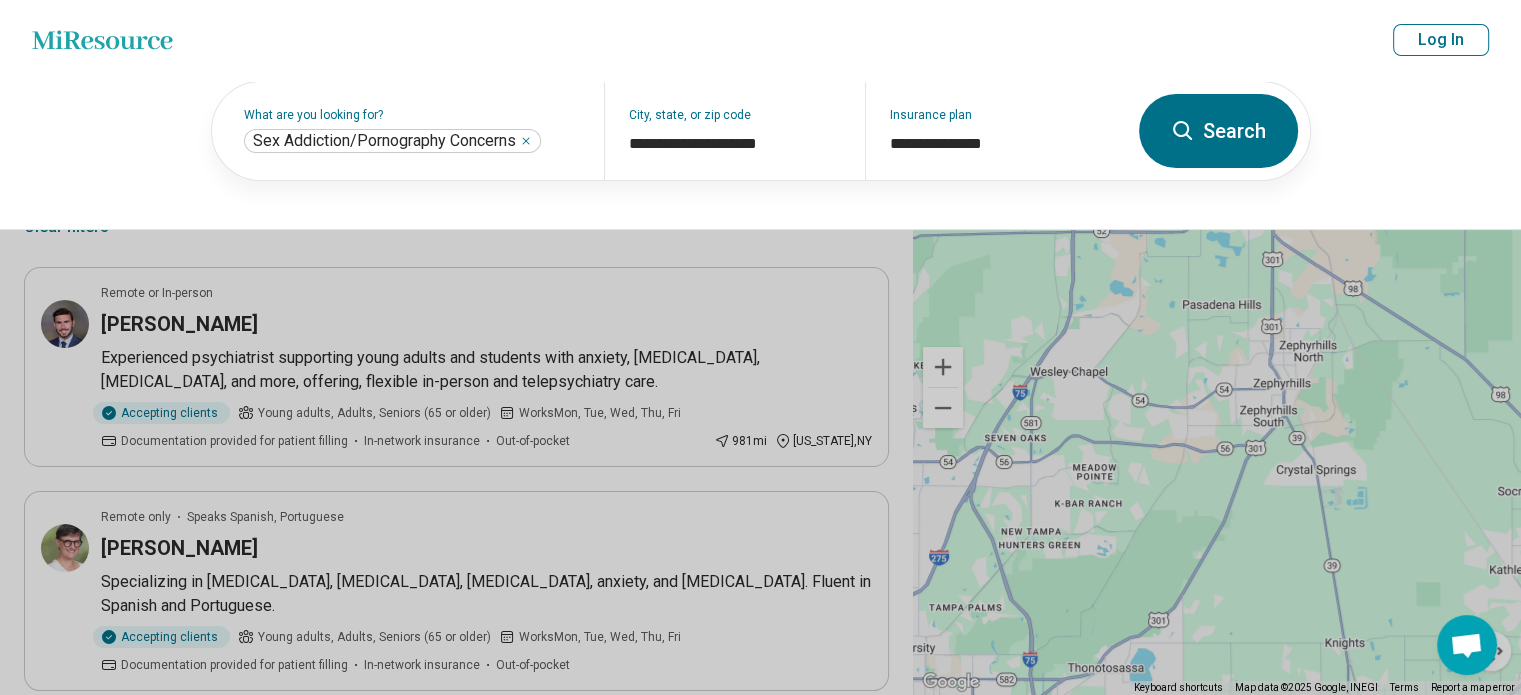 click on "Search" at bounding box center (1218, 131) 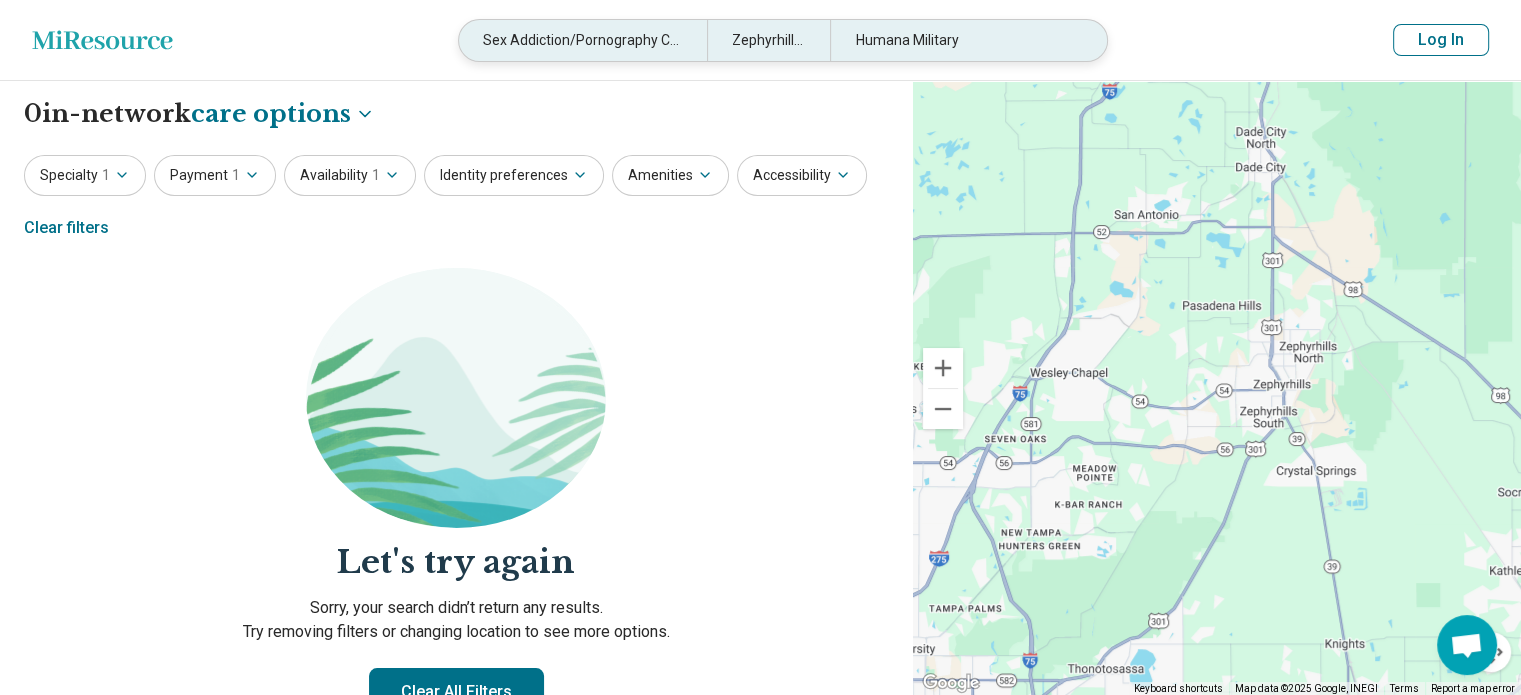 click on "Humana Military" at bounding box center (954, 40) 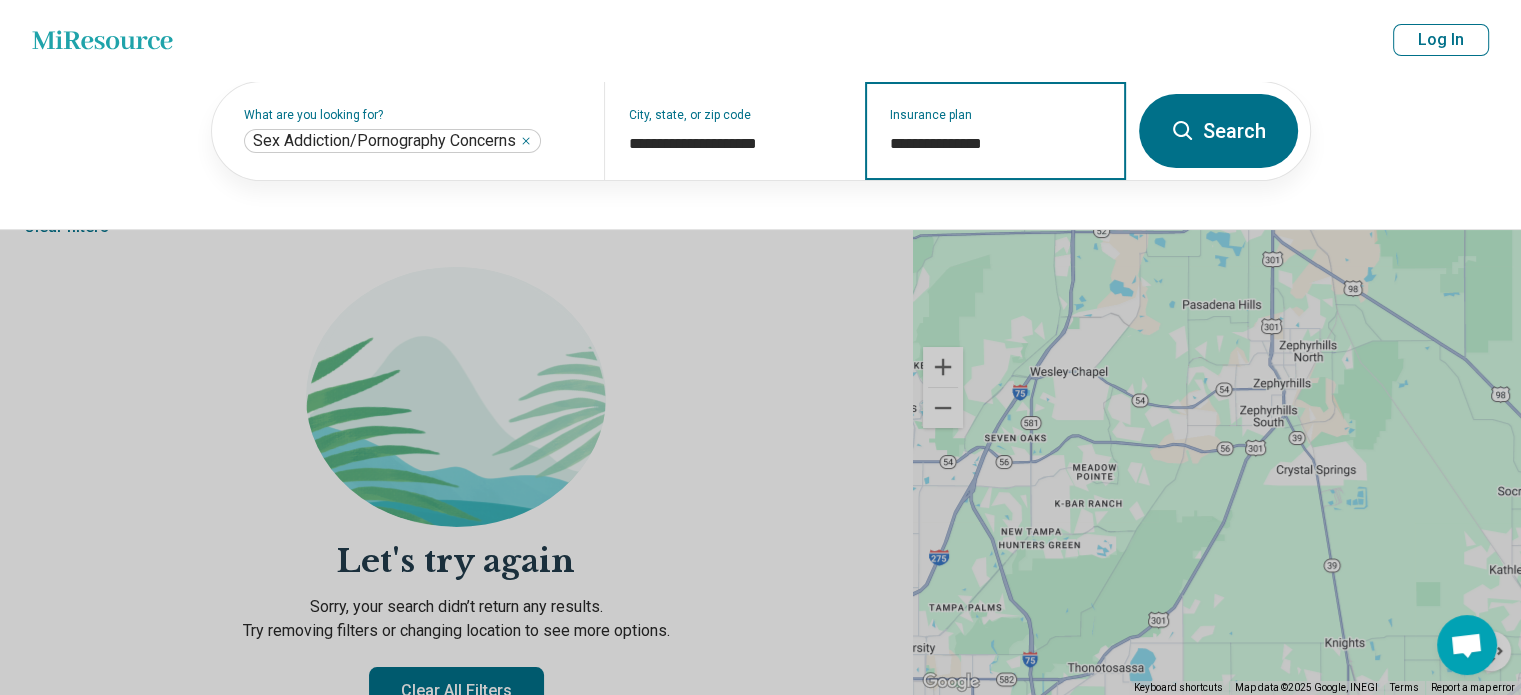 click on "**********" at bounding box center [996, 144] 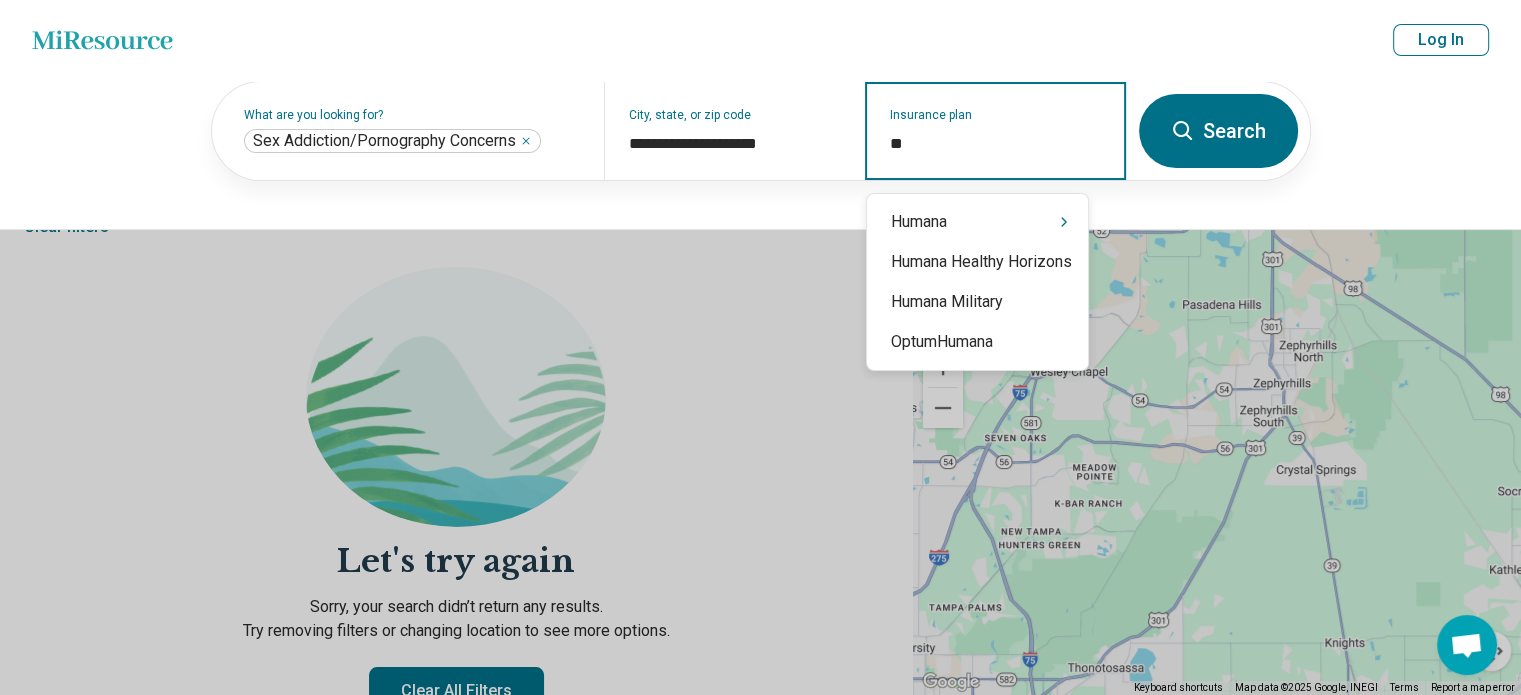type on "*" 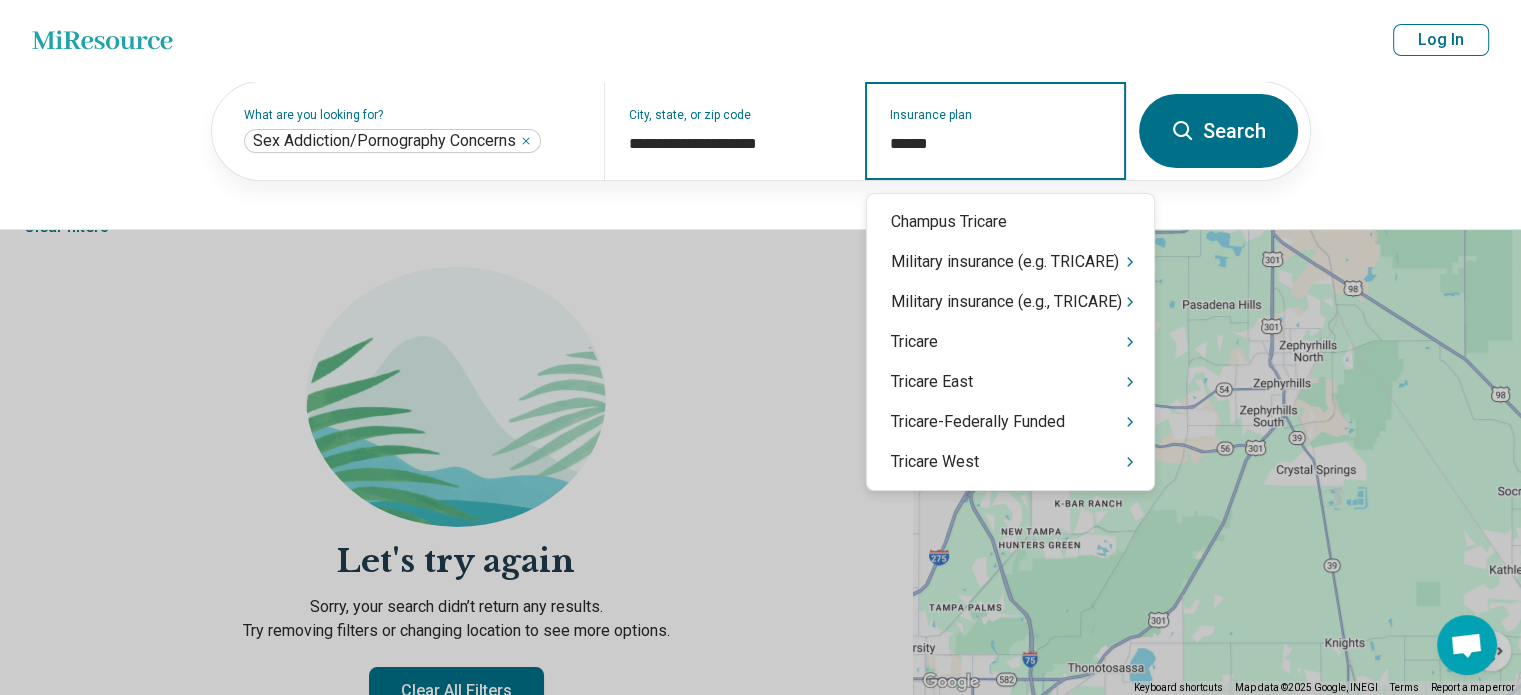 type on "*******" 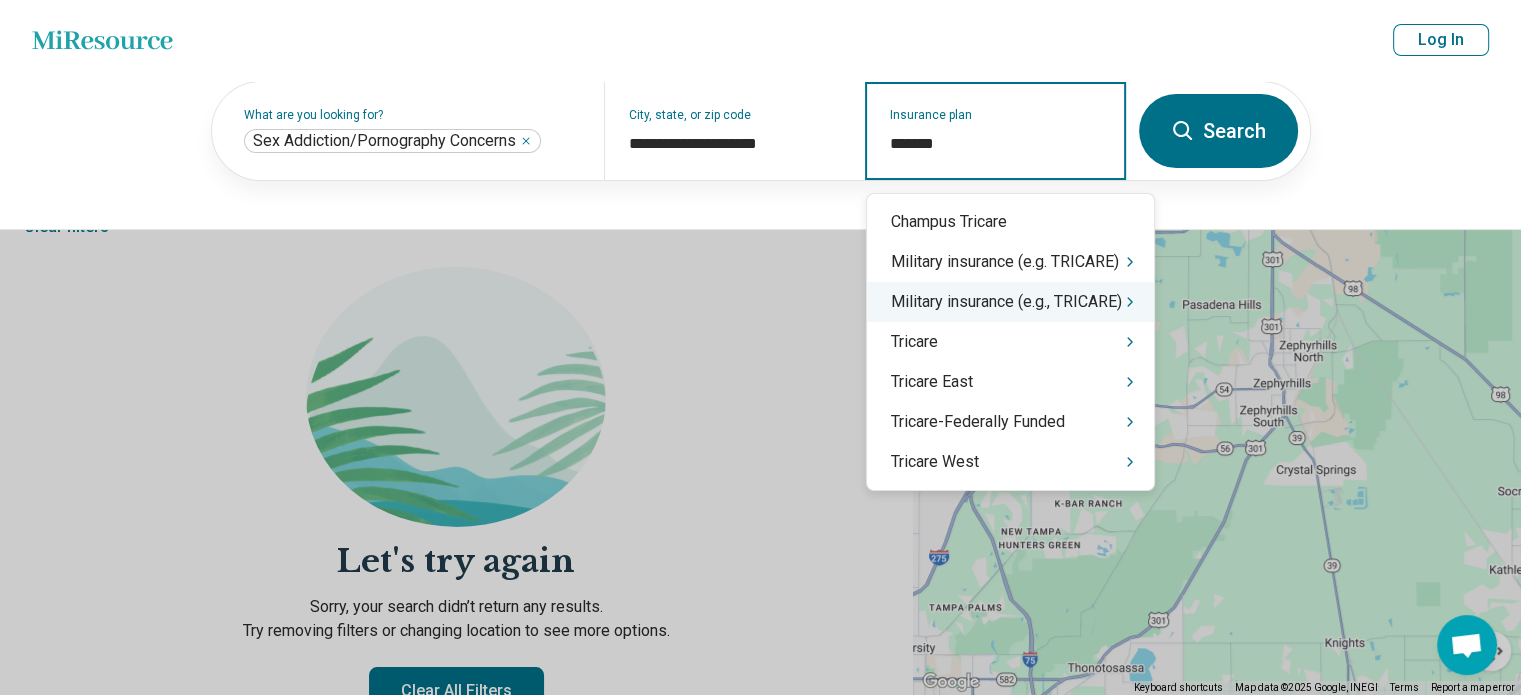 click on "Military insurance (e.g., TRICARE)" at bounding box center (1010, 302) 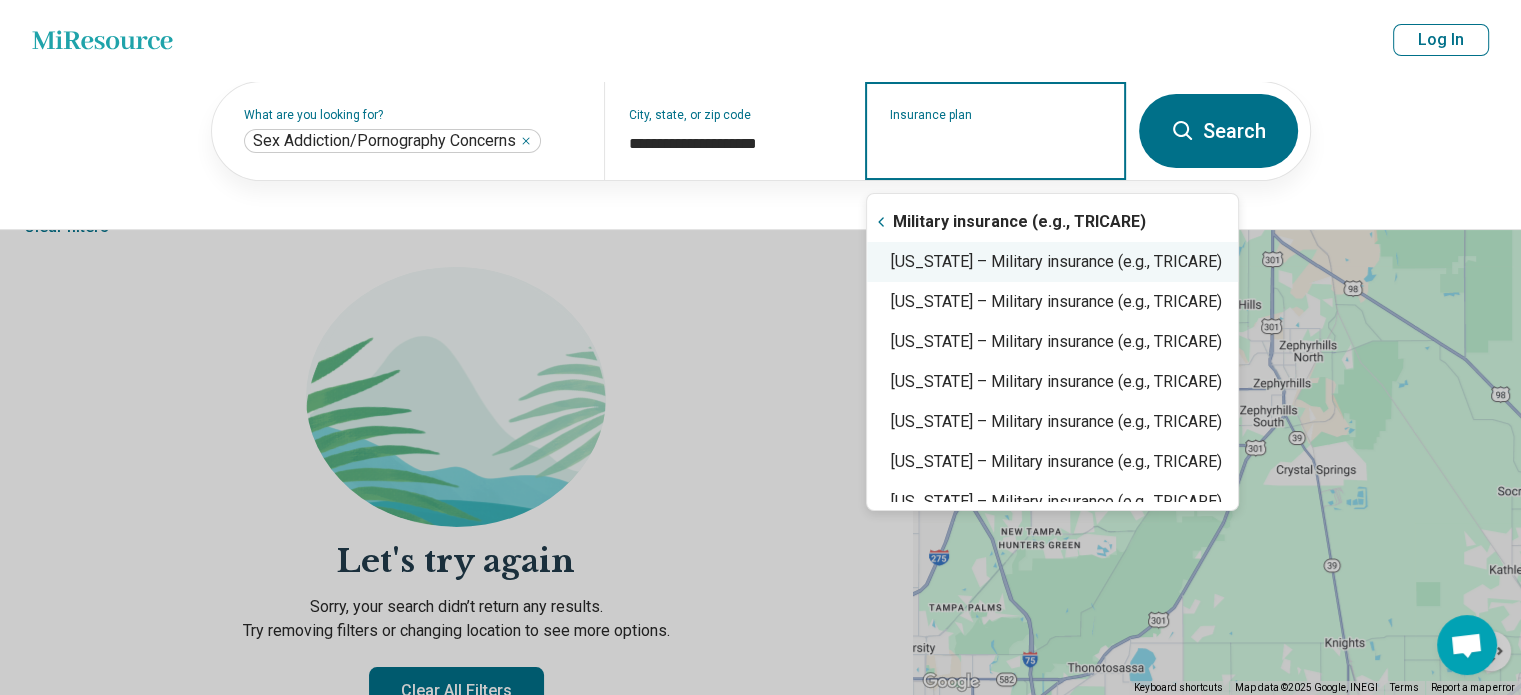 click on "[US_STATE] – Military insurance (e.g., TRICARE)" at bounding box center (1052, 262) 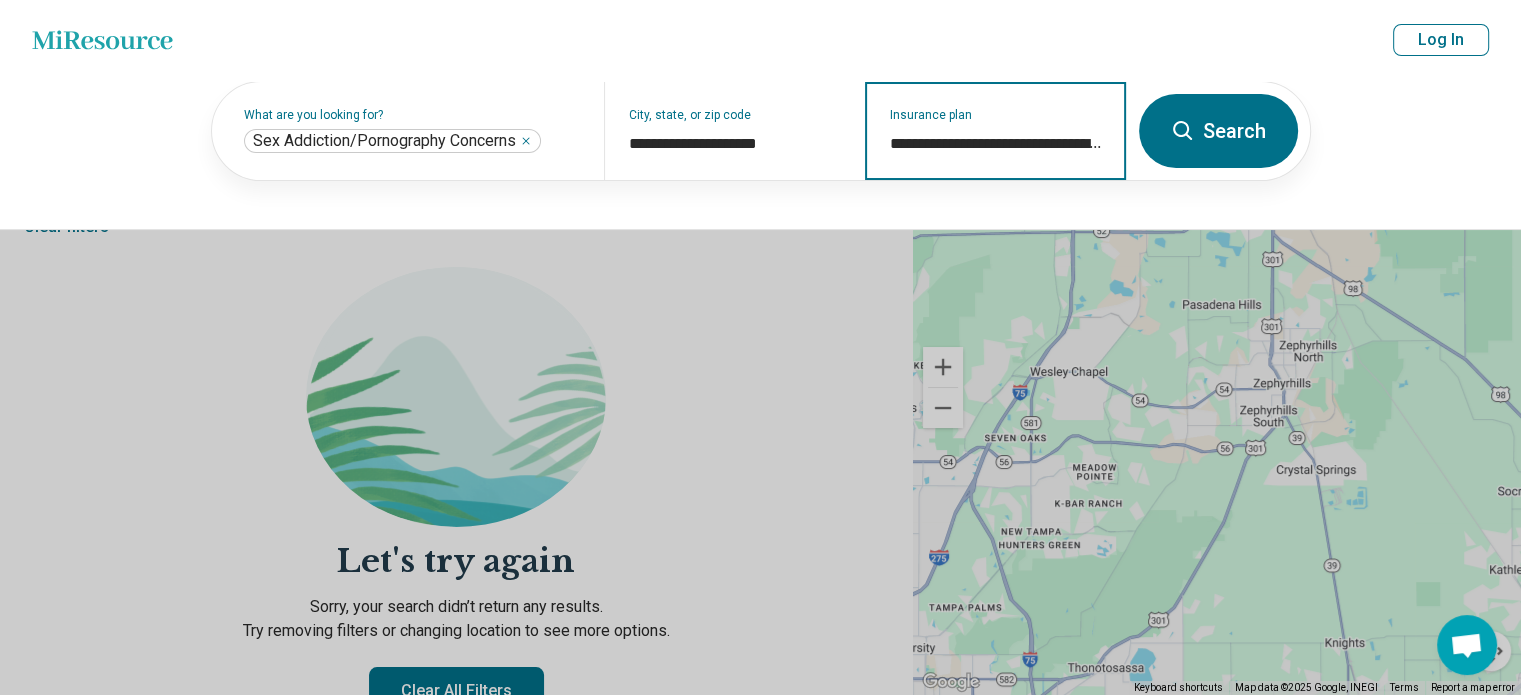 type on "**********" 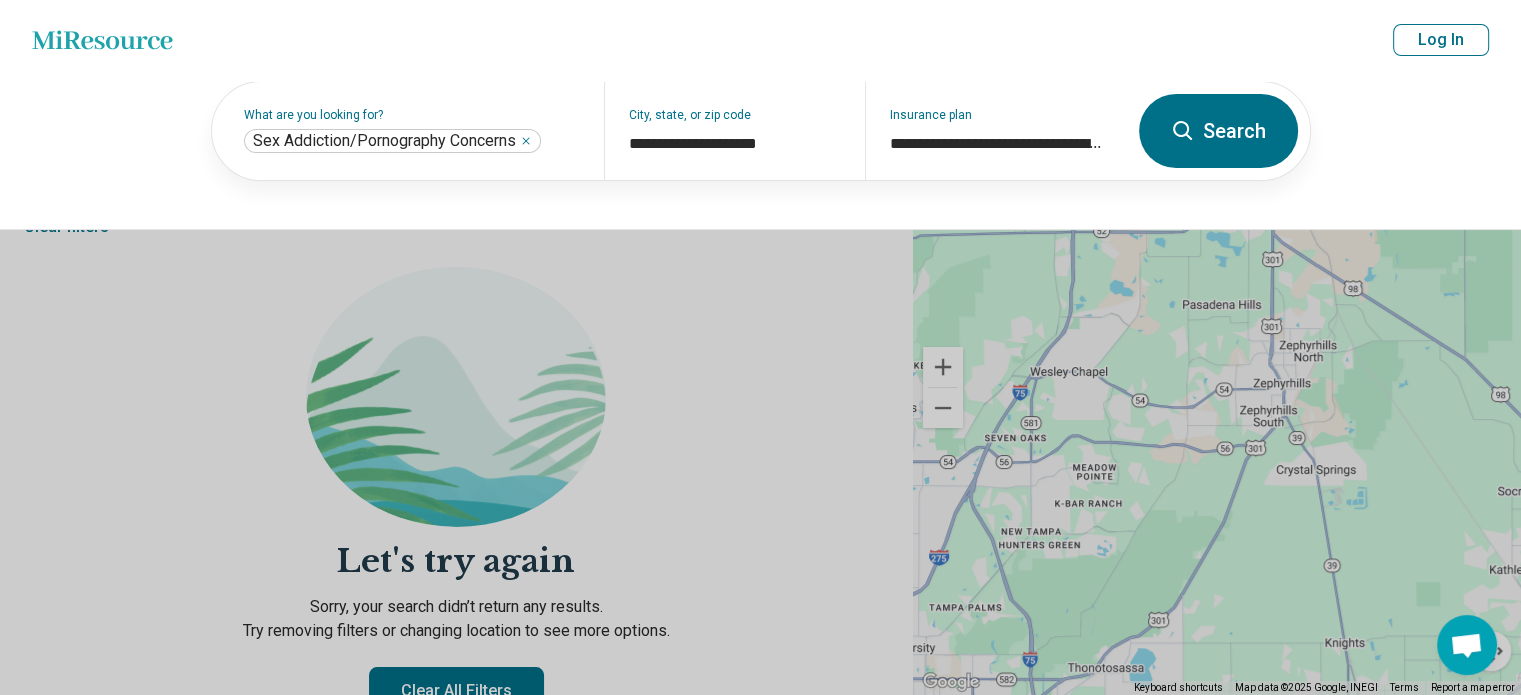 click on "Search" at bounding box center (1218, 131) 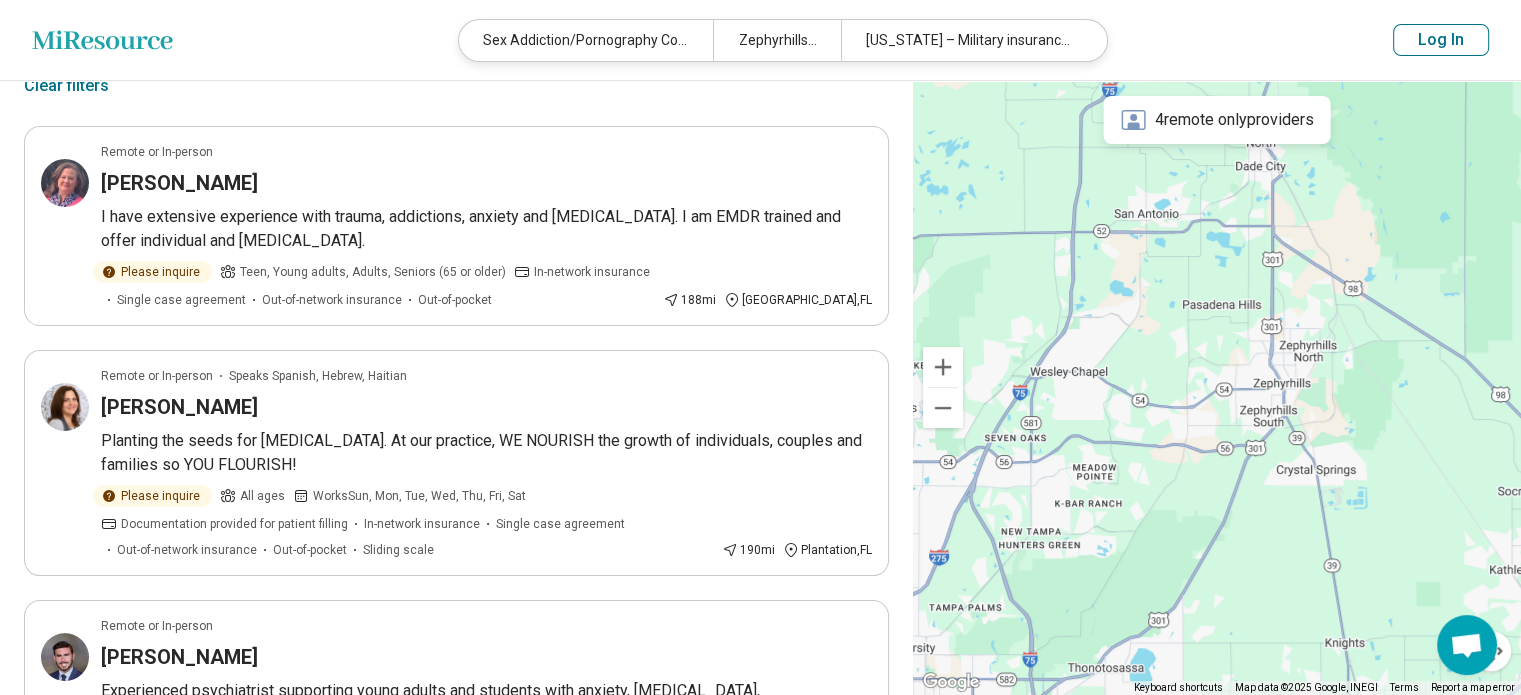 scroll, scrollTop: 0, scrollLeft: 0, axis: both 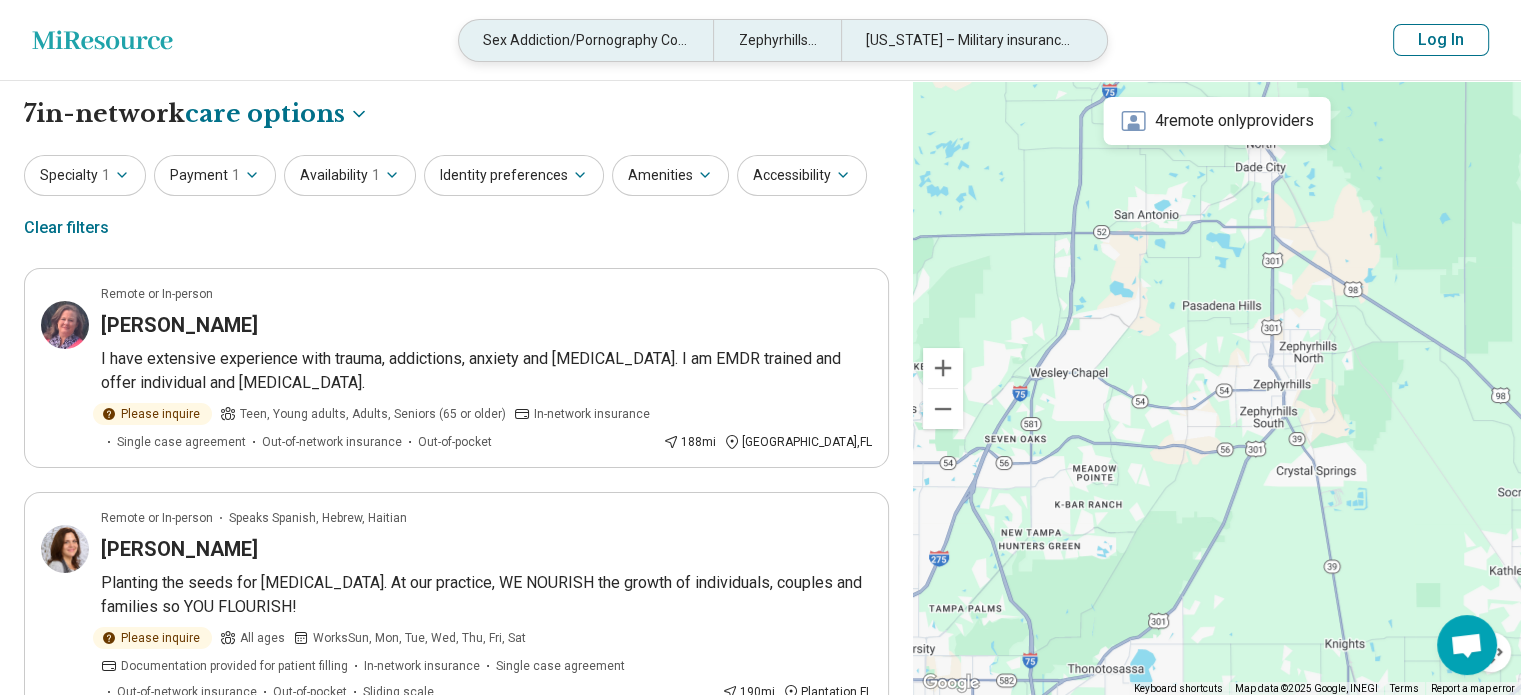 click on "[US_STATE] – Military insurance (e.g., TRICARE)" at bounding box center [968, 40] 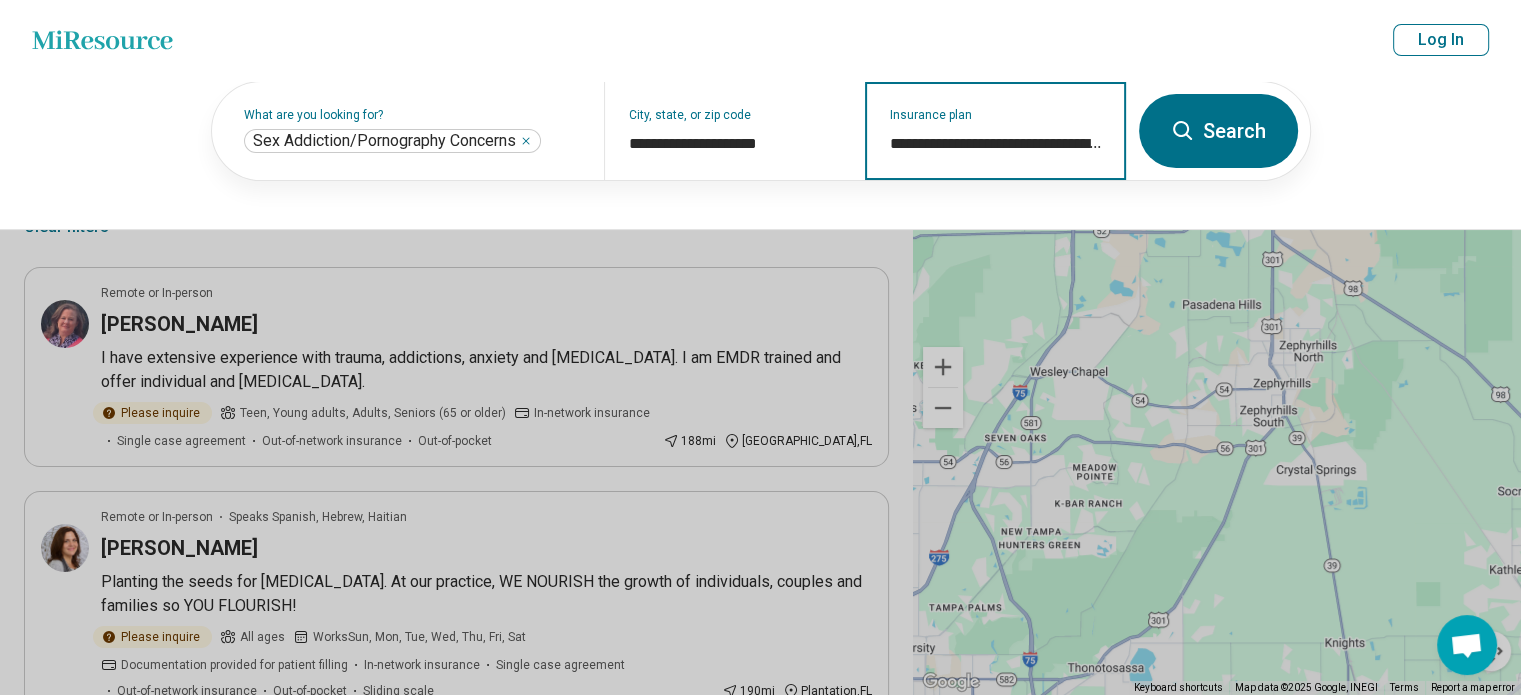 click on "**********" at bounding box center [996, 144] 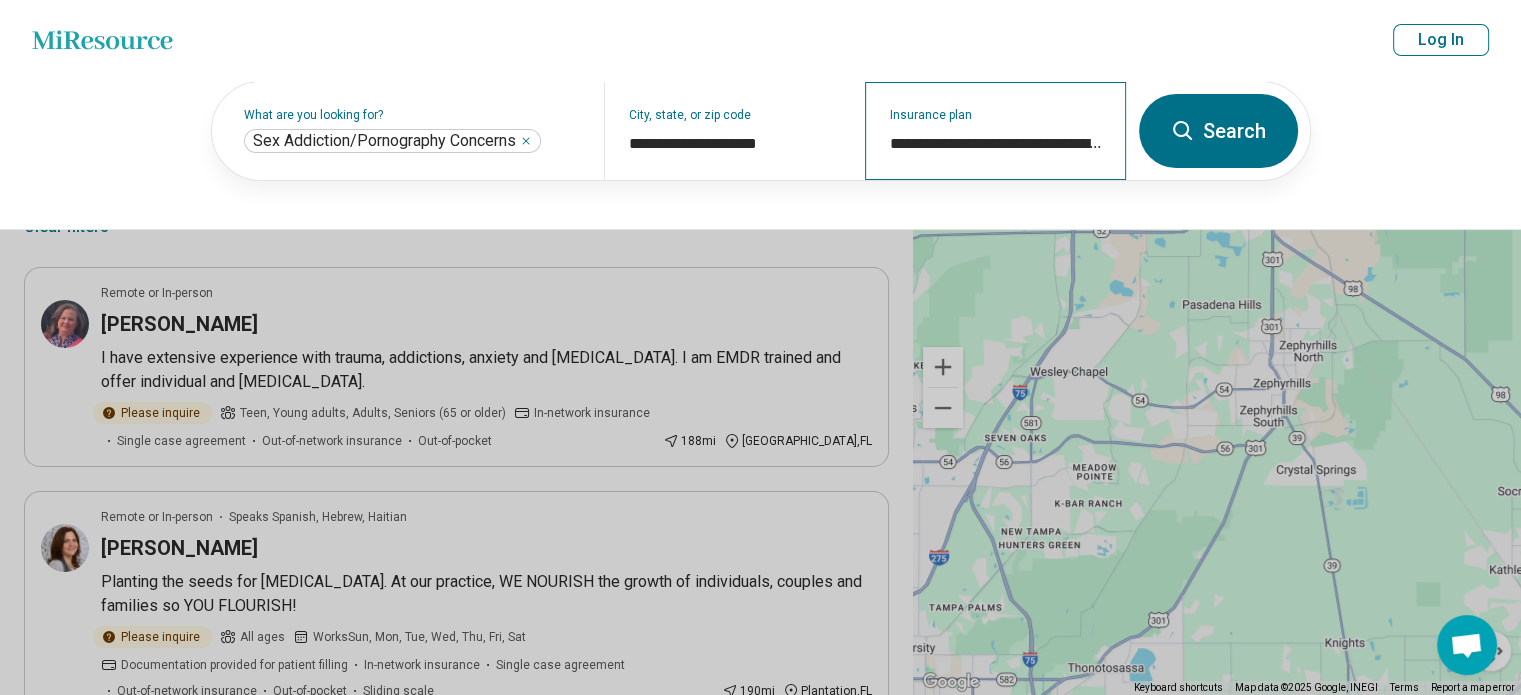 click on "**********" at bounding box center [995, 131] 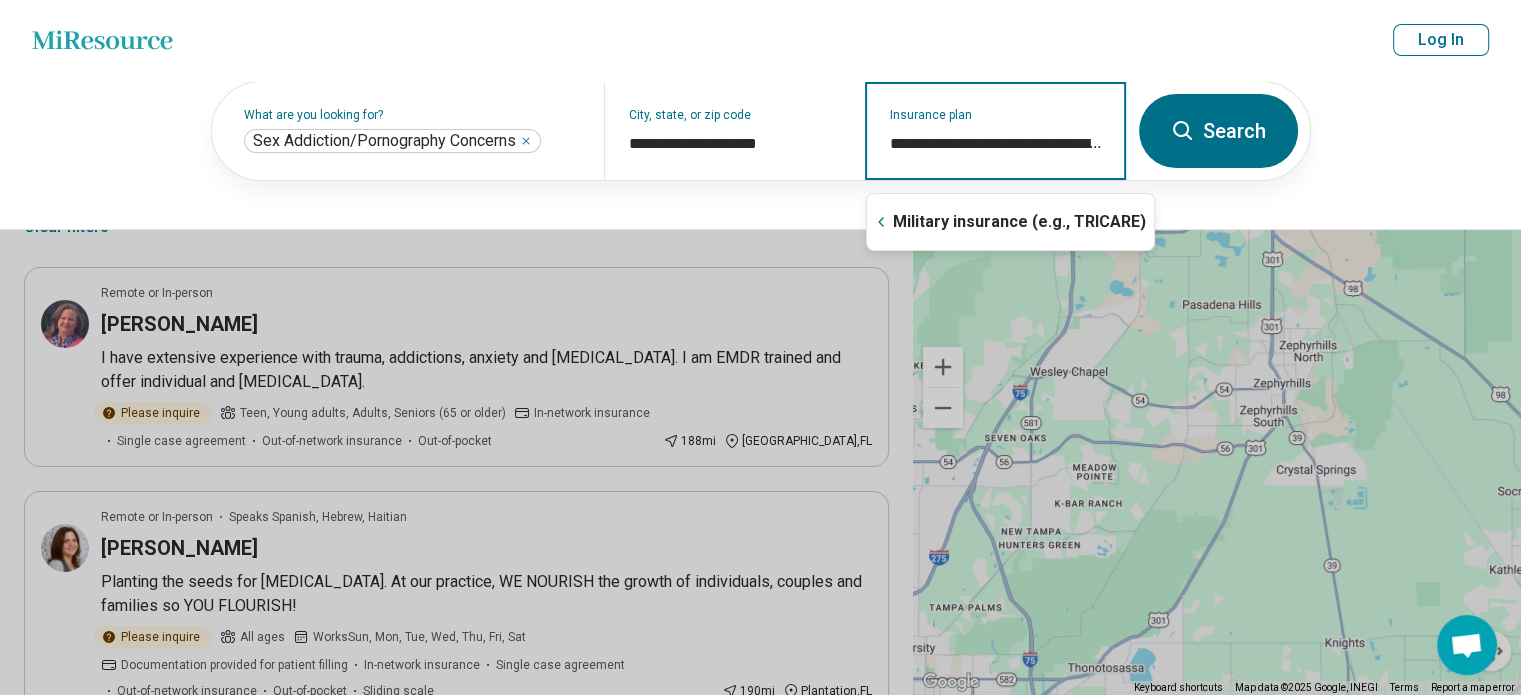 type on "**********" 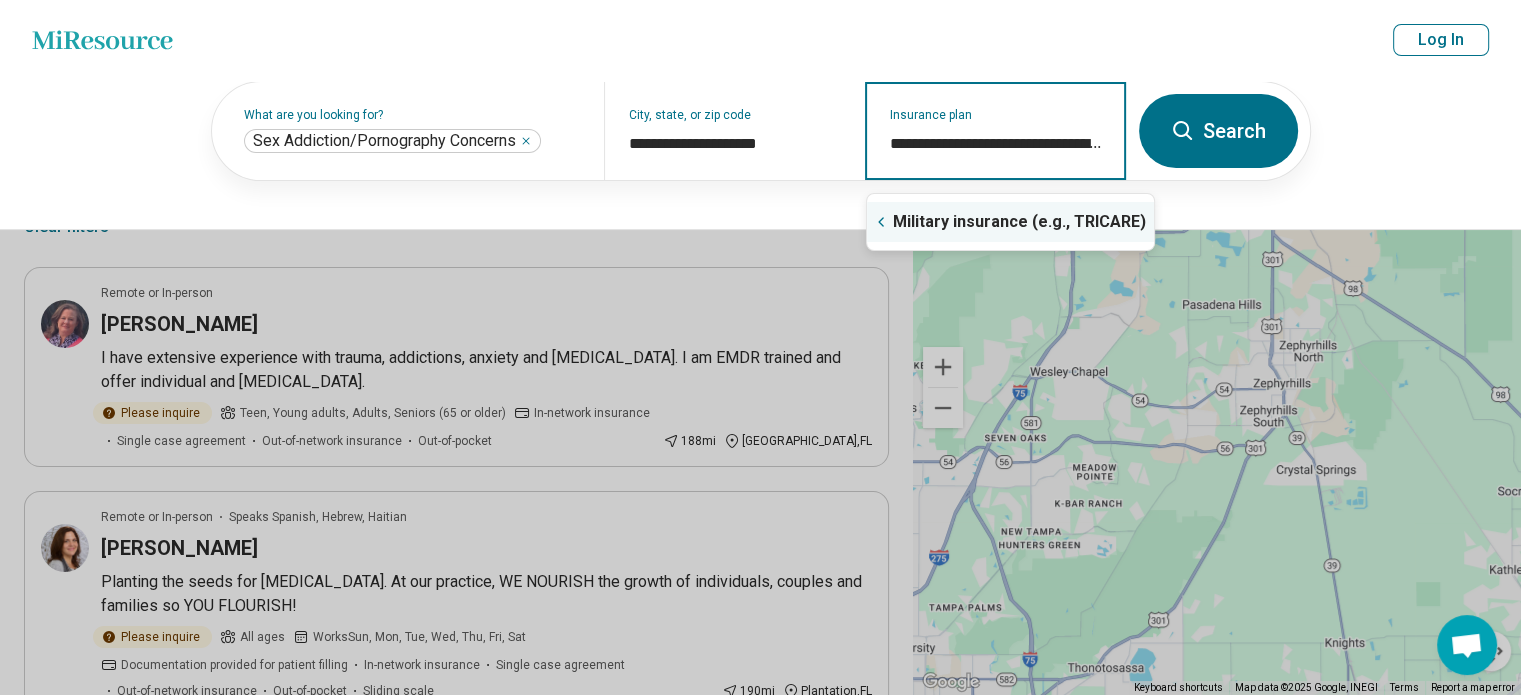 click 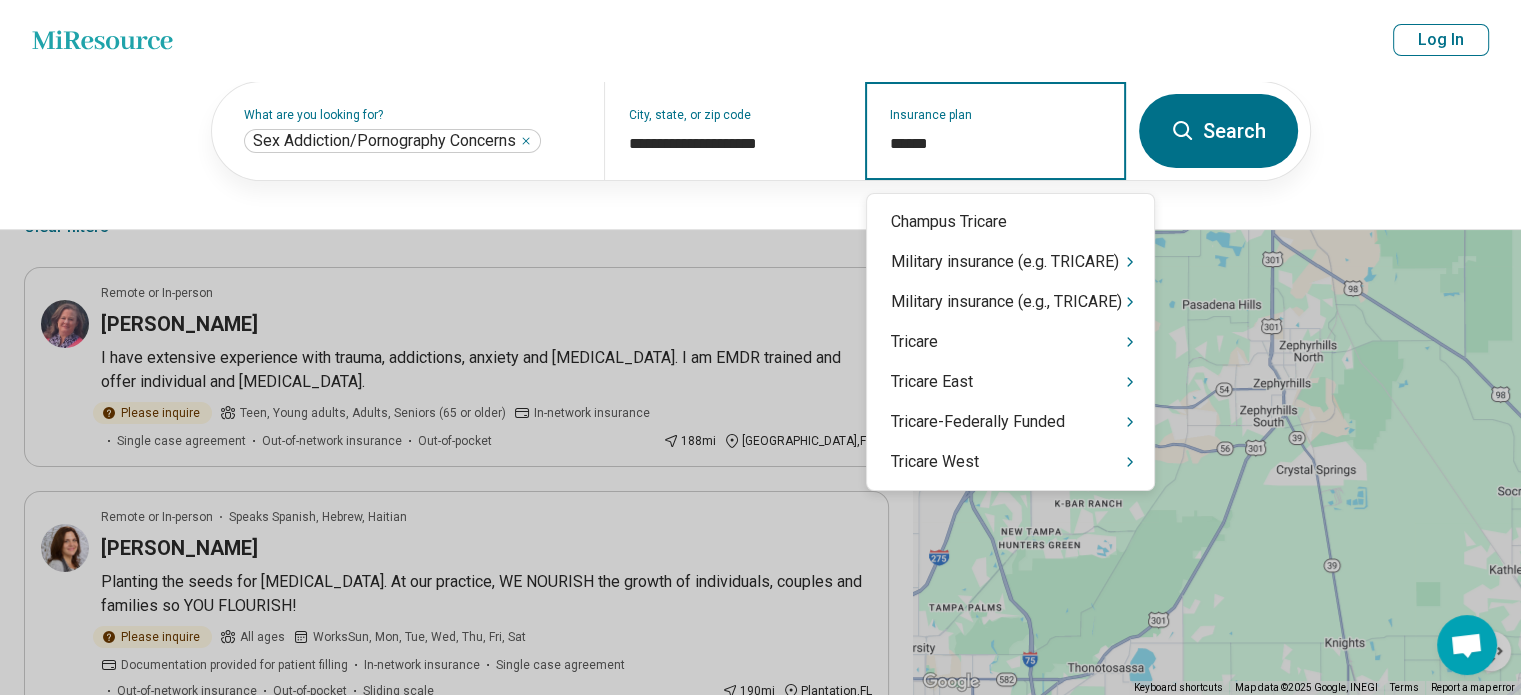 type on "*******" 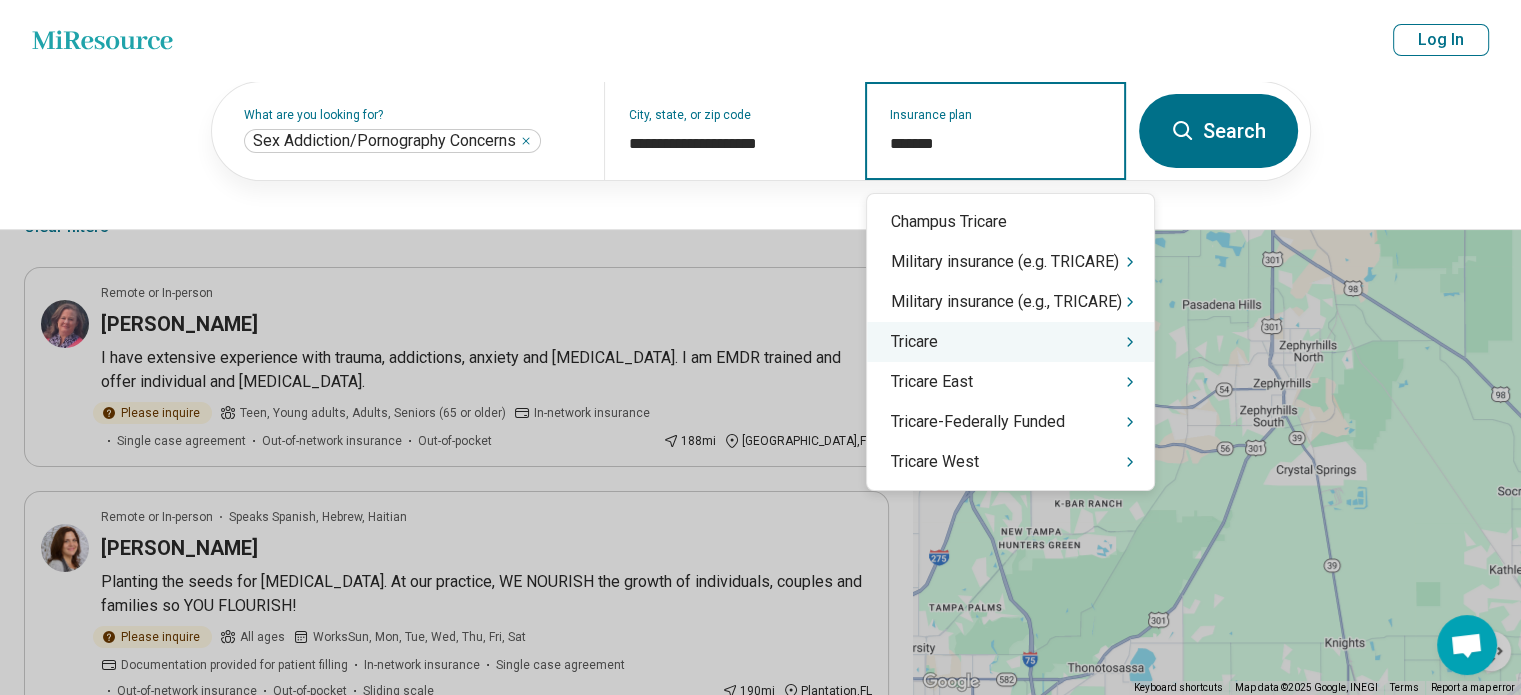 click on "Tricare" at bounding box center (1010, 342) 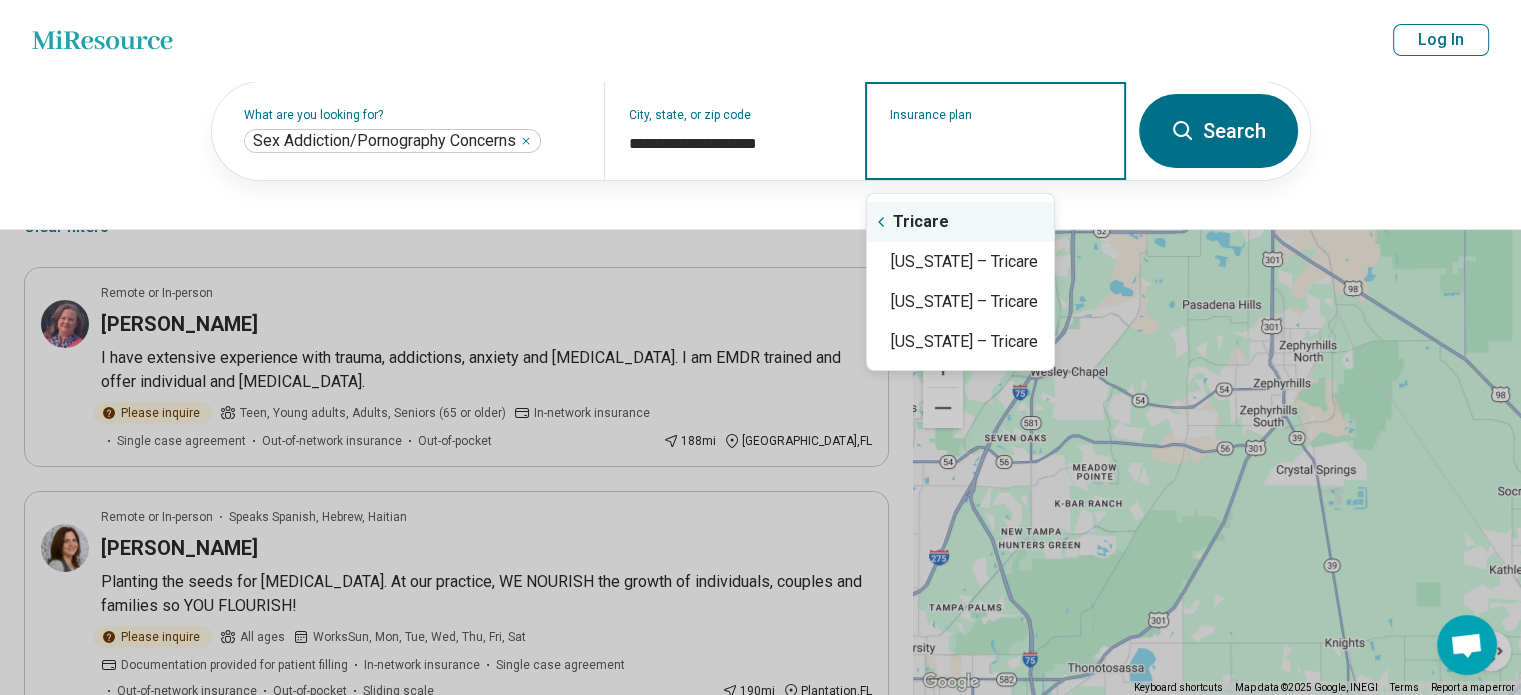 click 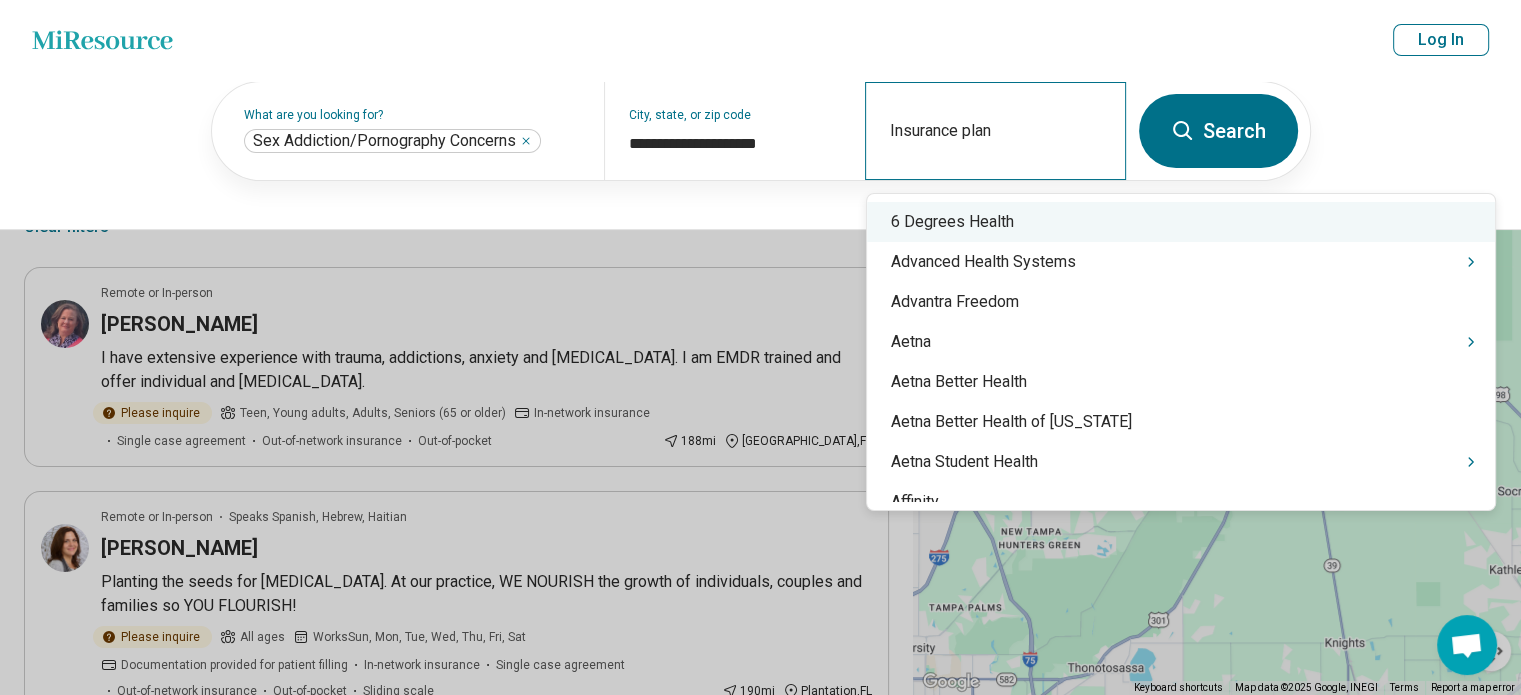 click on "Insurance plan" at bounding box center (995, 131) 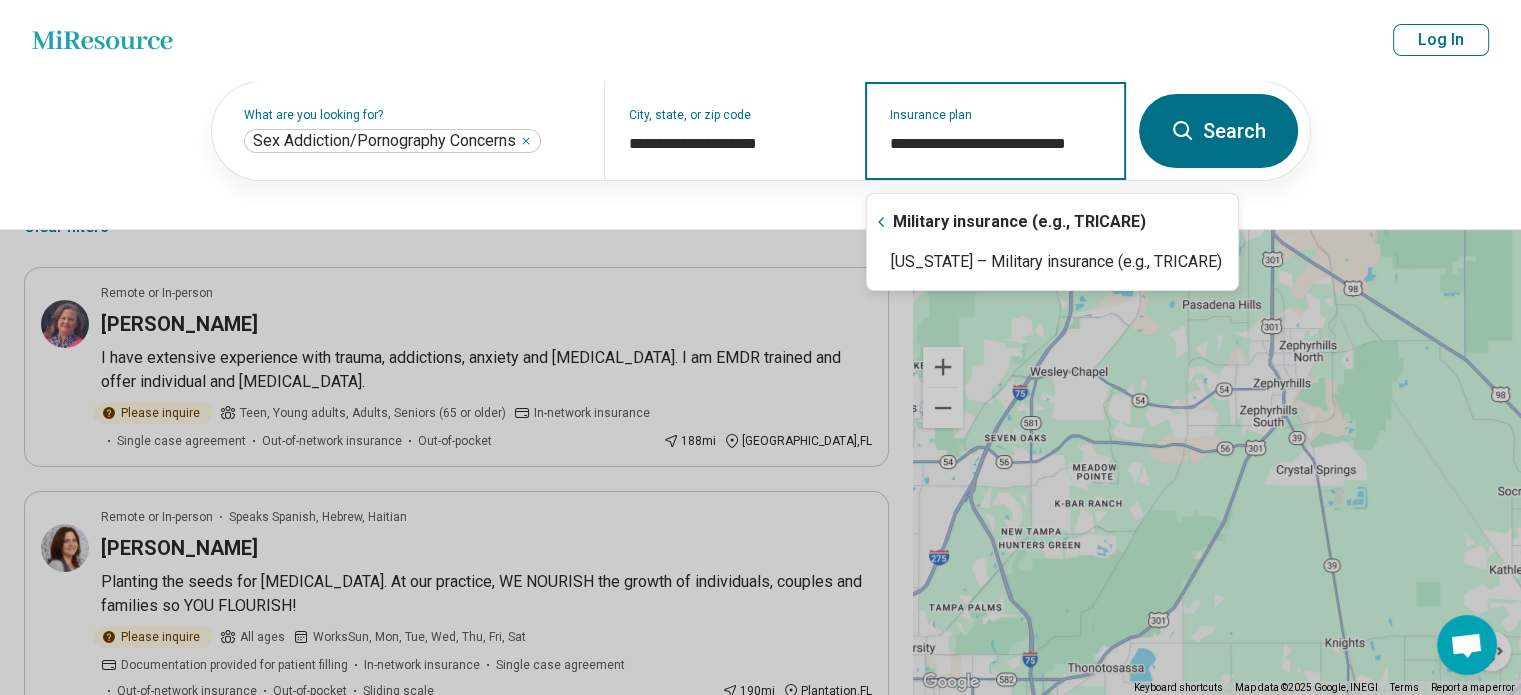 scroll, scrollTop: 0, scrollLeft: 0, axis: both 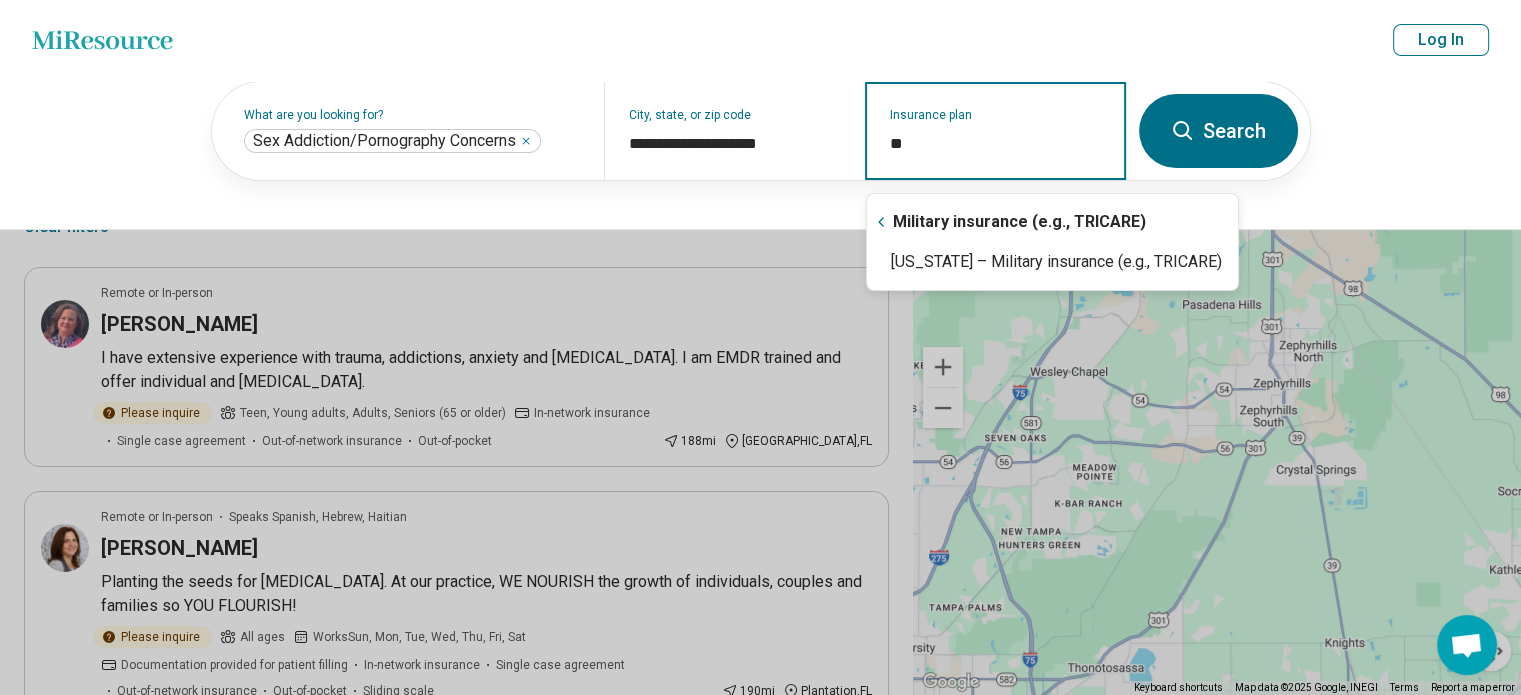 type on "*" 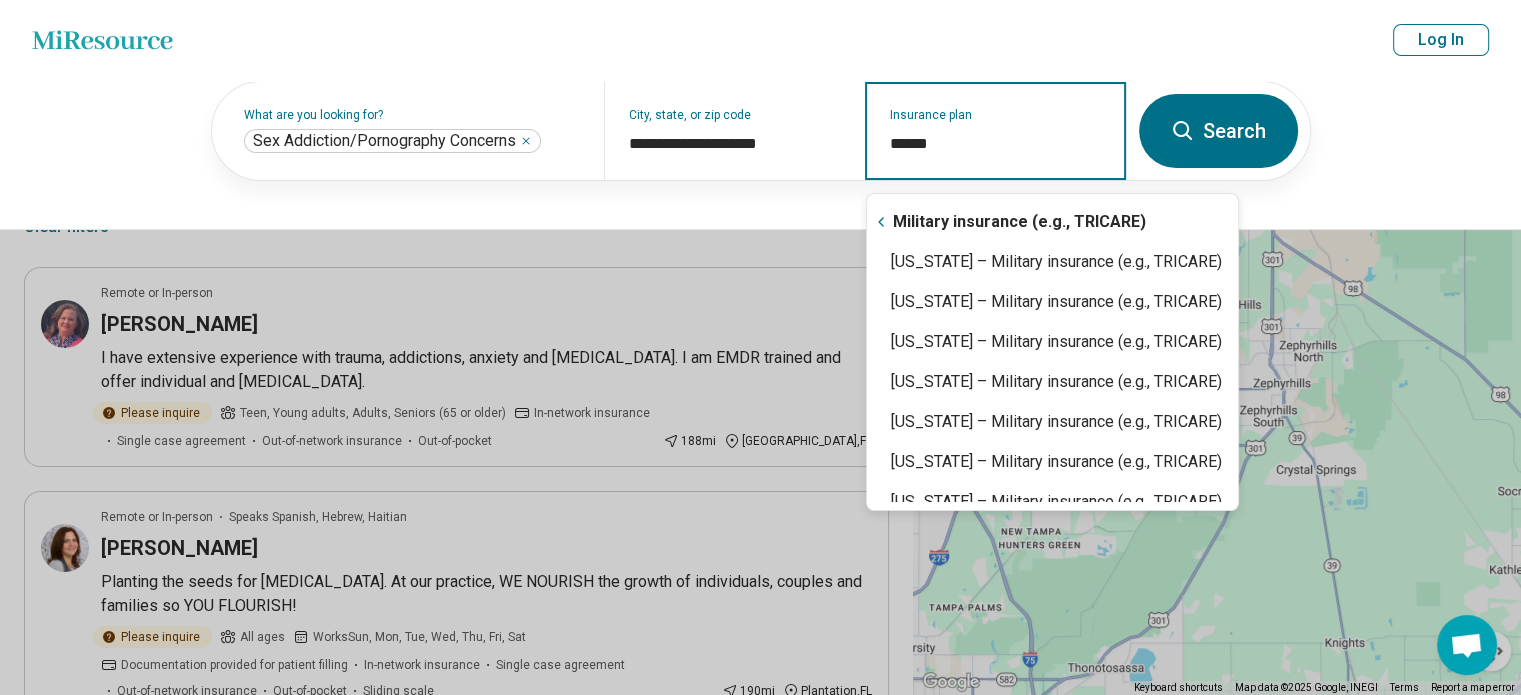 type on "*******" 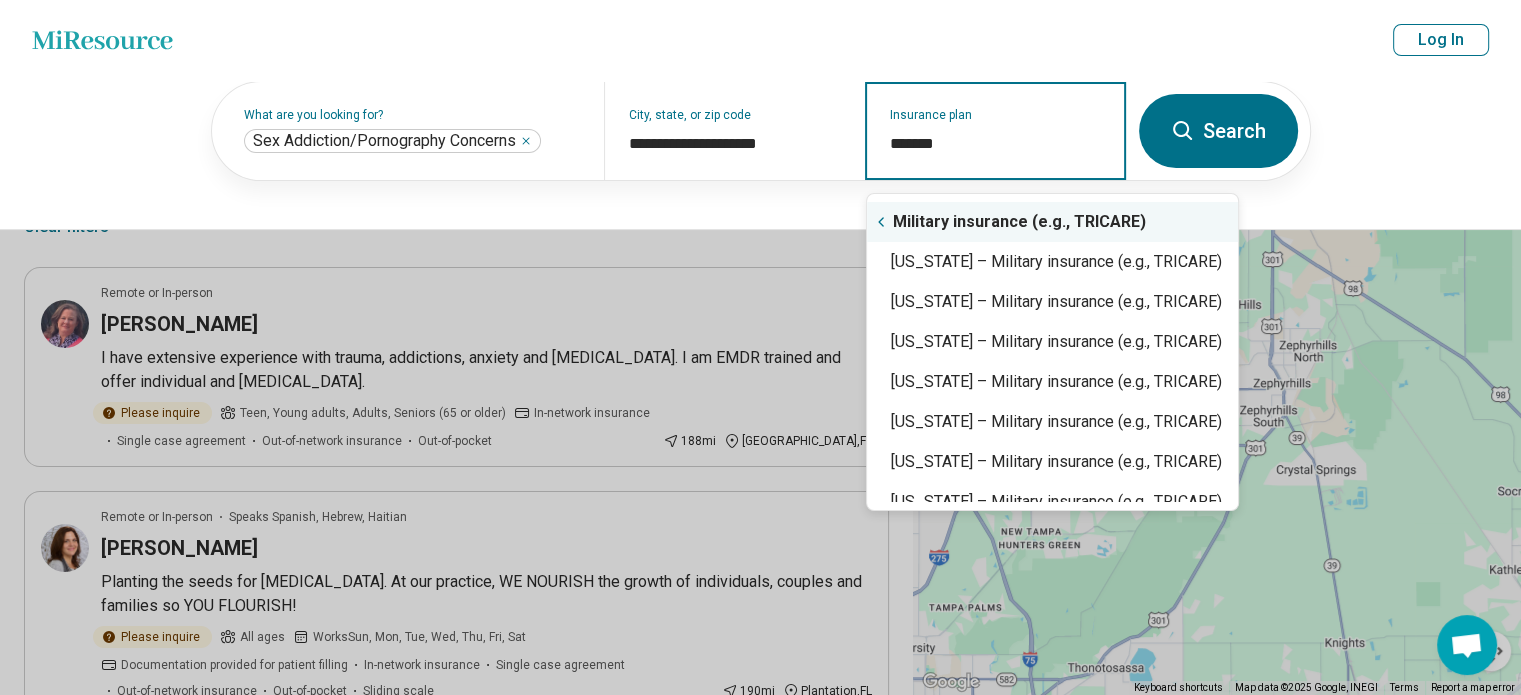 click 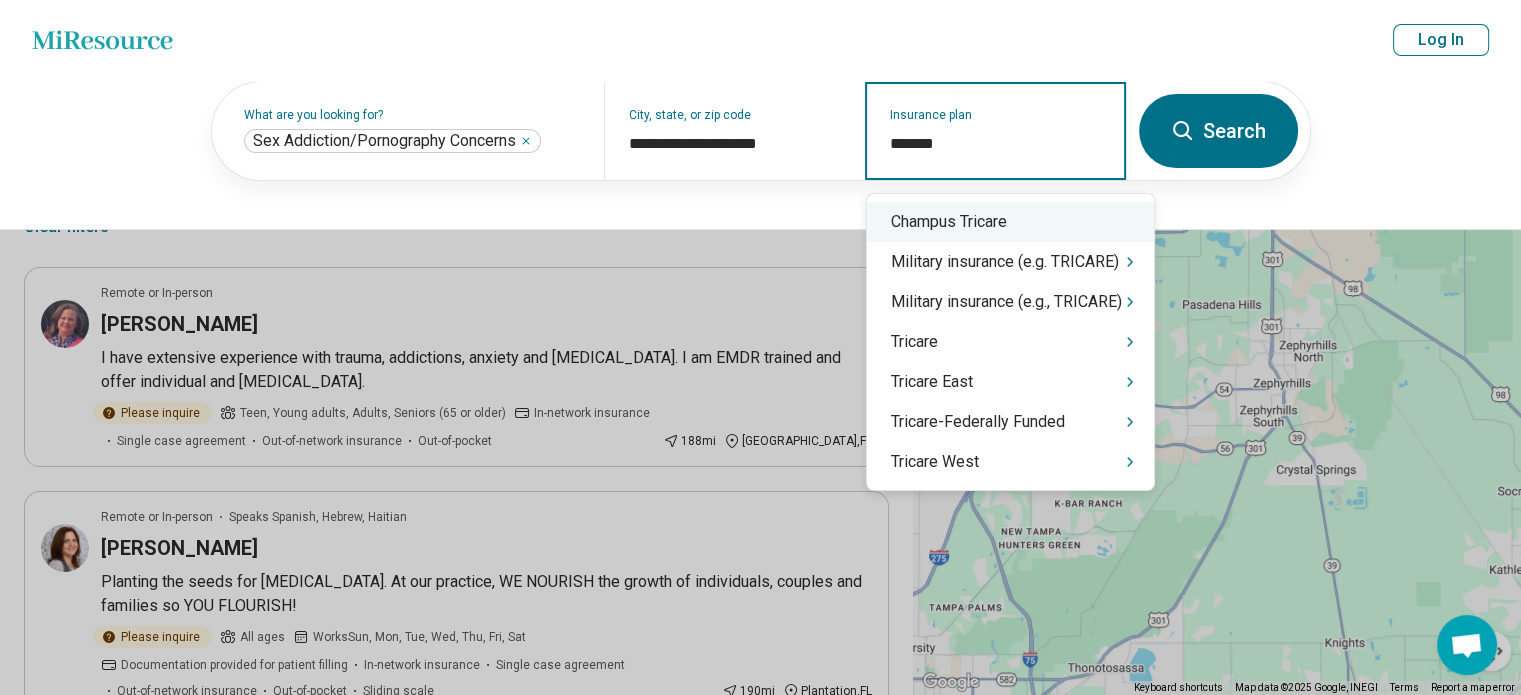 click on "Champus Tricare" at bounding box center (1010, 222) 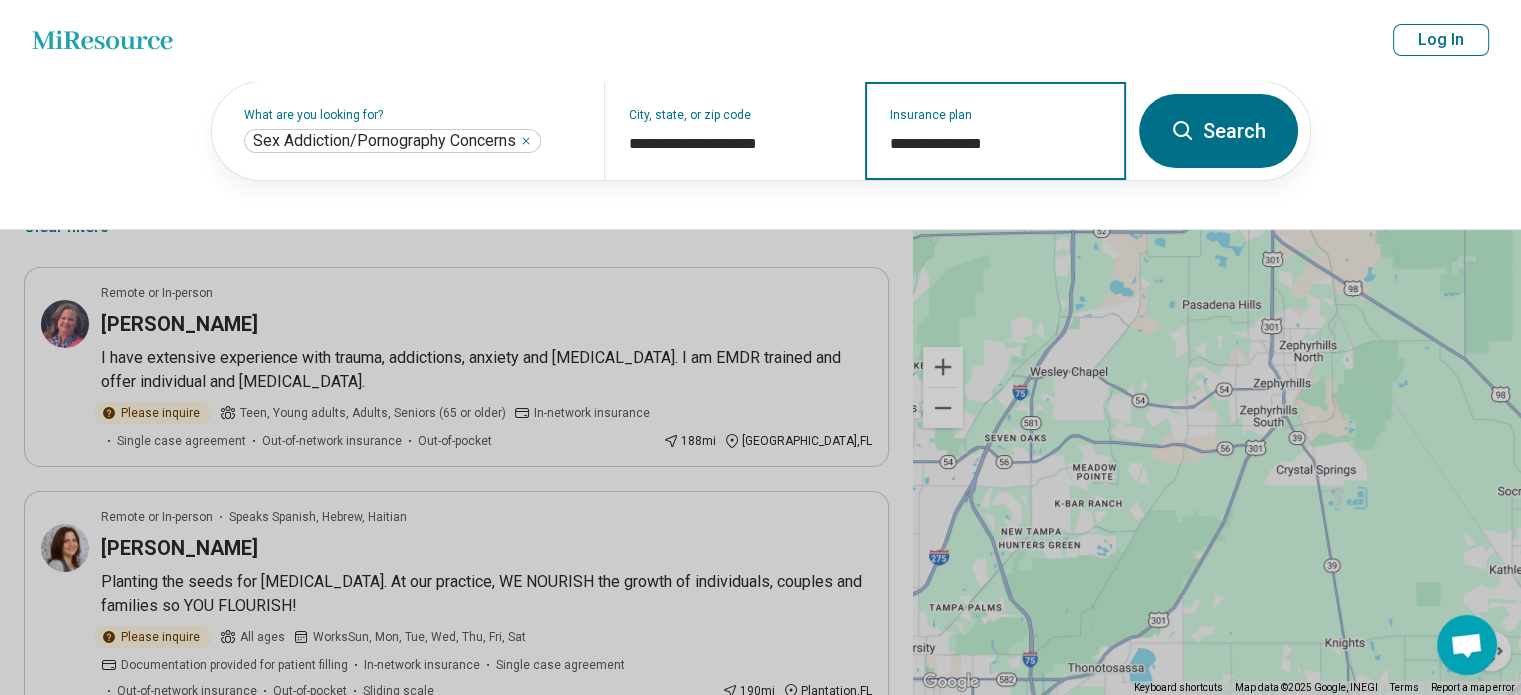 type on "**********" 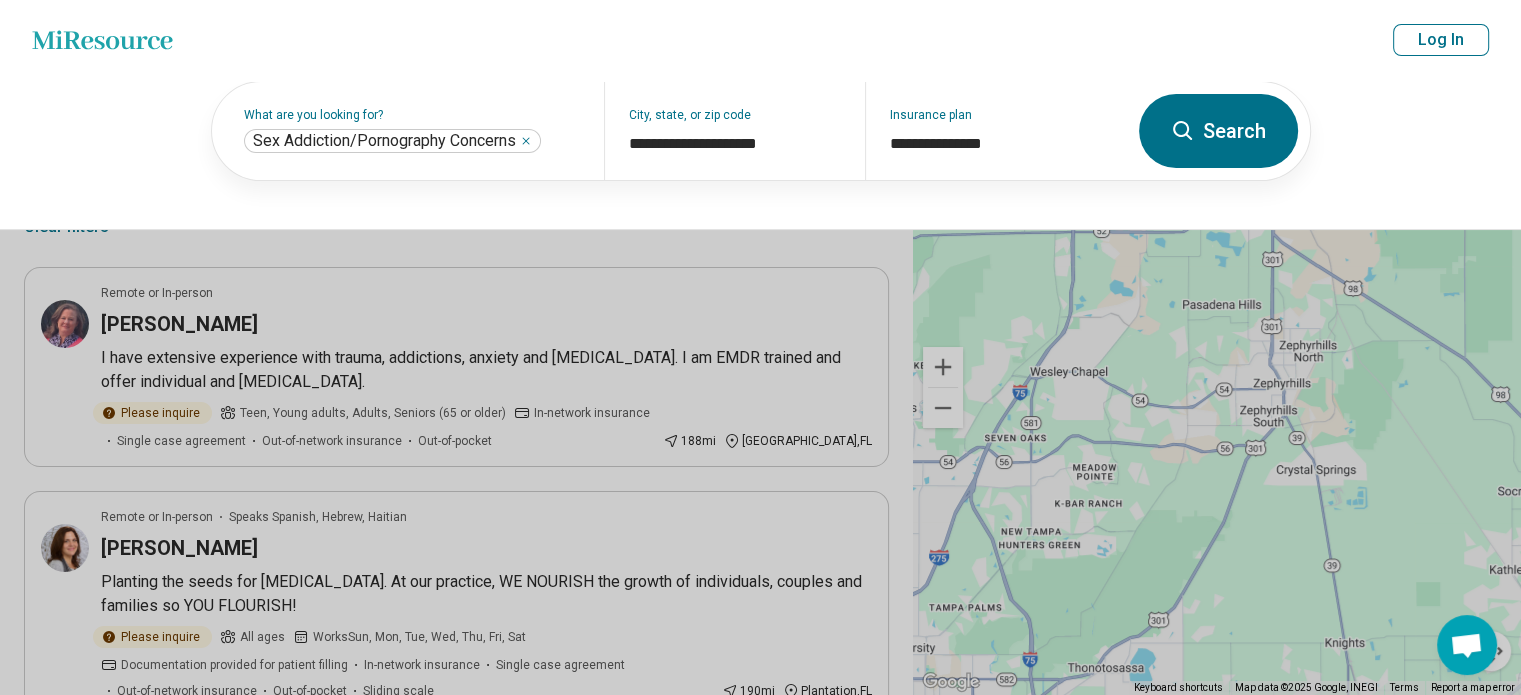 click on "Search" at bounding box center (1218, 131) 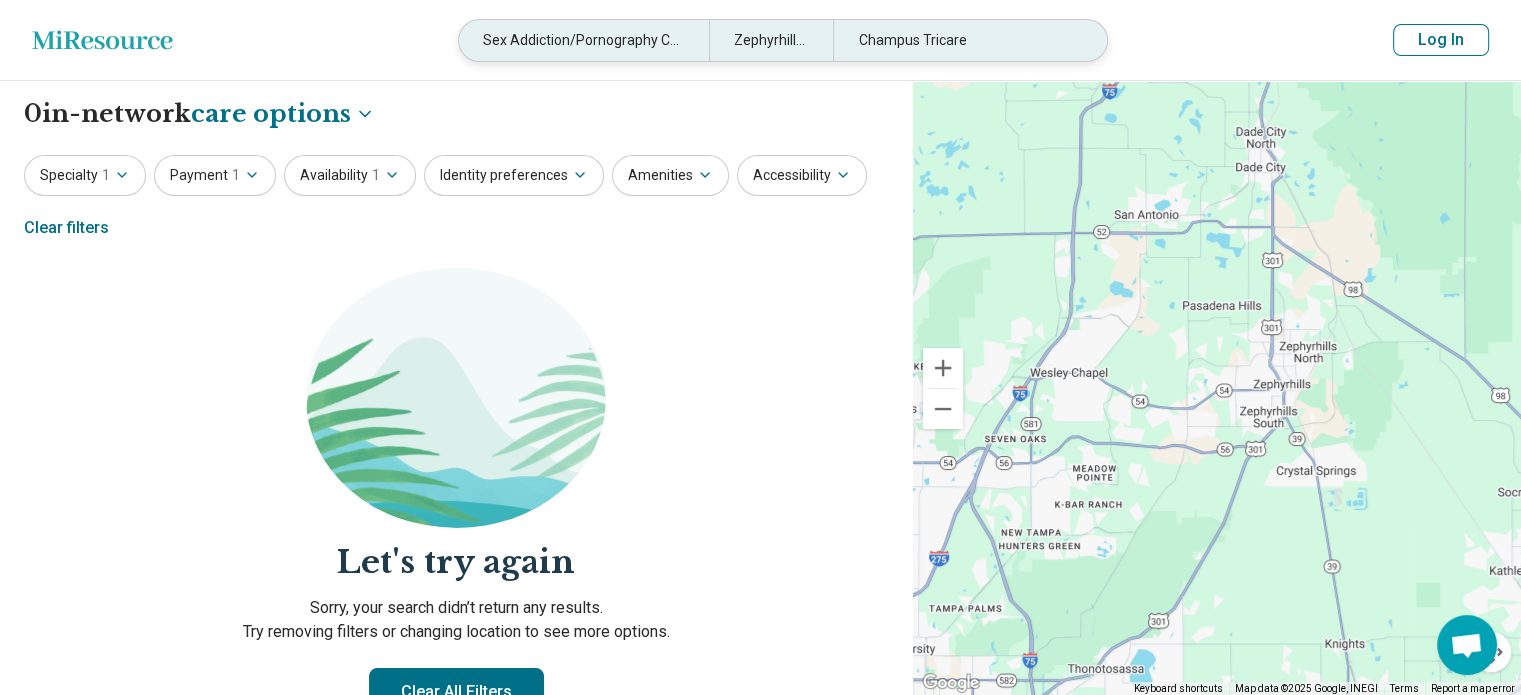 click on "Champus Tricare" at bounding box center (958, 40) 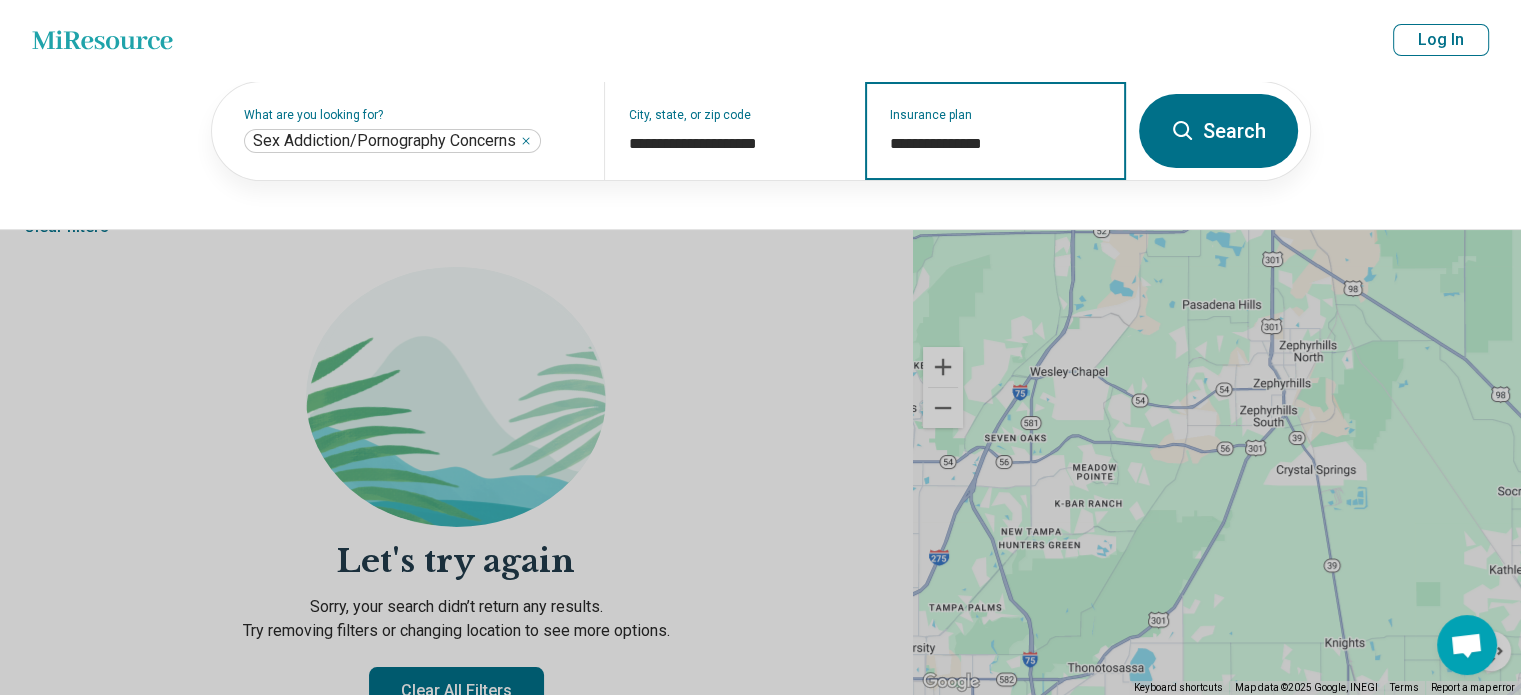 click on "**********" at bounding box center [996, 144] 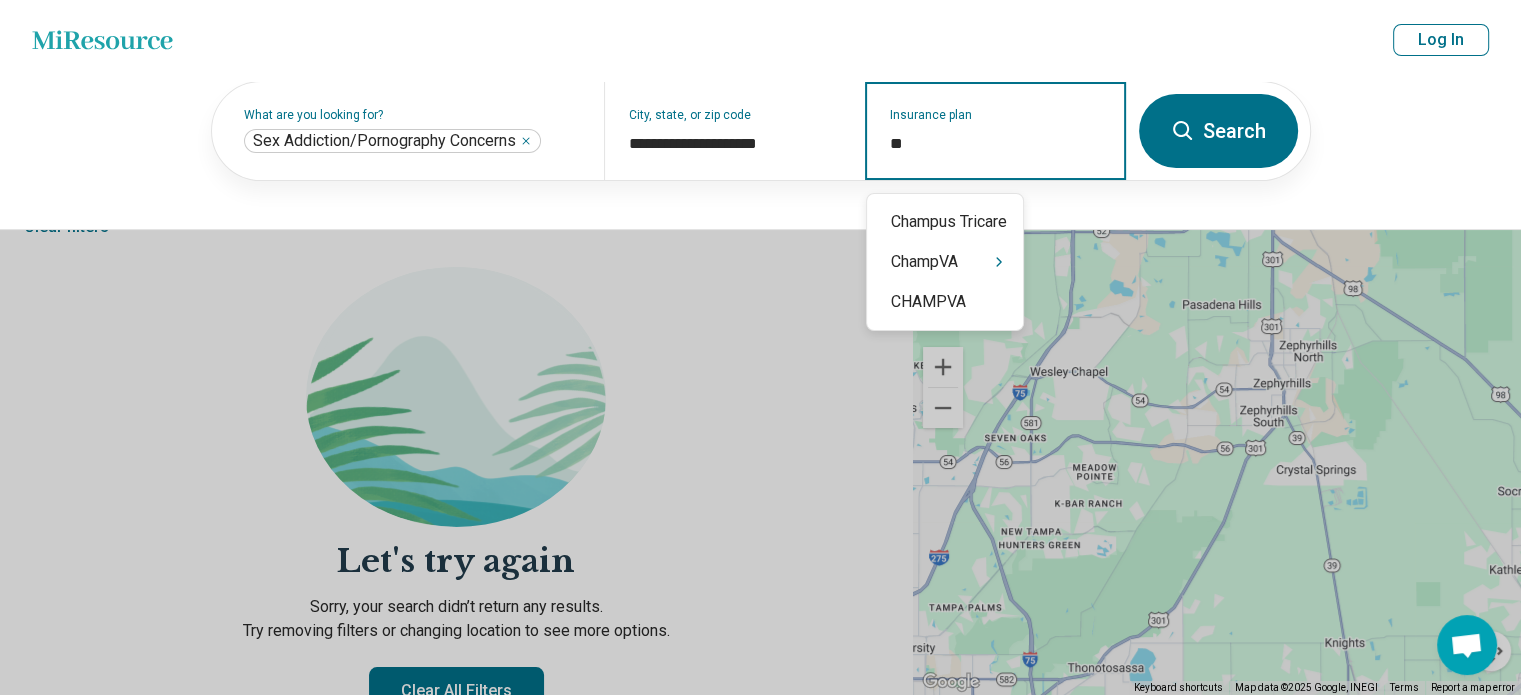 type on "*" 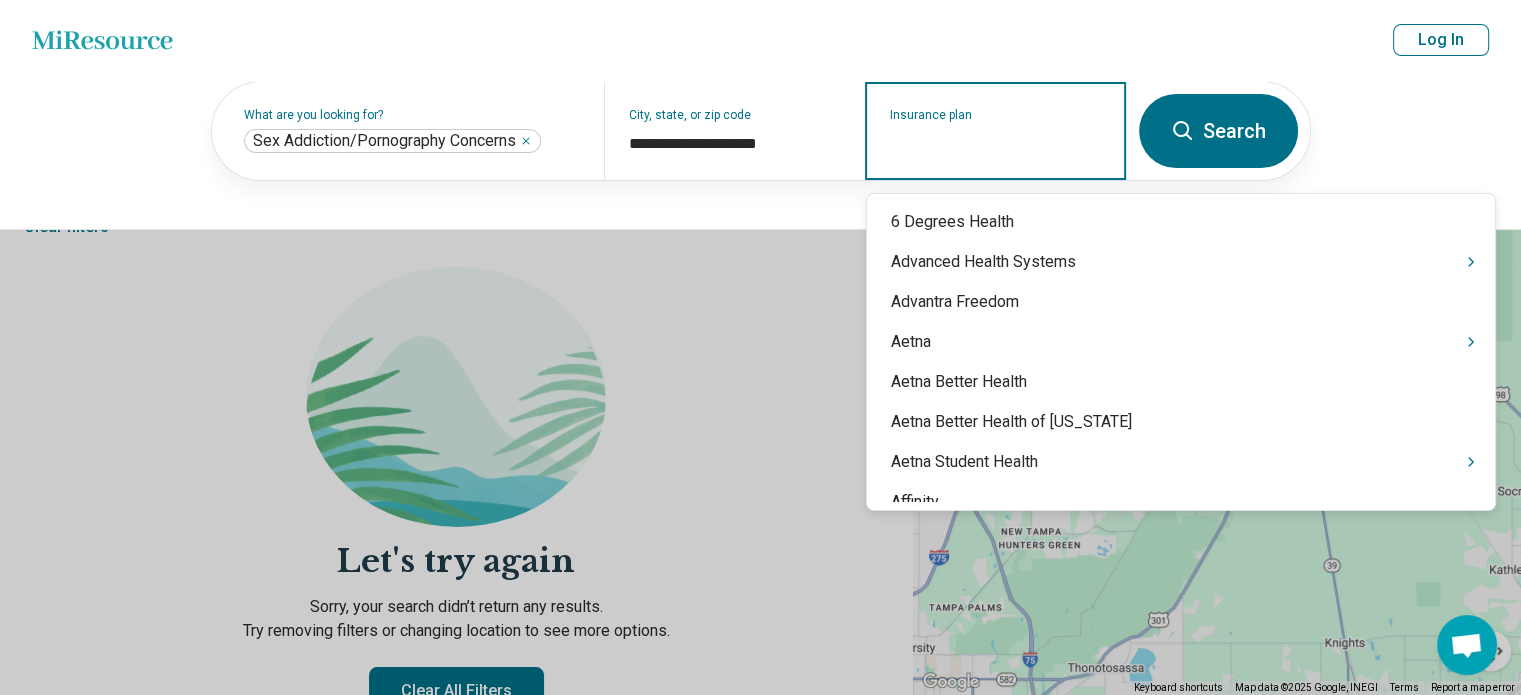 click on "Insurance plan" at bounding box center (996, 144) 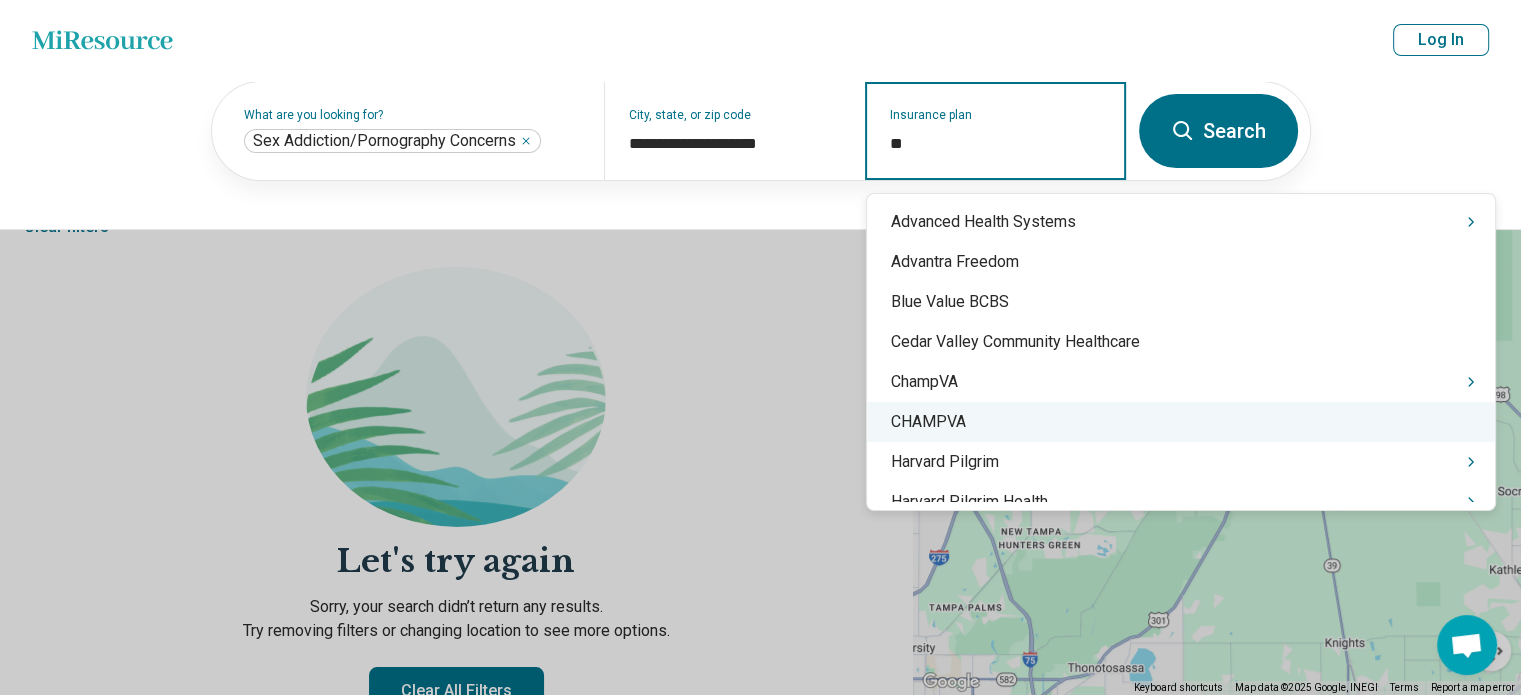 click on "CHAMPVA" at bounding box center (1181, 422) 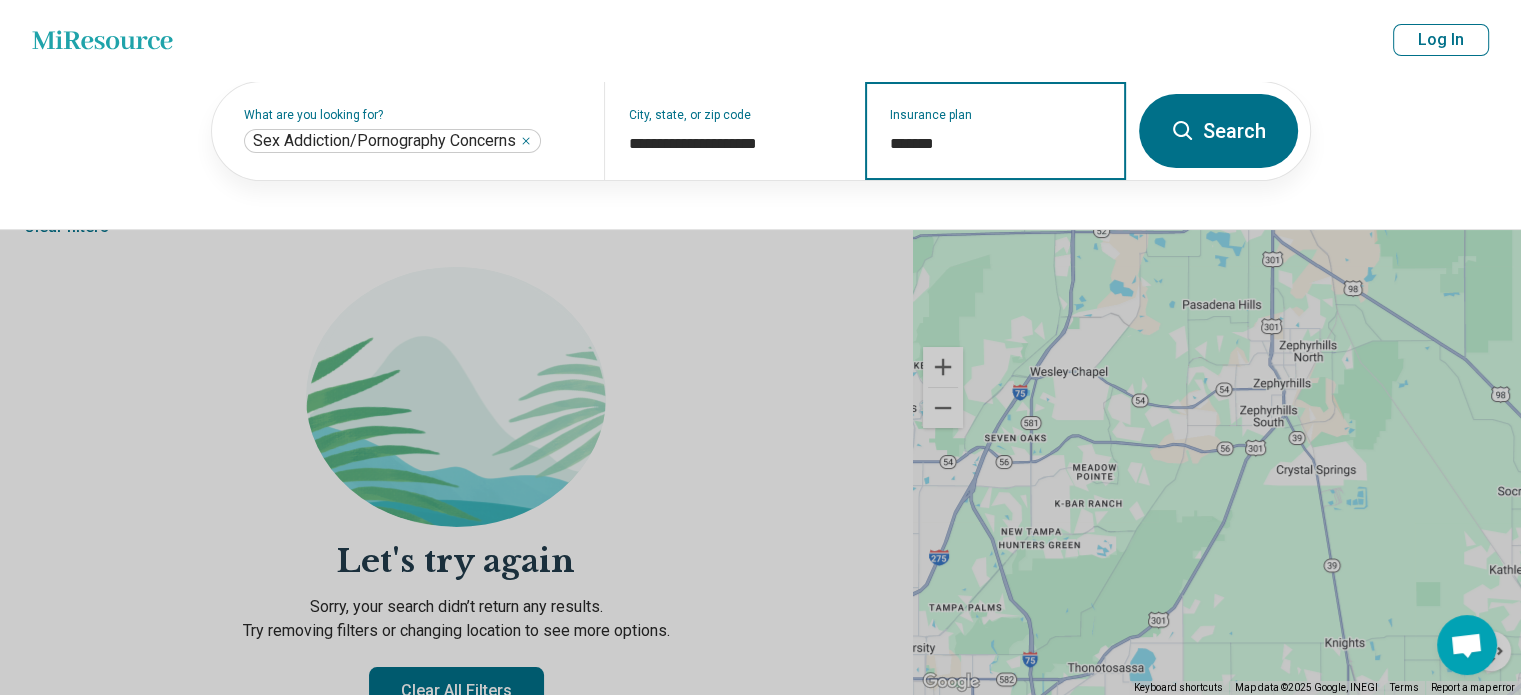 type on "*******" 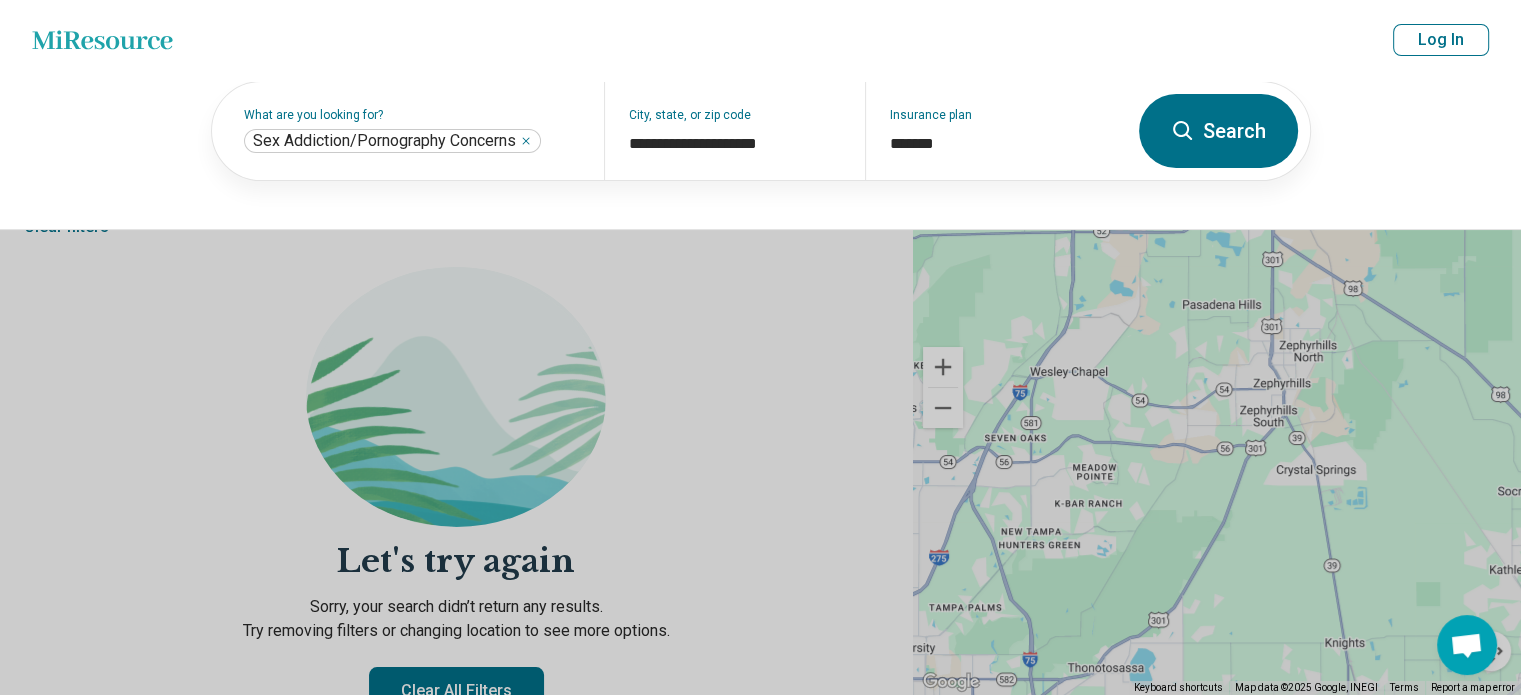 click 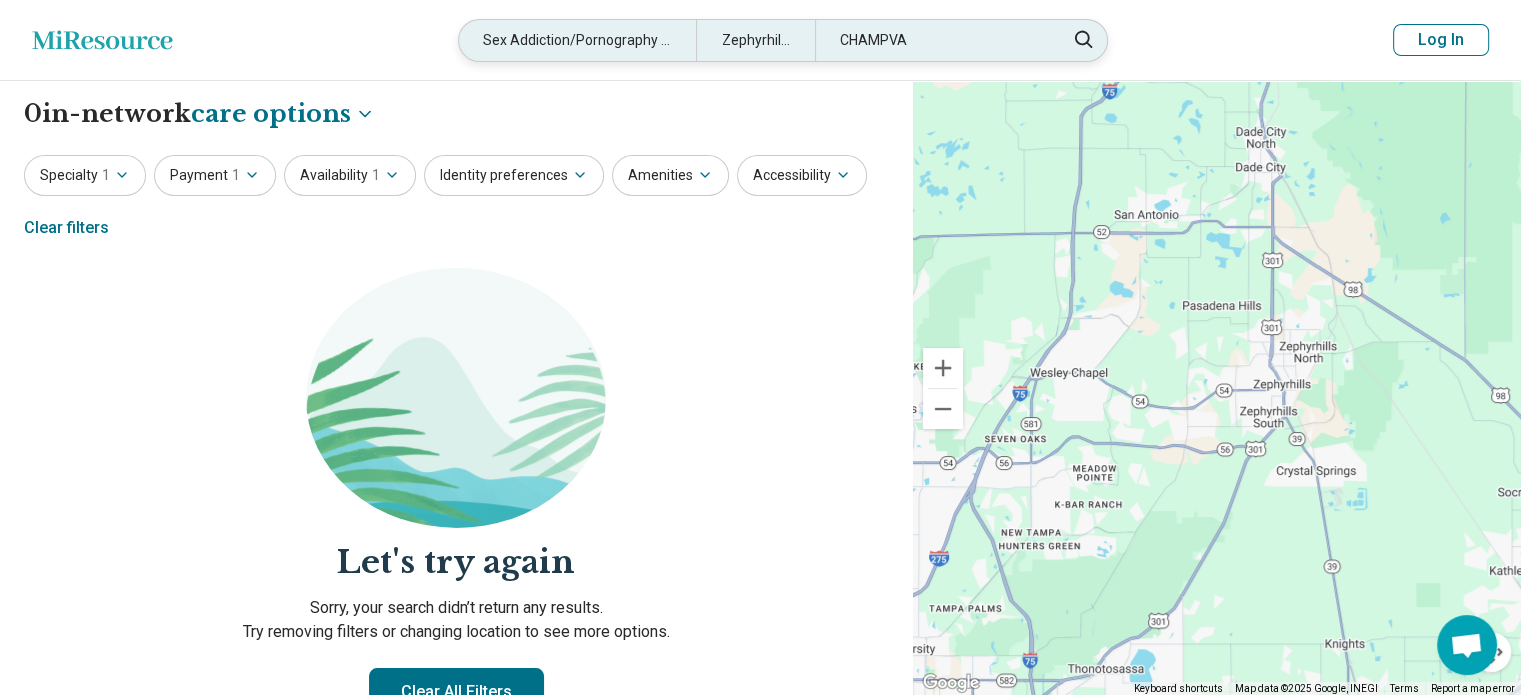 click on "CHAMPVA" at bounding box center [933, 40] 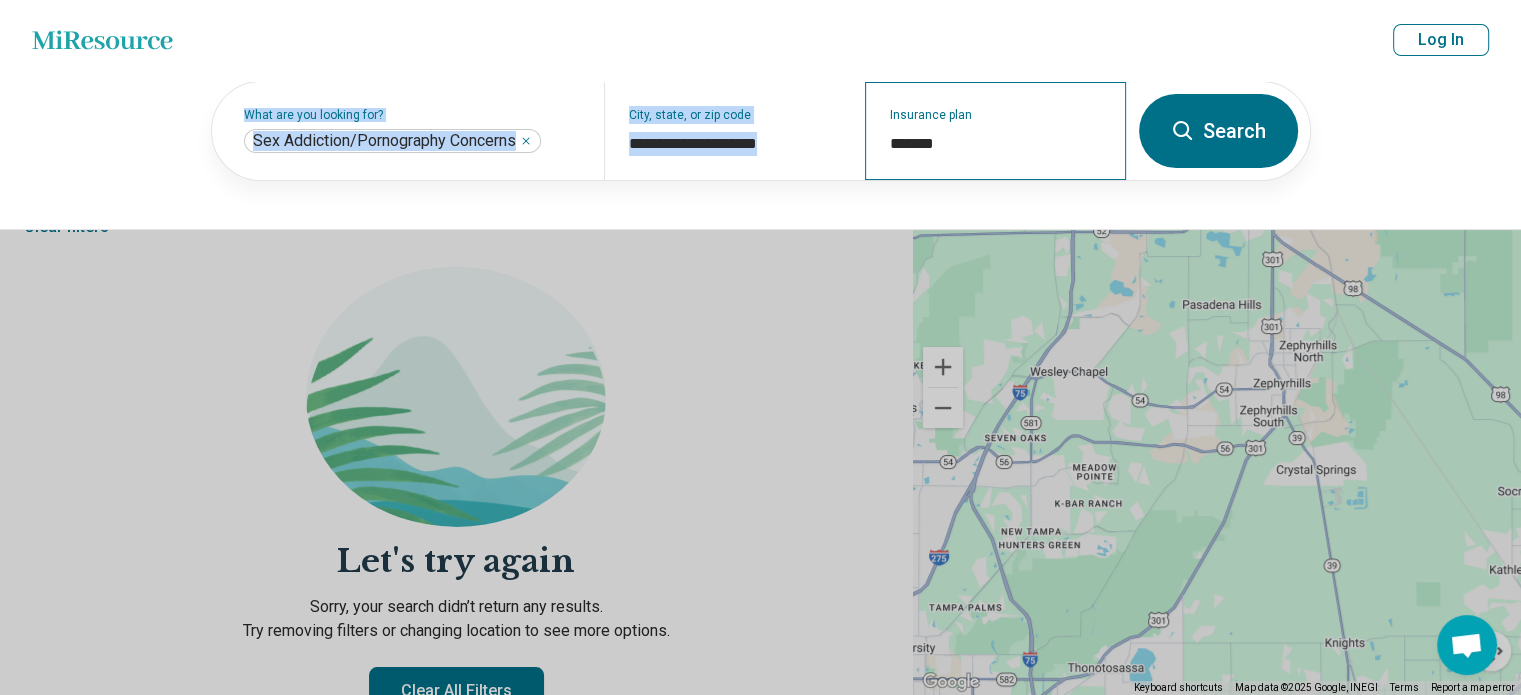 drag, startPoint x: 972, startPoint y: 50, endPoint x: 993, endPoint y: 135, distance: 87.555695 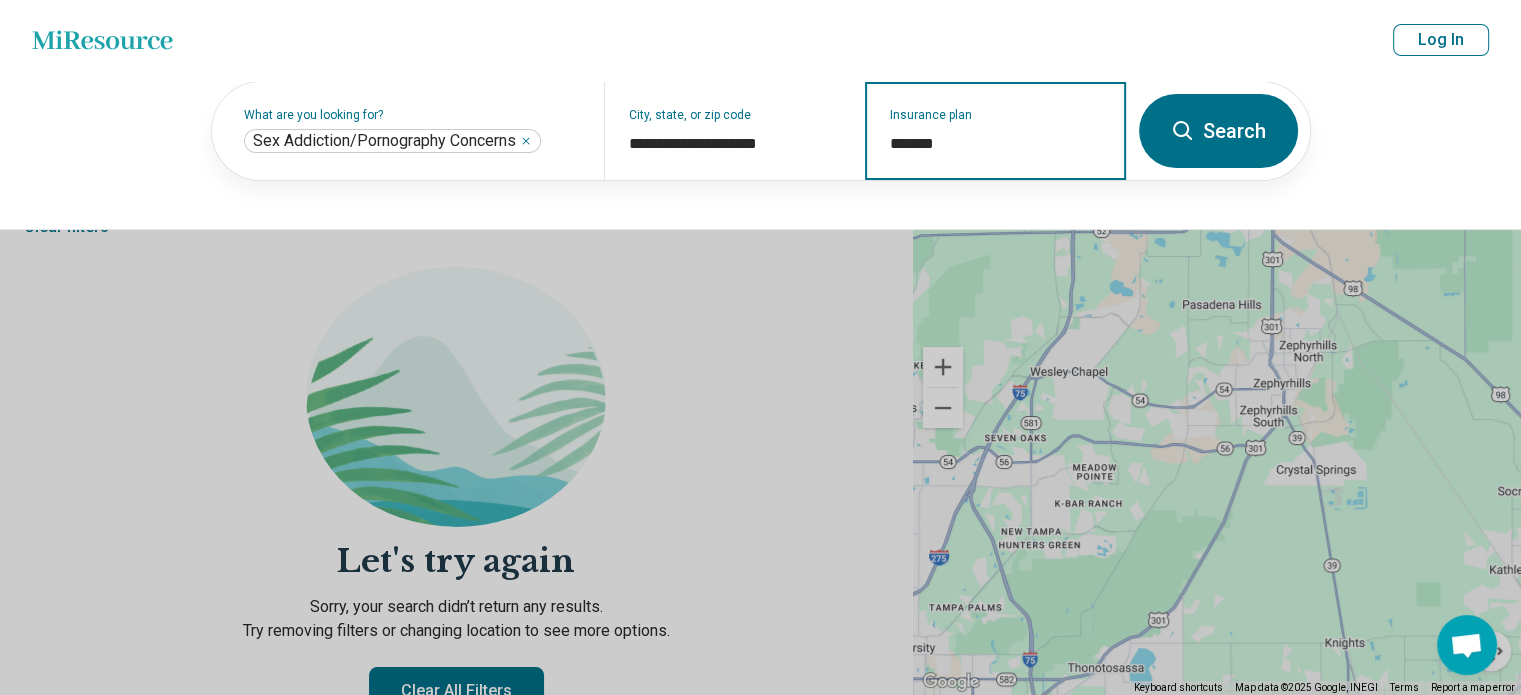 click on "*******" at bounding box center (996, 144) 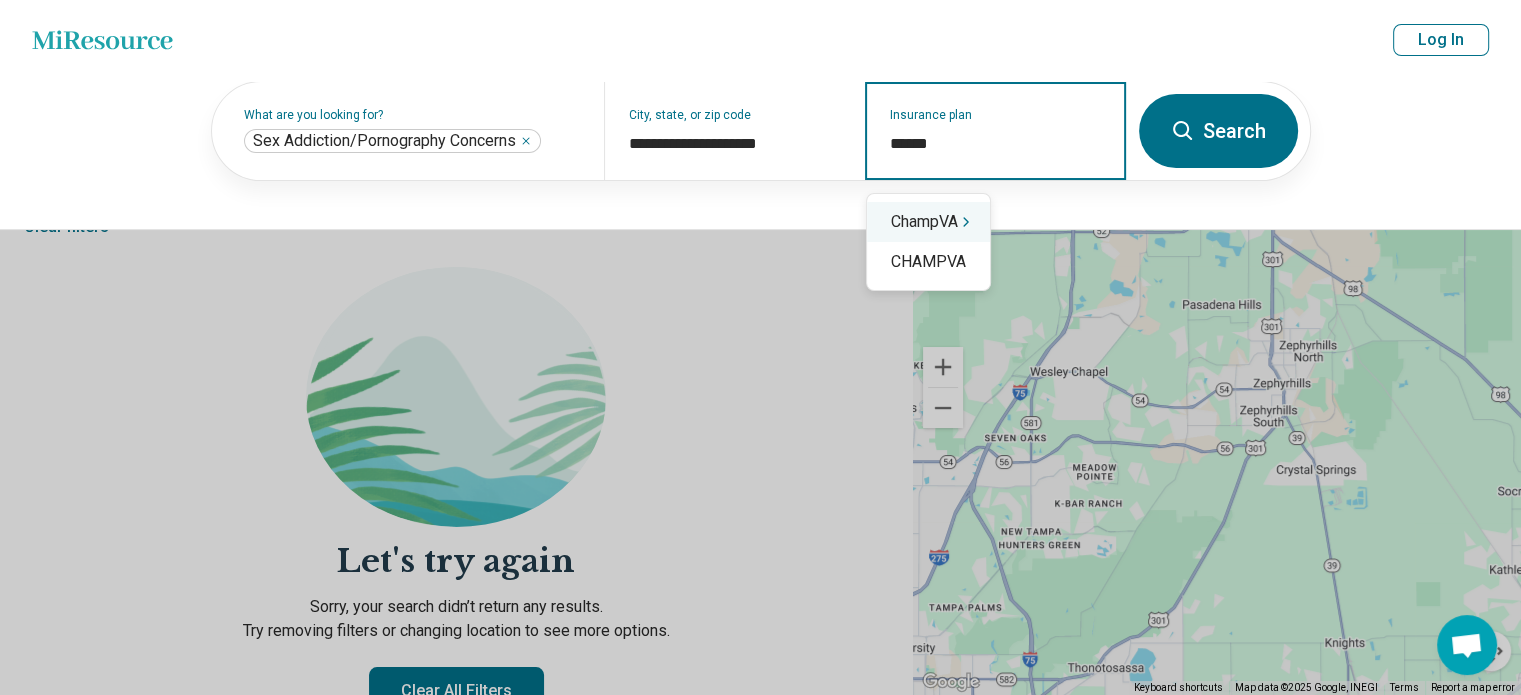 click on "ChampVA" at bounding box center [928, 222] 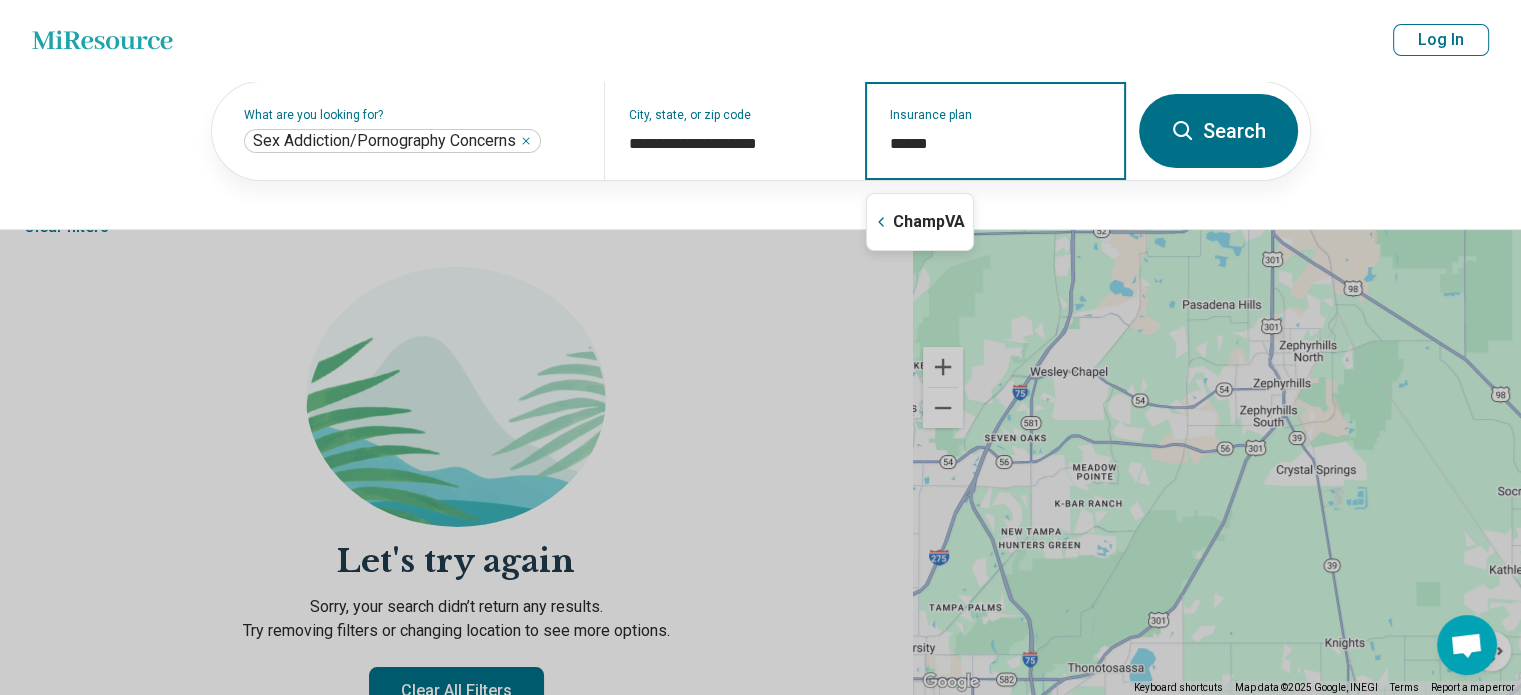 type on "*******" 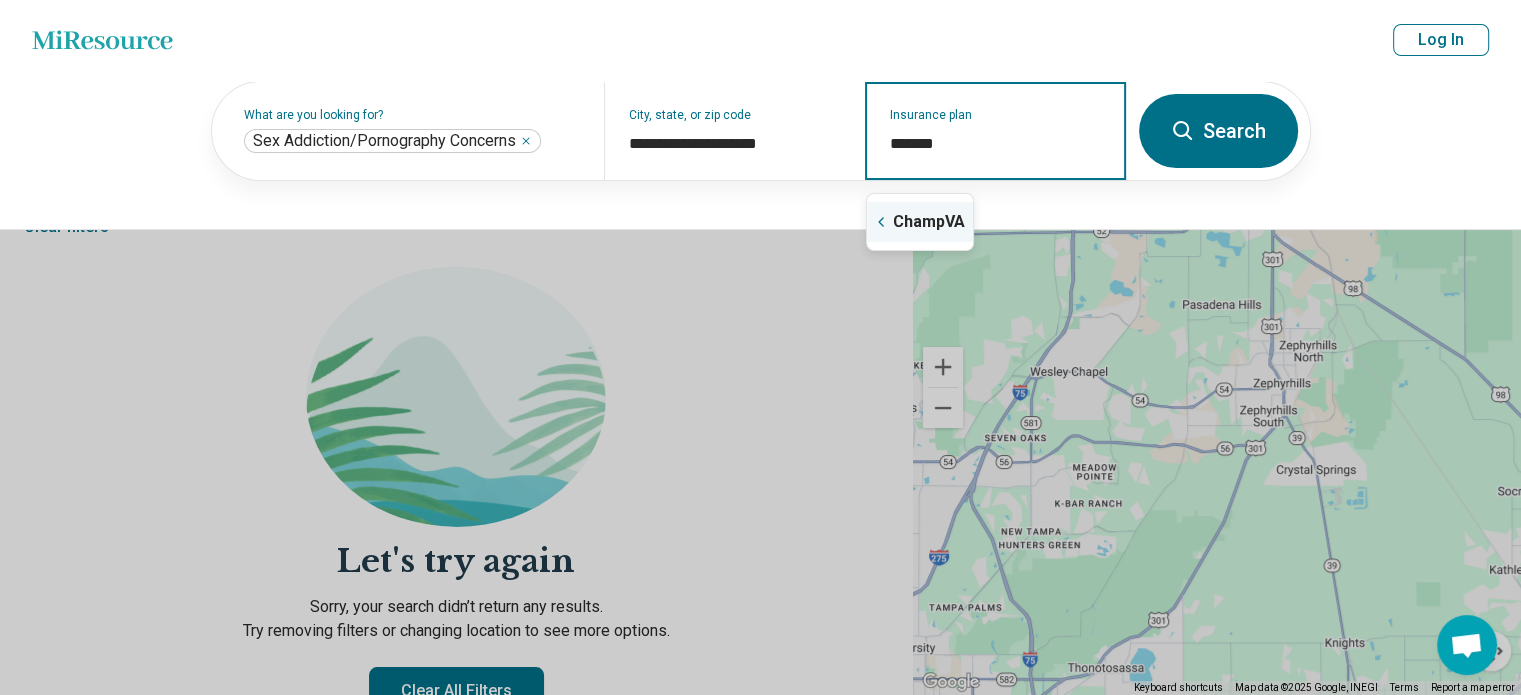 click 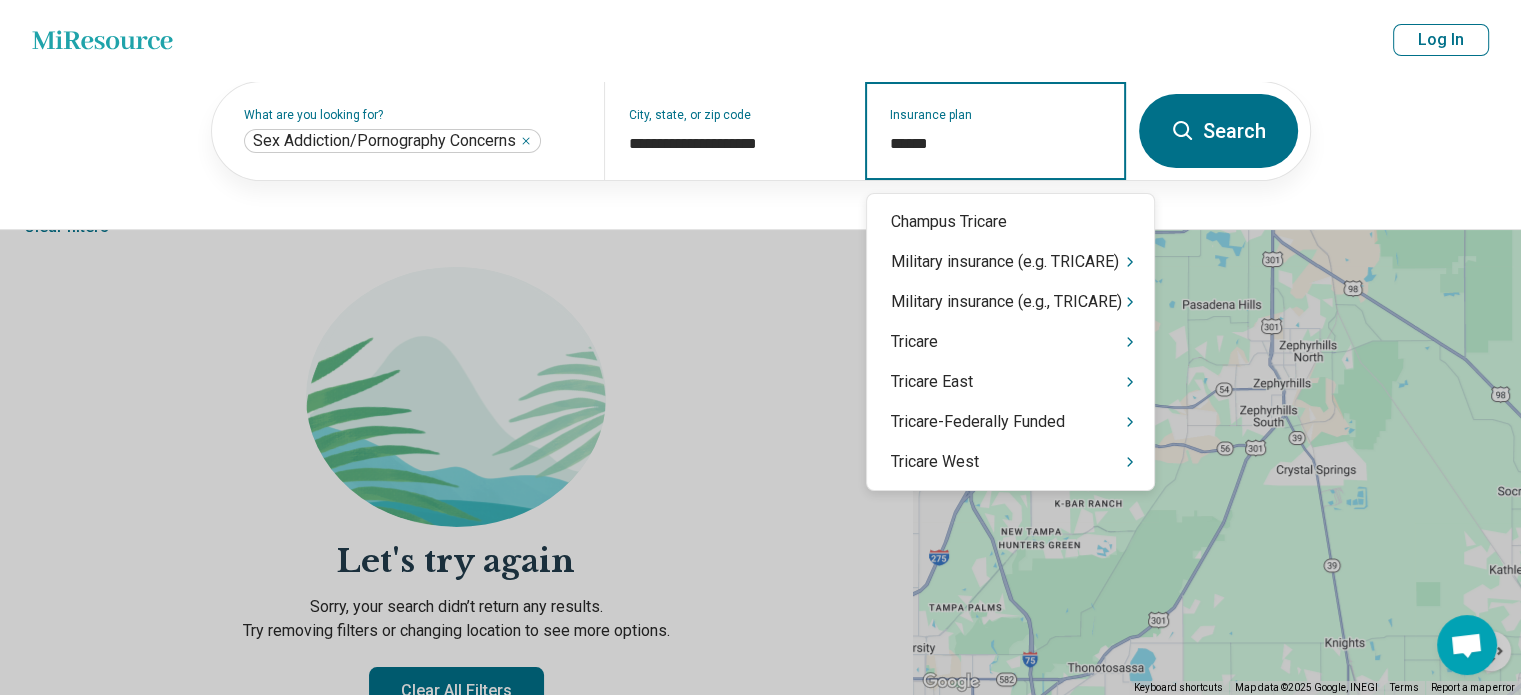 type on "*******" 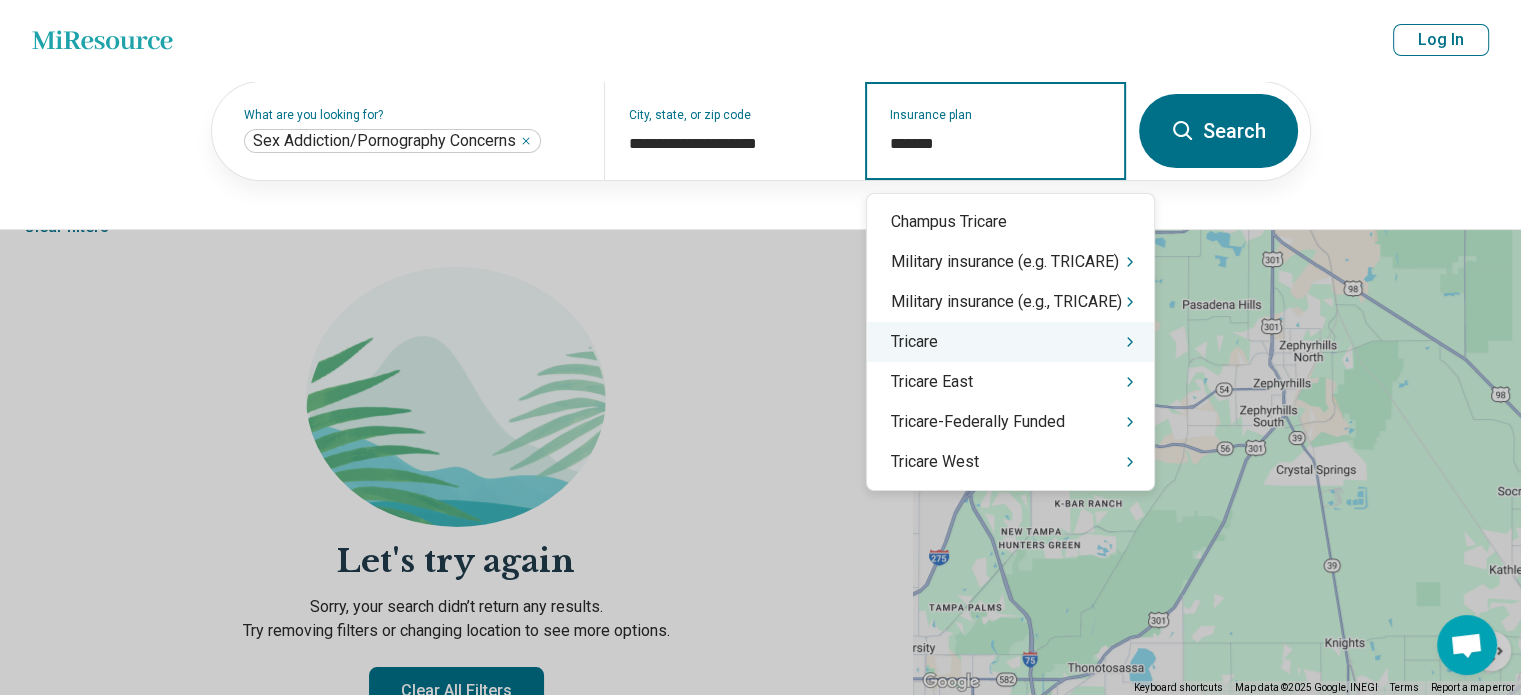 click 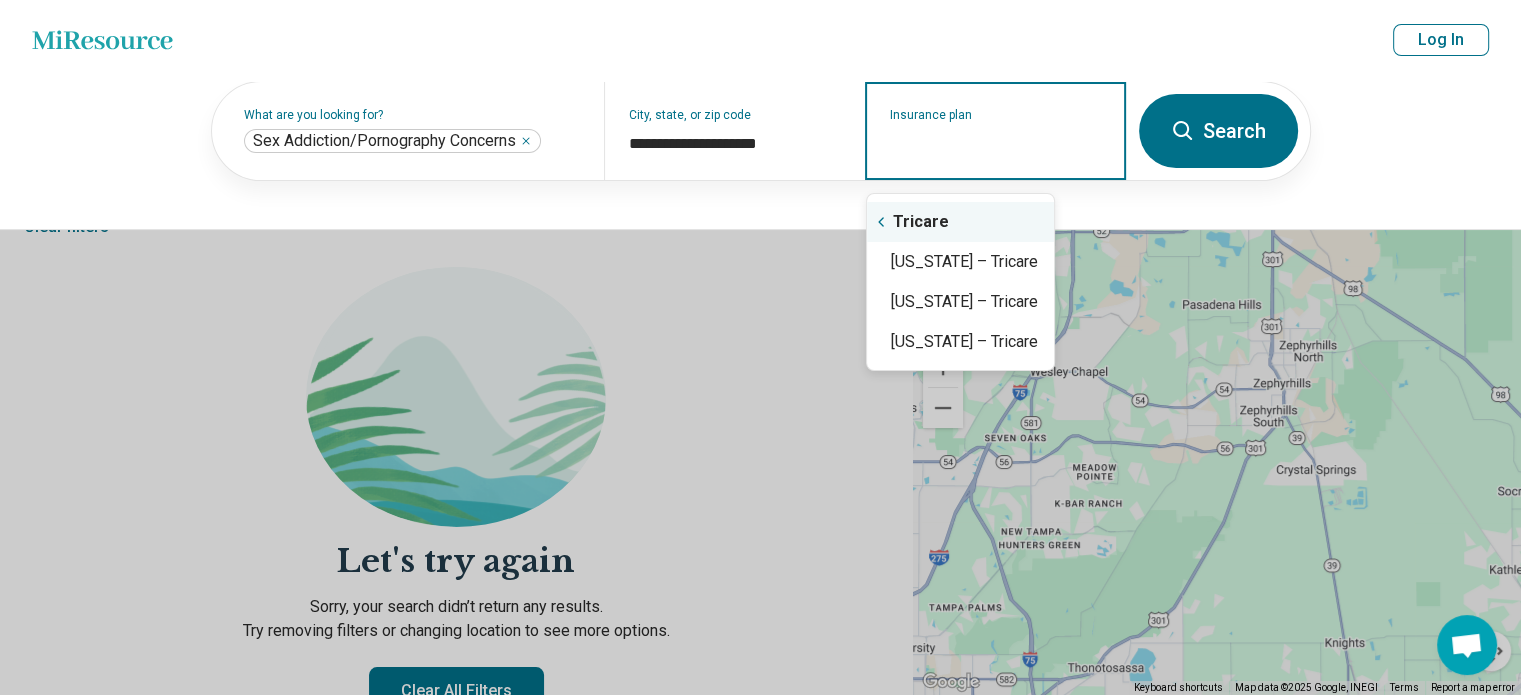 click 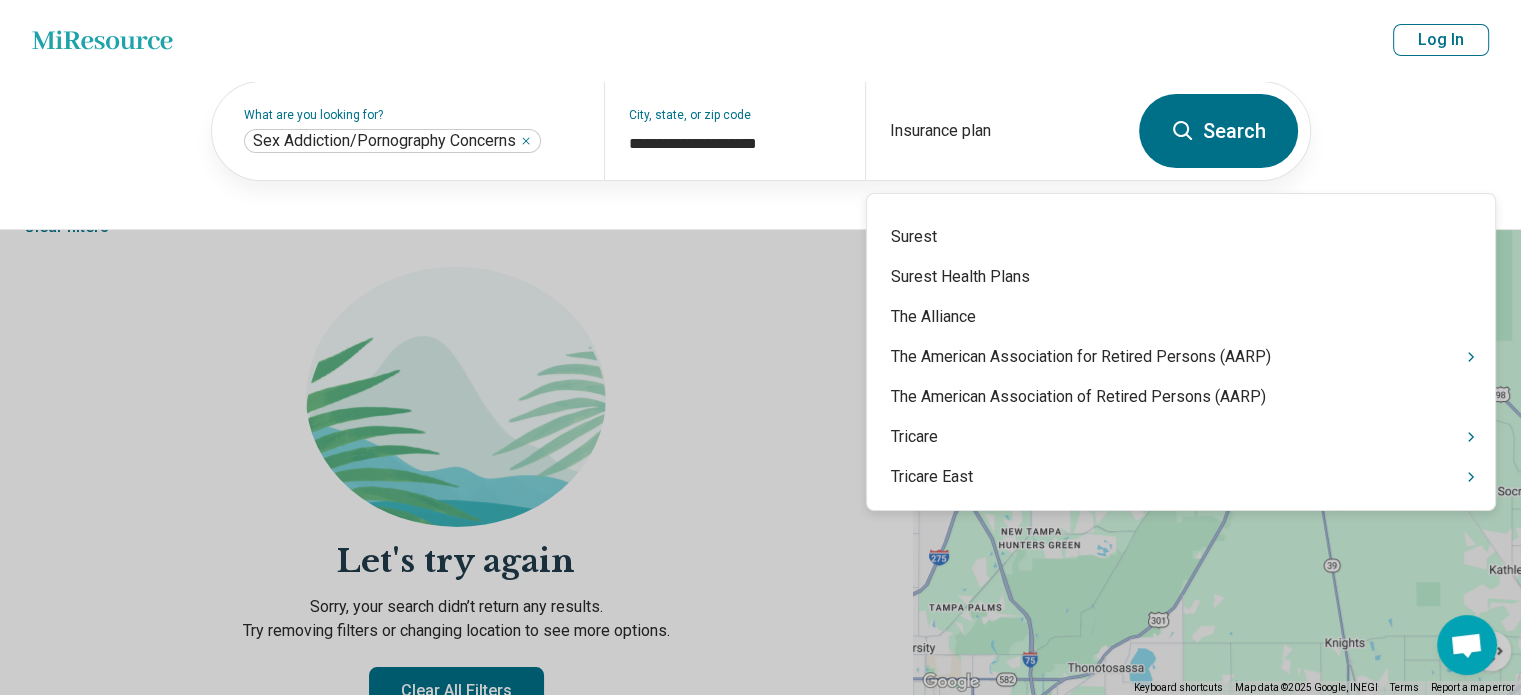 scroll, scrollTop: 19066, scrollLeft: 0, axis: vertical 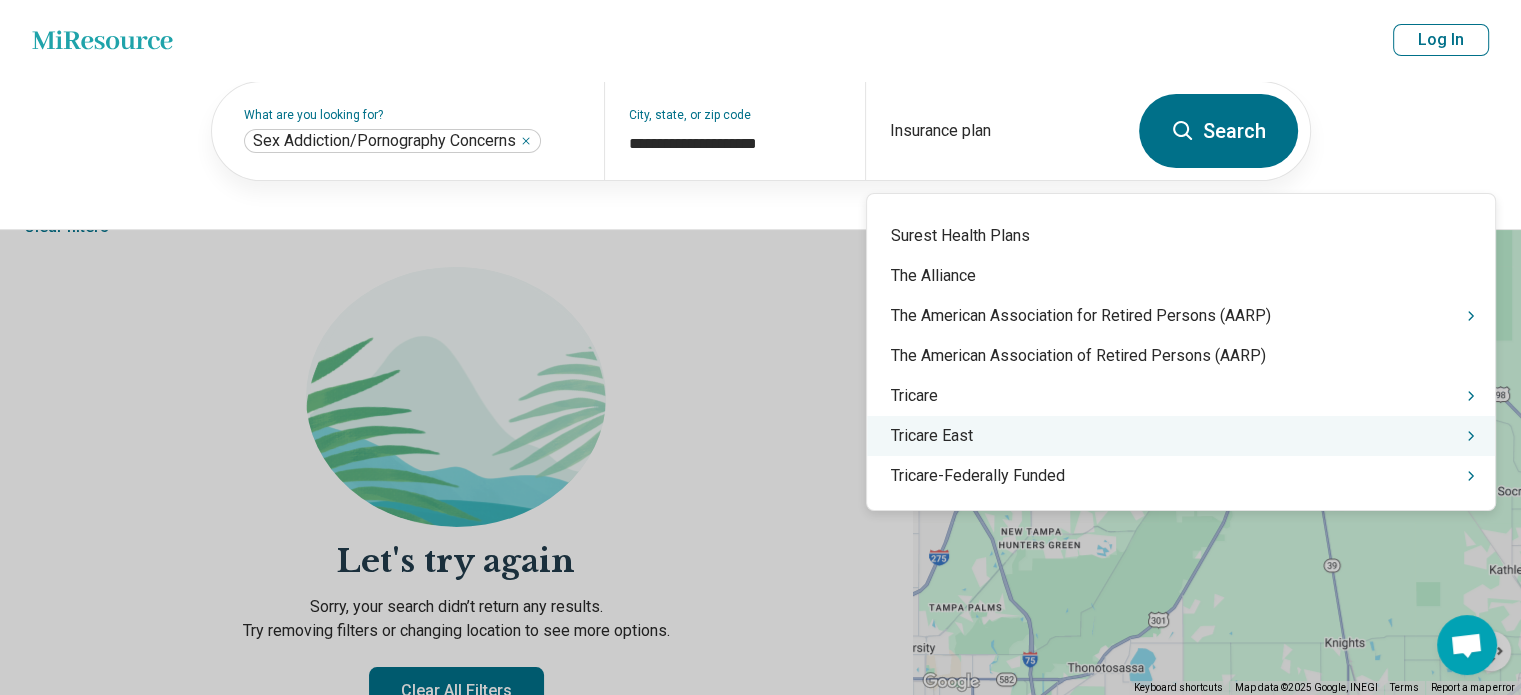 click on "Tricare East" at bounding box center [1181, 436] 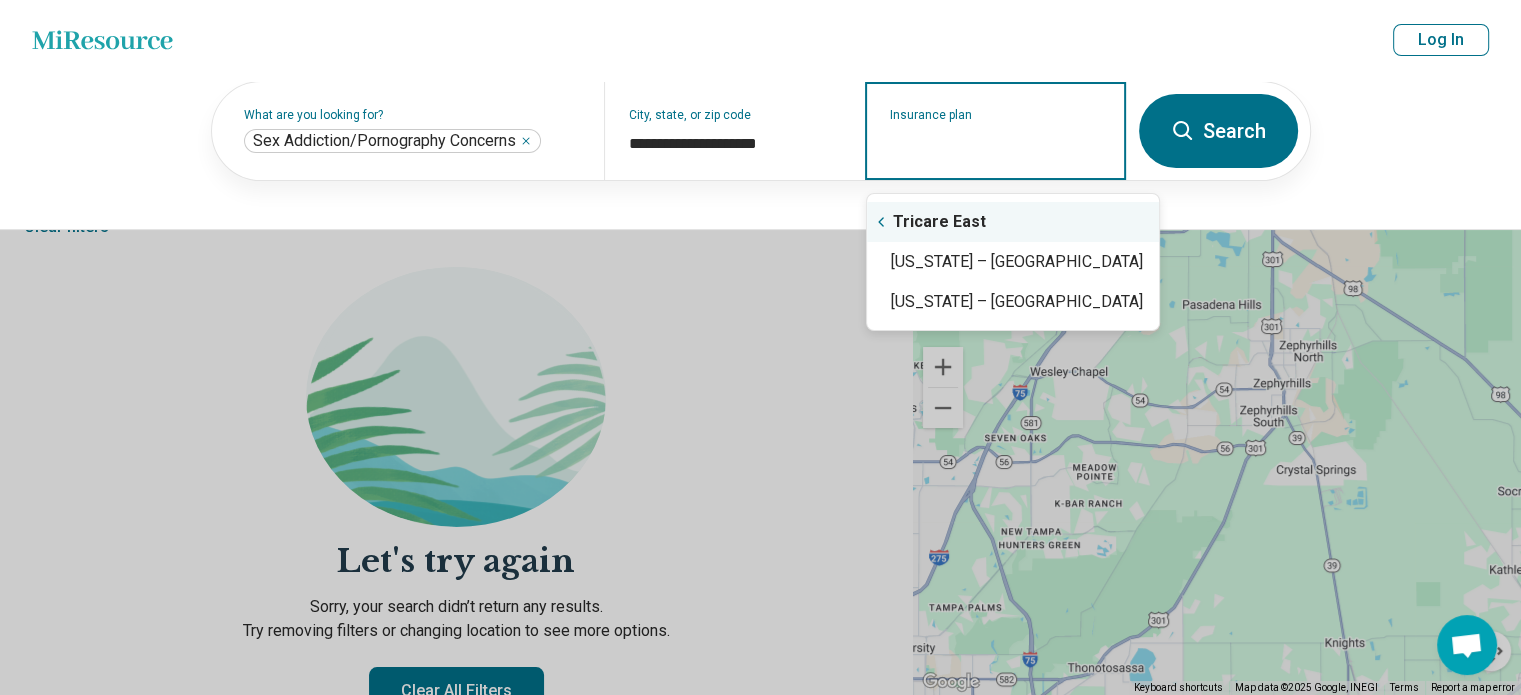 scroll, scrollTop: 0, scrollLeft: 0, axis: both 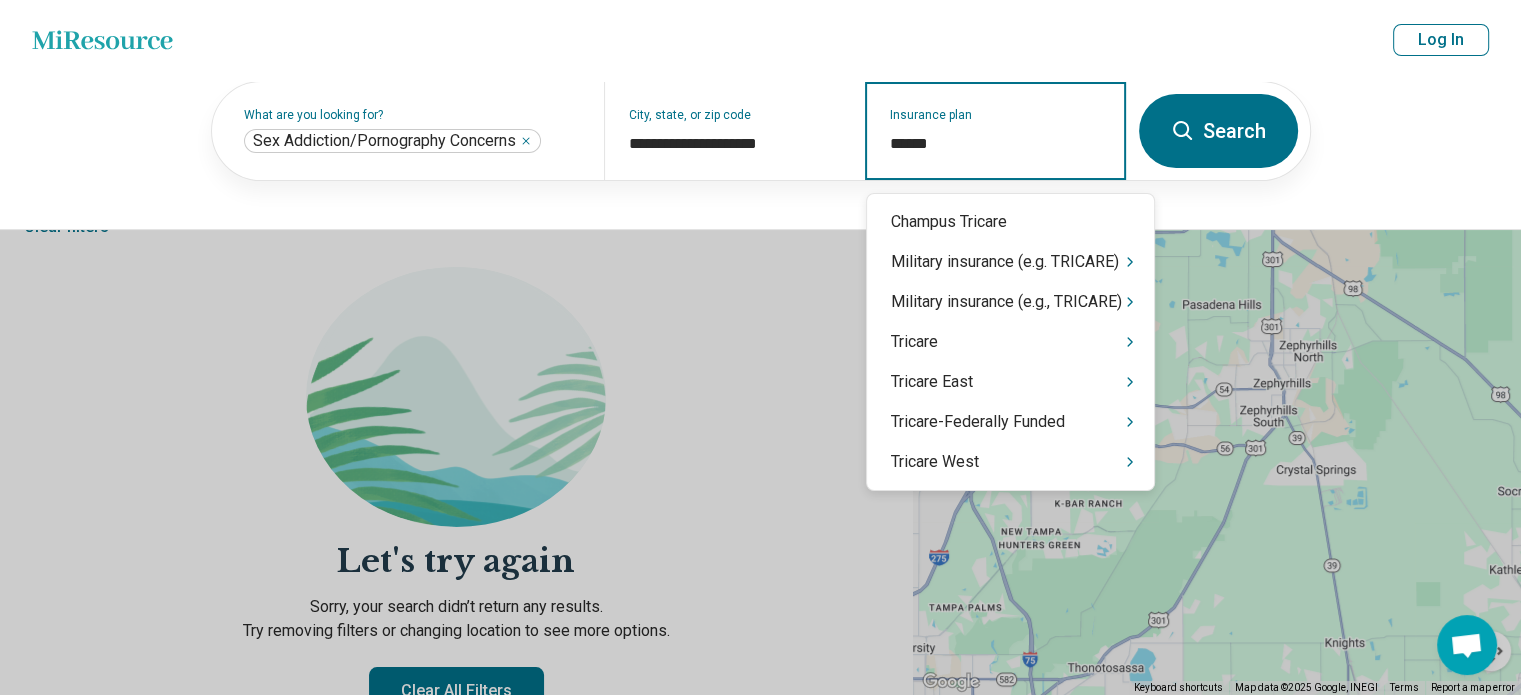 type on "*******" 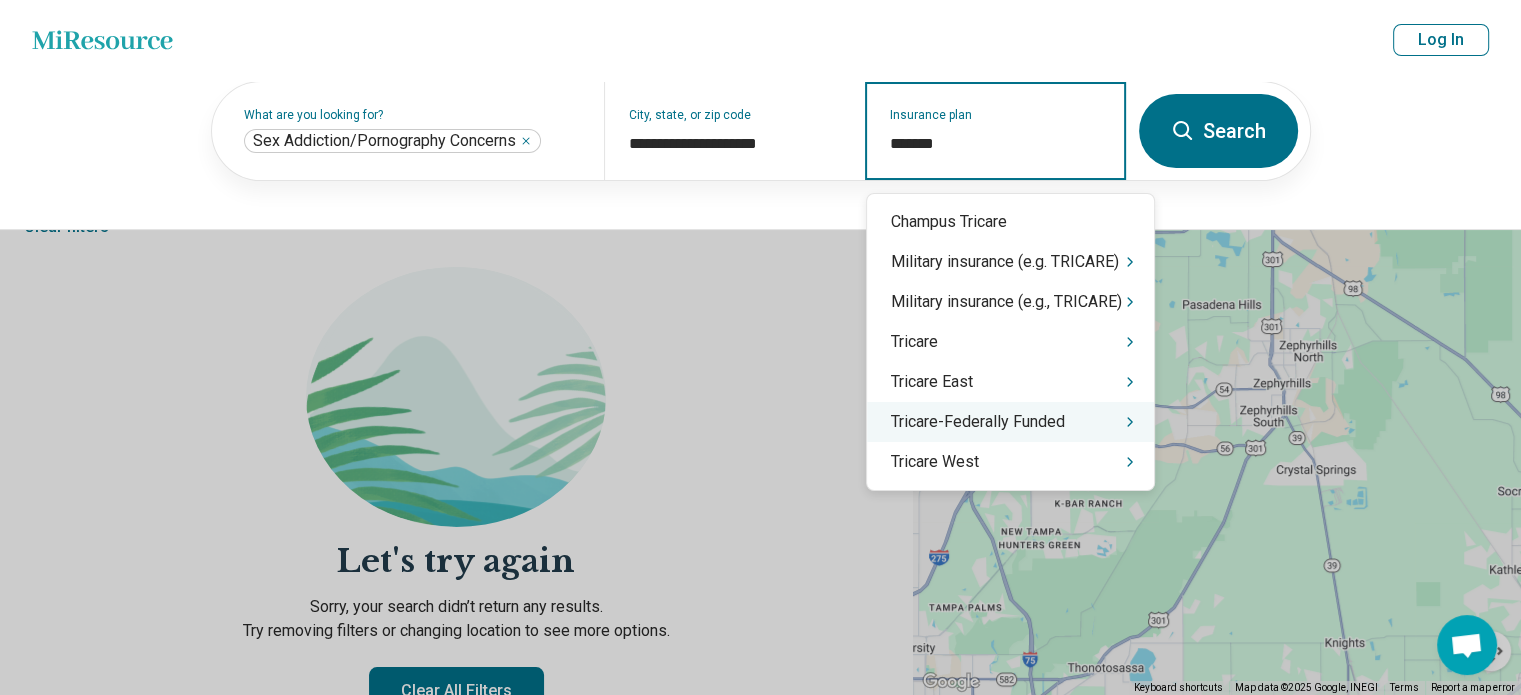 click on "Tricare-Federally Funded" at bounding box center (1010, 422) 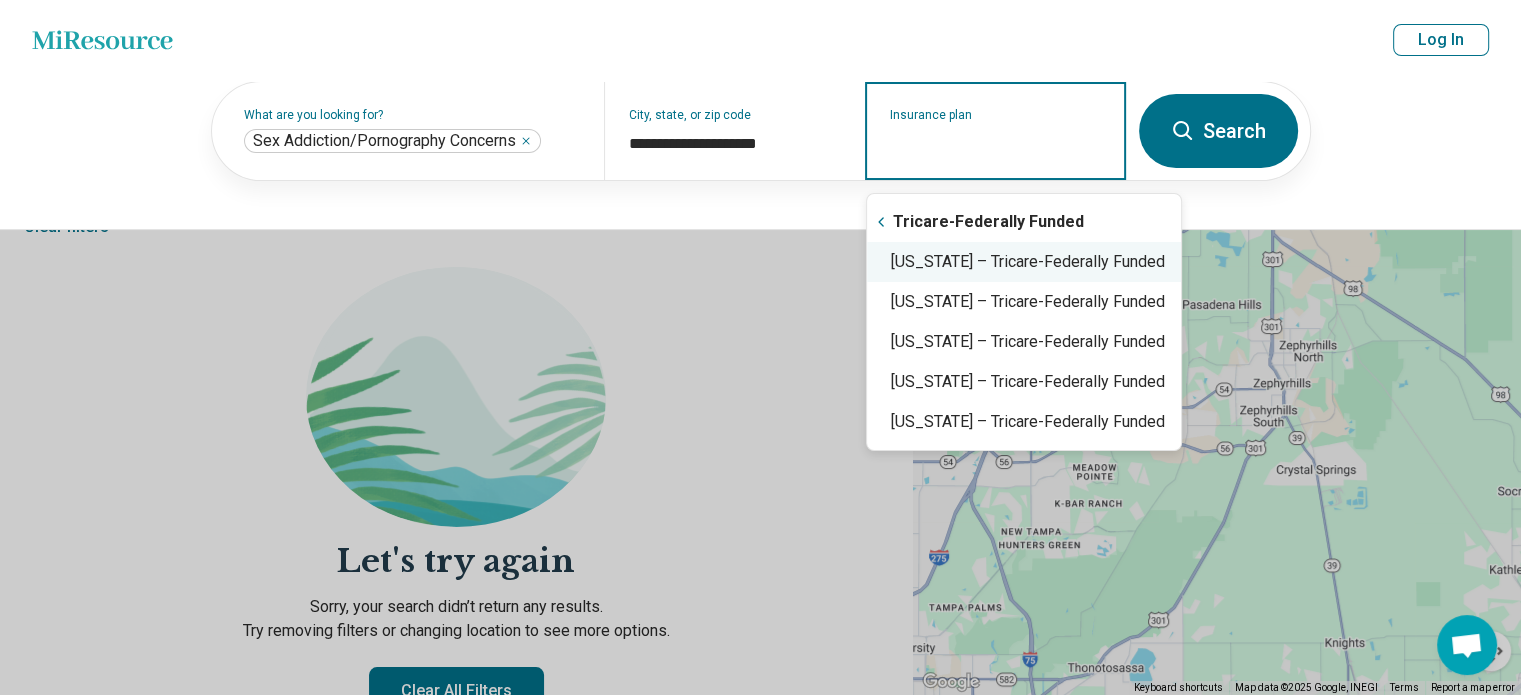 click on "[US_STATE] – Tricare-Federally Funded" at bounding box center [1024, 262] 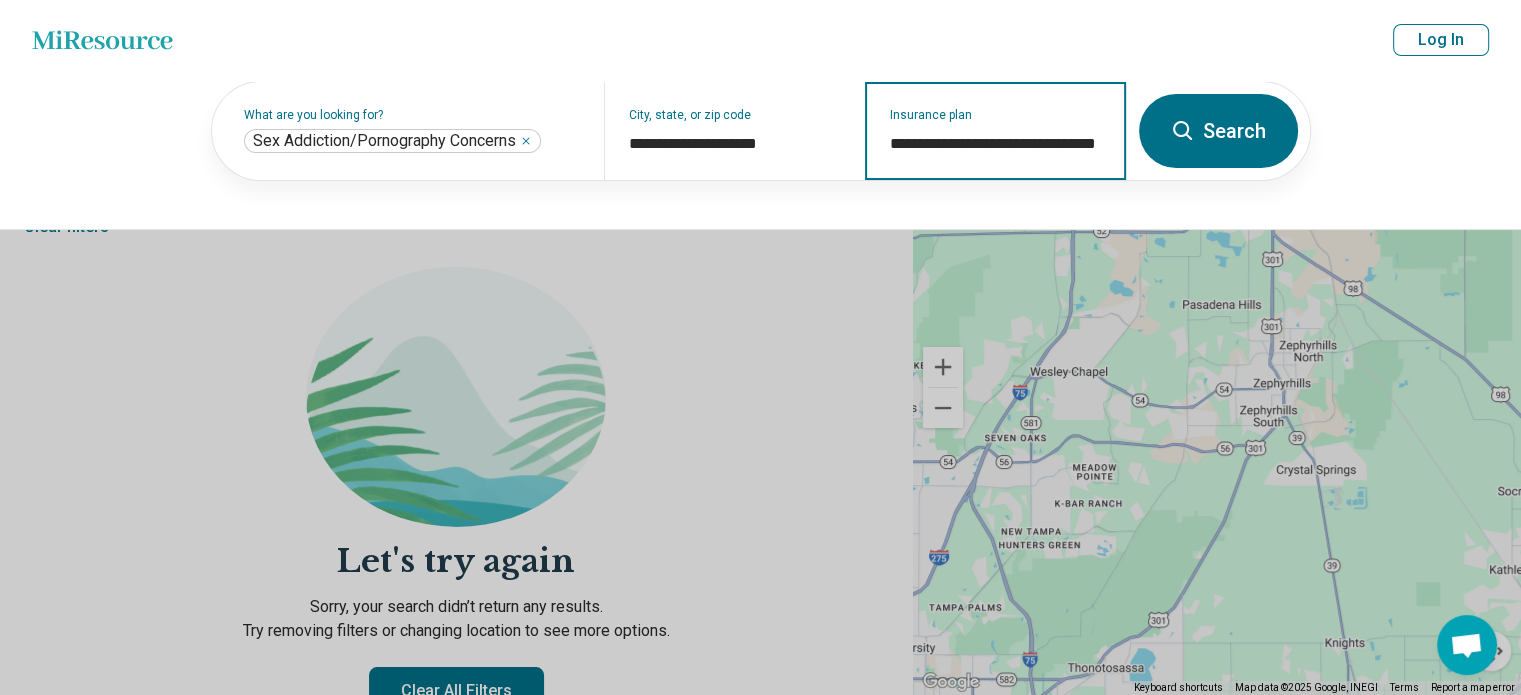 type on "**********" 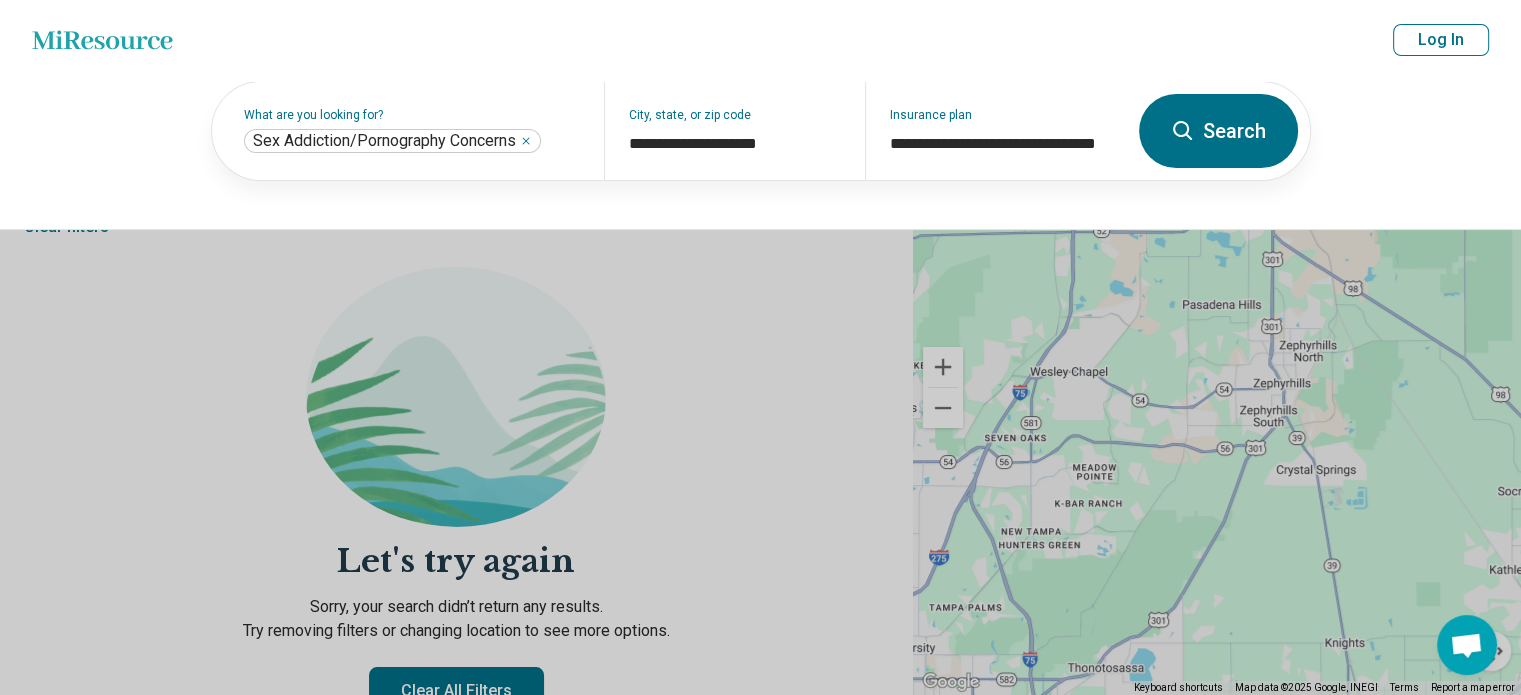 click on "Search" at bounding box center (1218, 131) 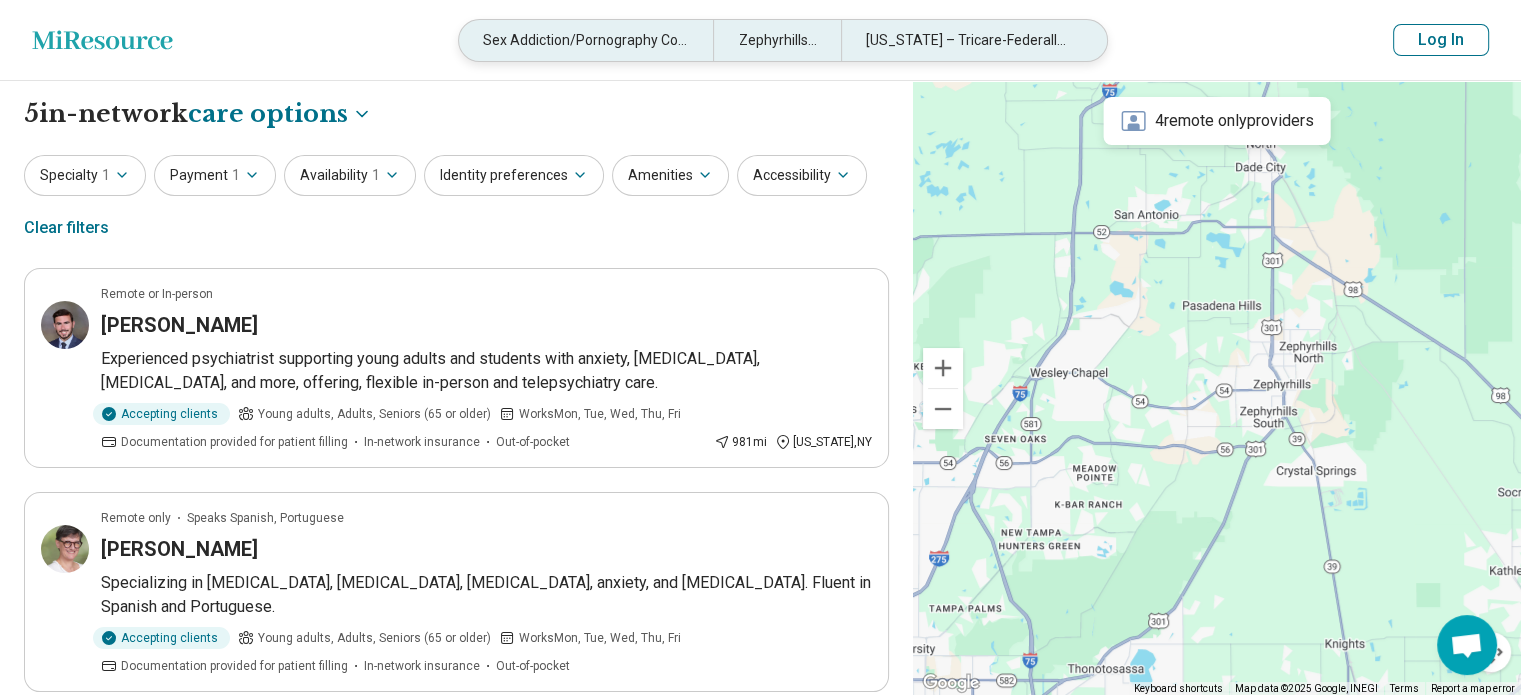 click on "Sex Addiction/Pornography Concerns" at bounding box center (586, 40) 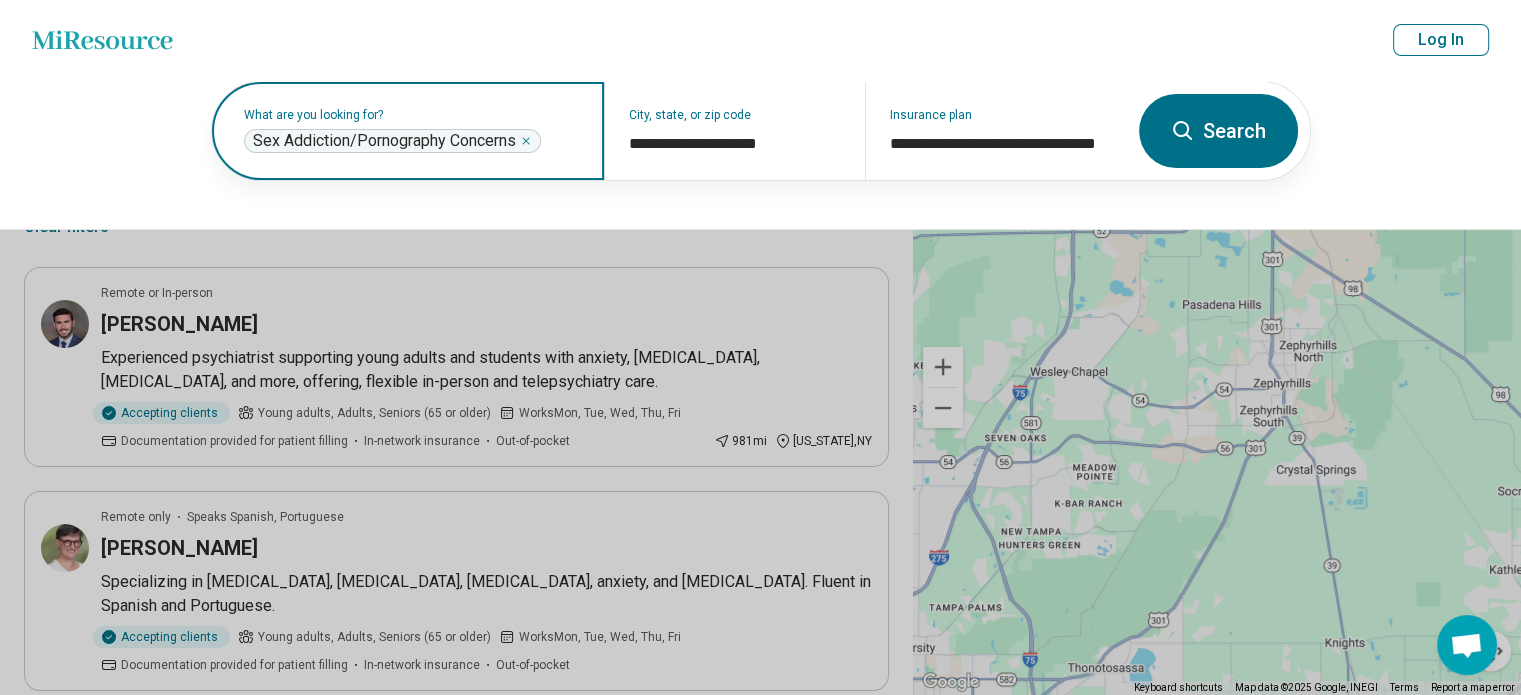 click 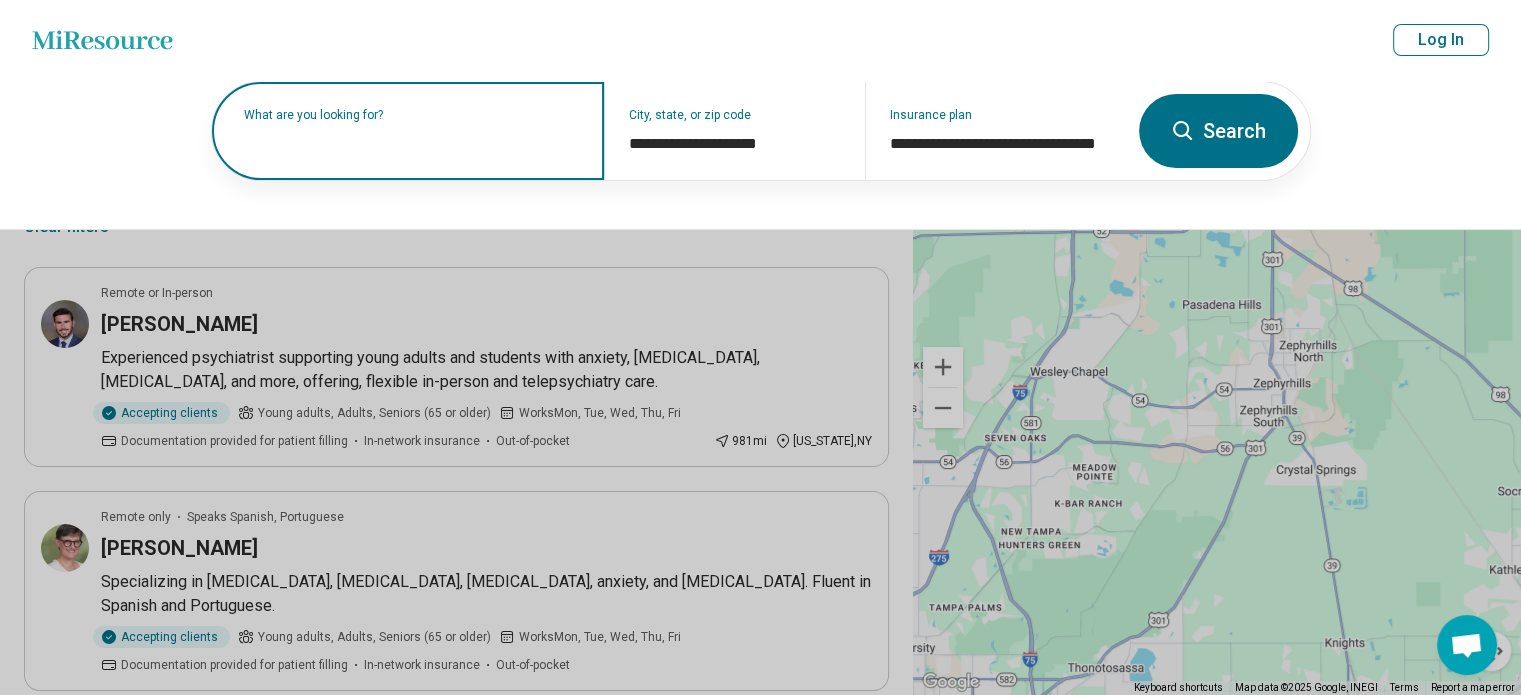 click on "What are you looking for?" at bounding box center [412, 115] 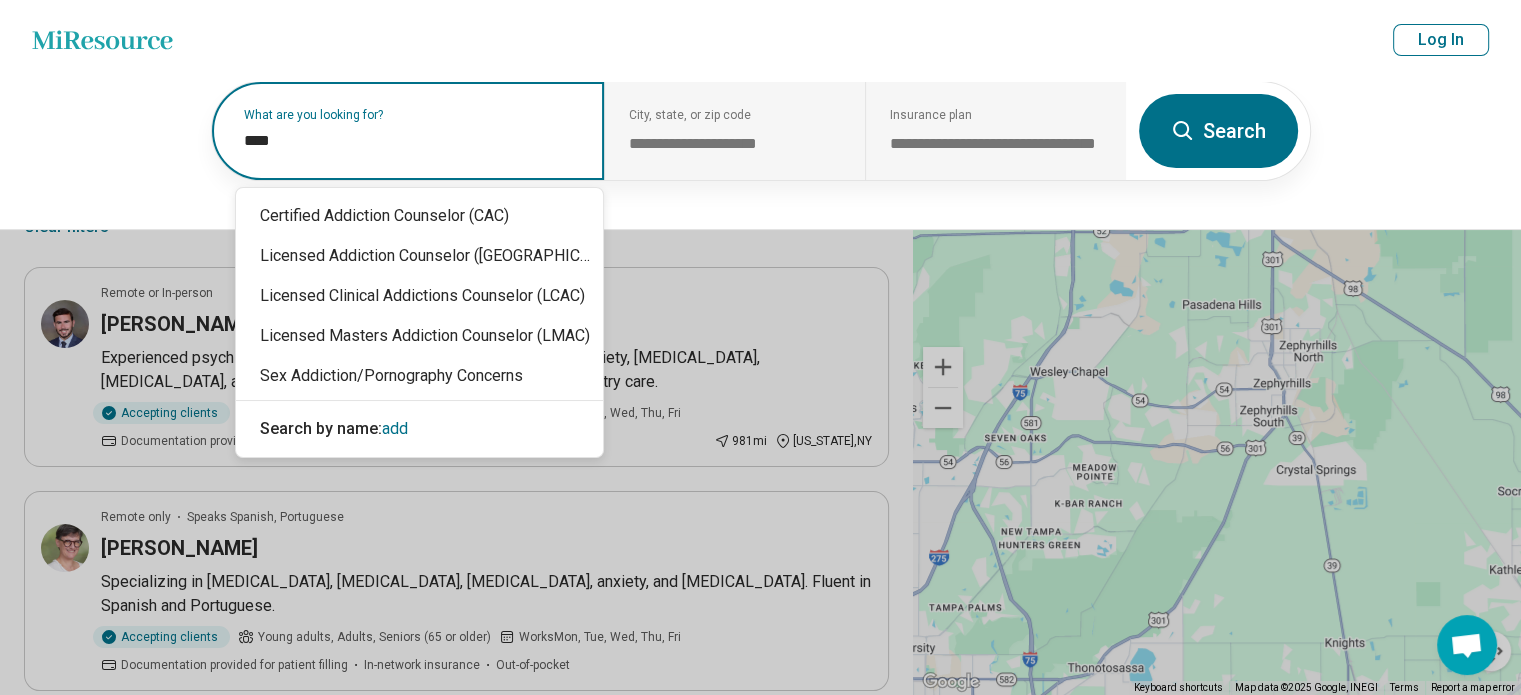 type on "***" 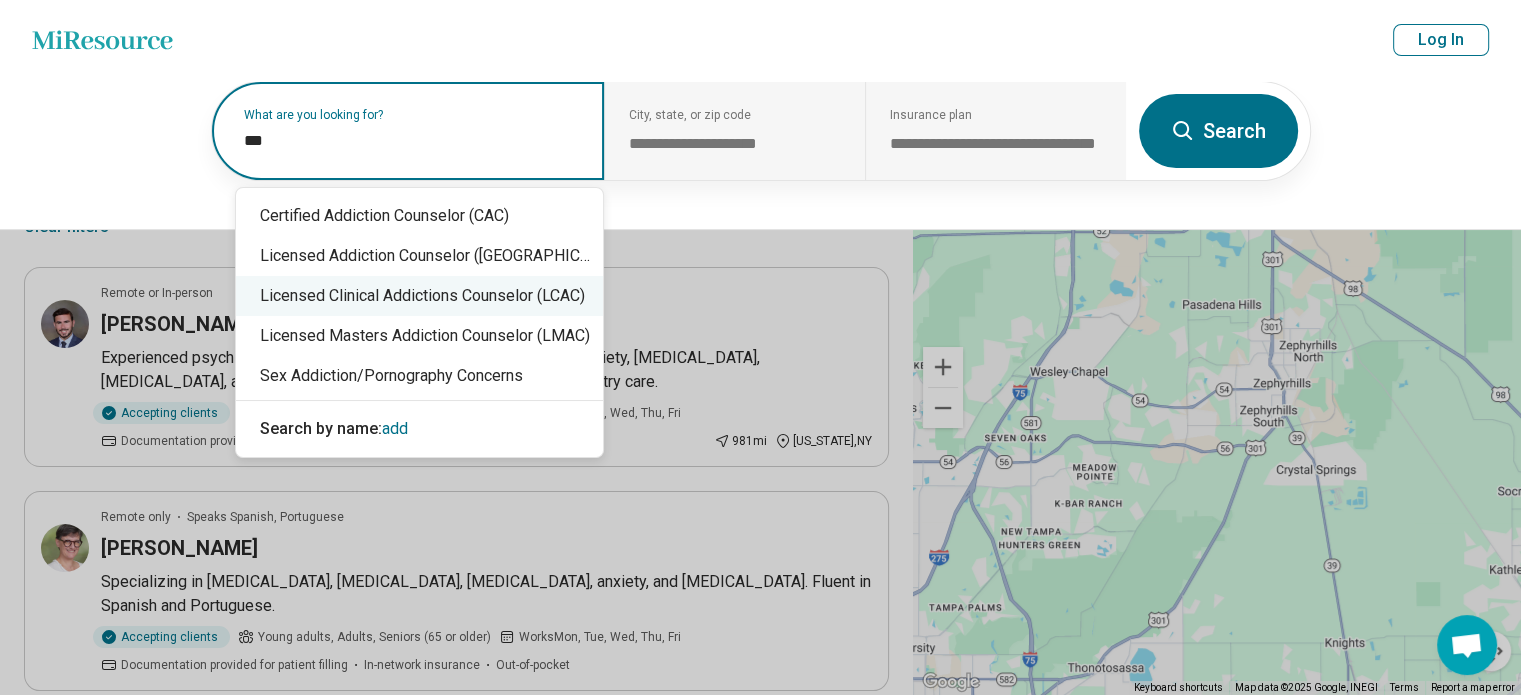 click on "Licensed Clinical Addictions Counselor (LCAC)" at bounding box center (419, 296) 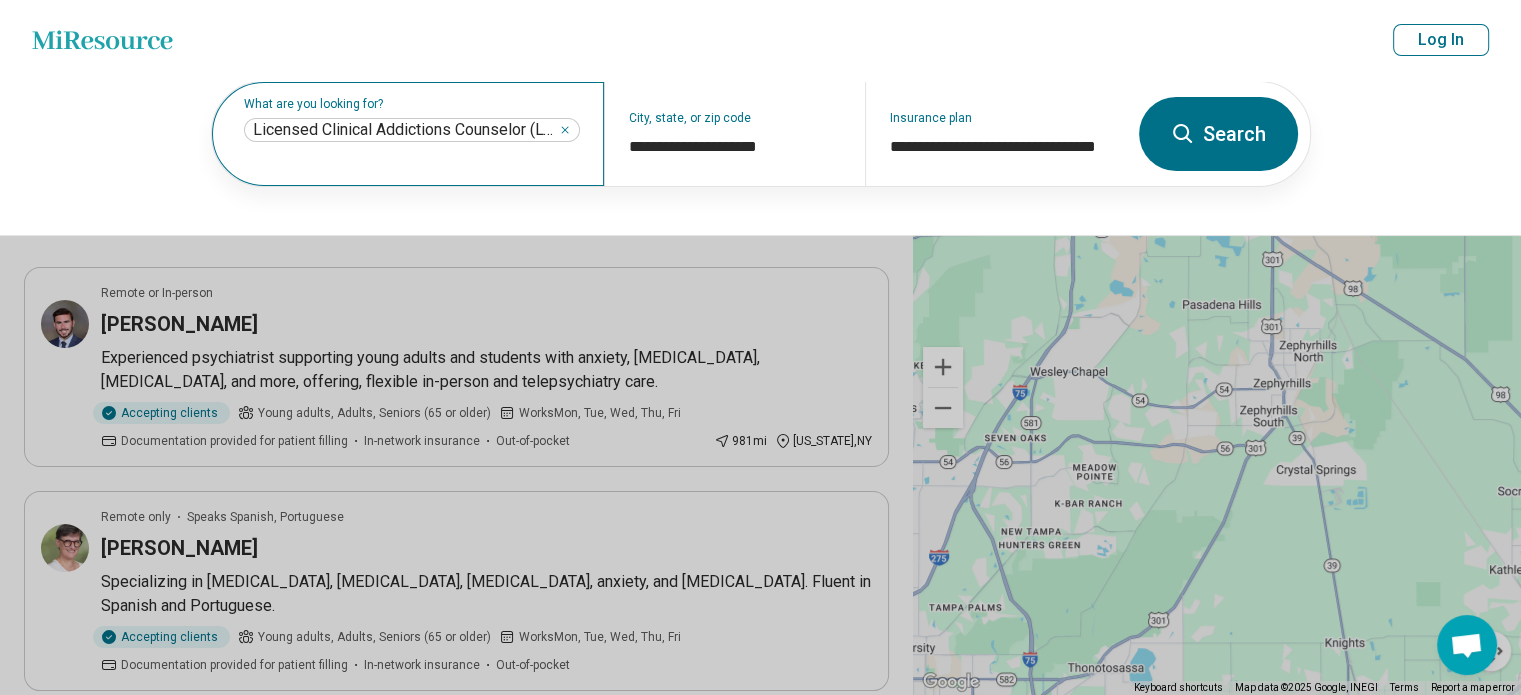 click on "Search" at bounding box center (1218, 134) 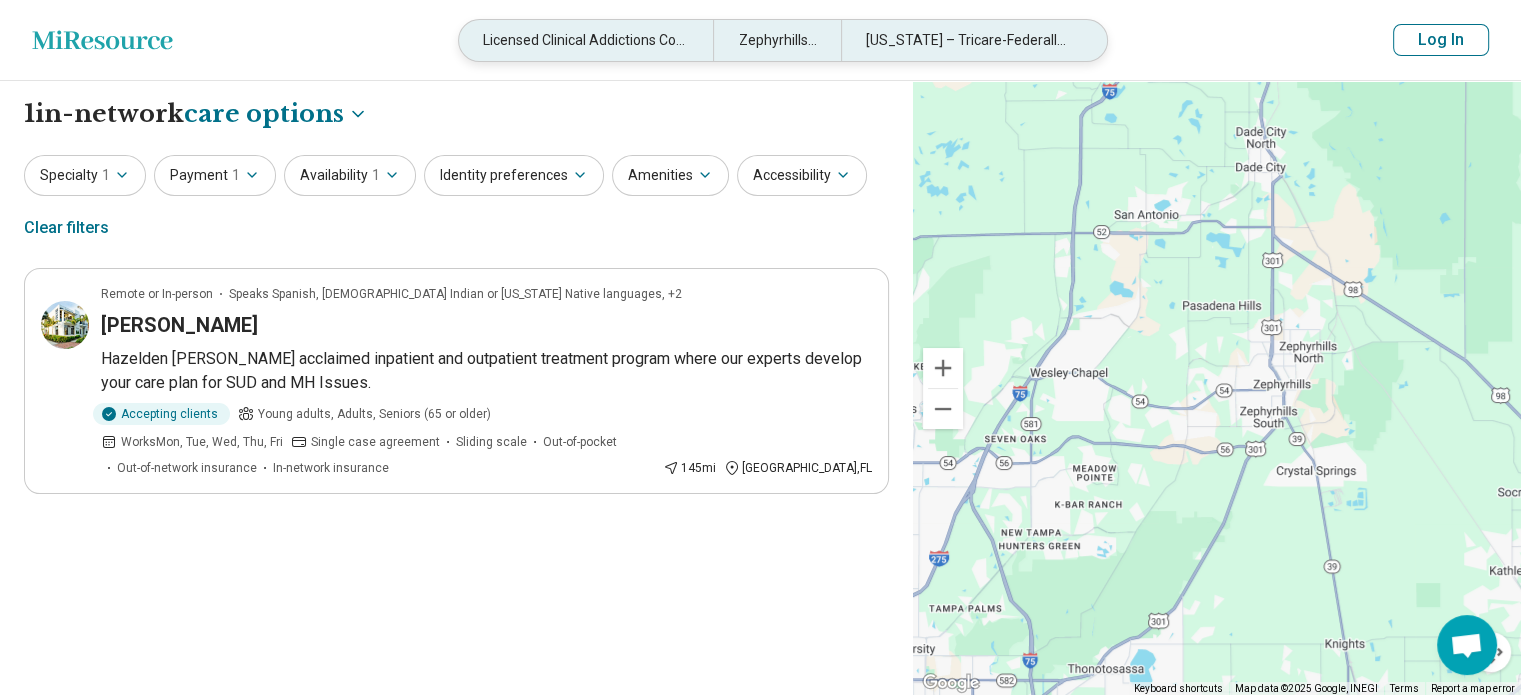 click on "[US_STATE] – Tricare-Federally Funded" at bounding box center [968, 40] 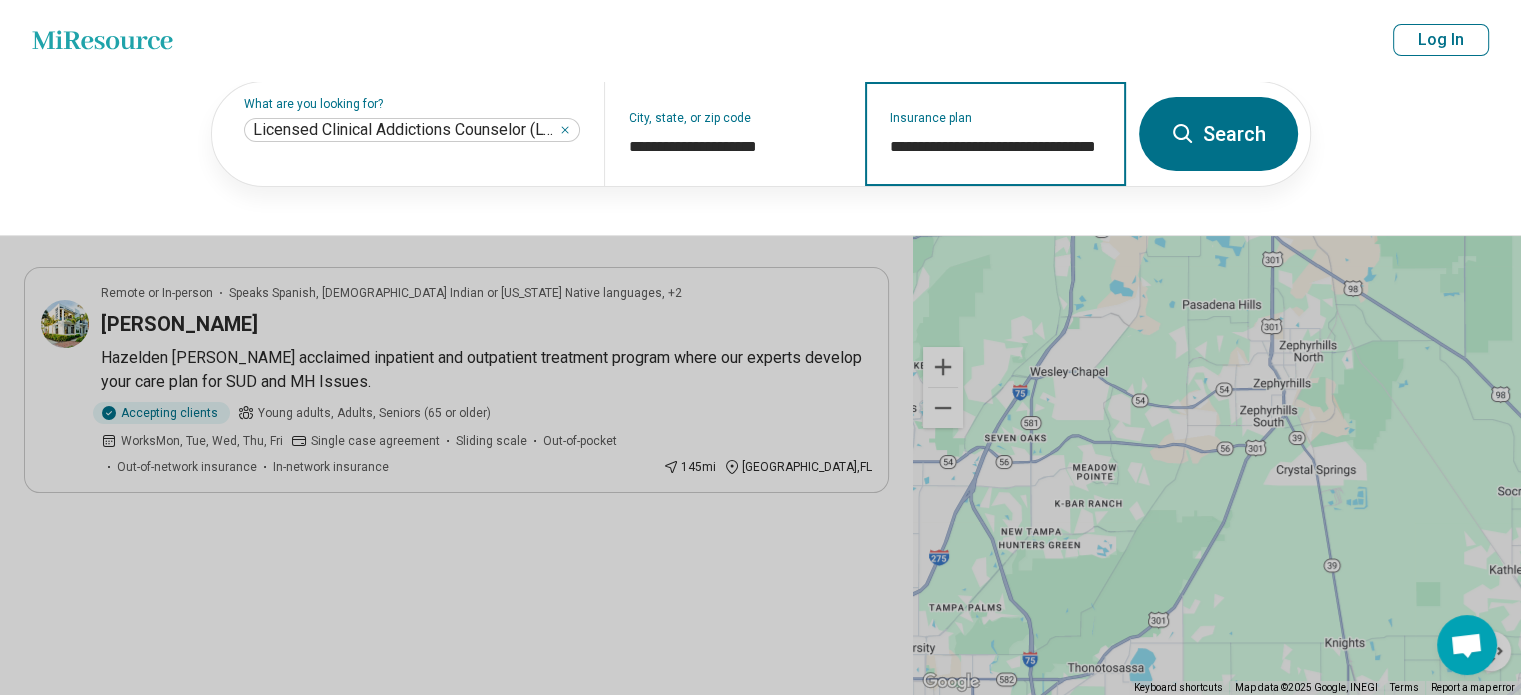 click on "**********" at bounding box center [996, 147] 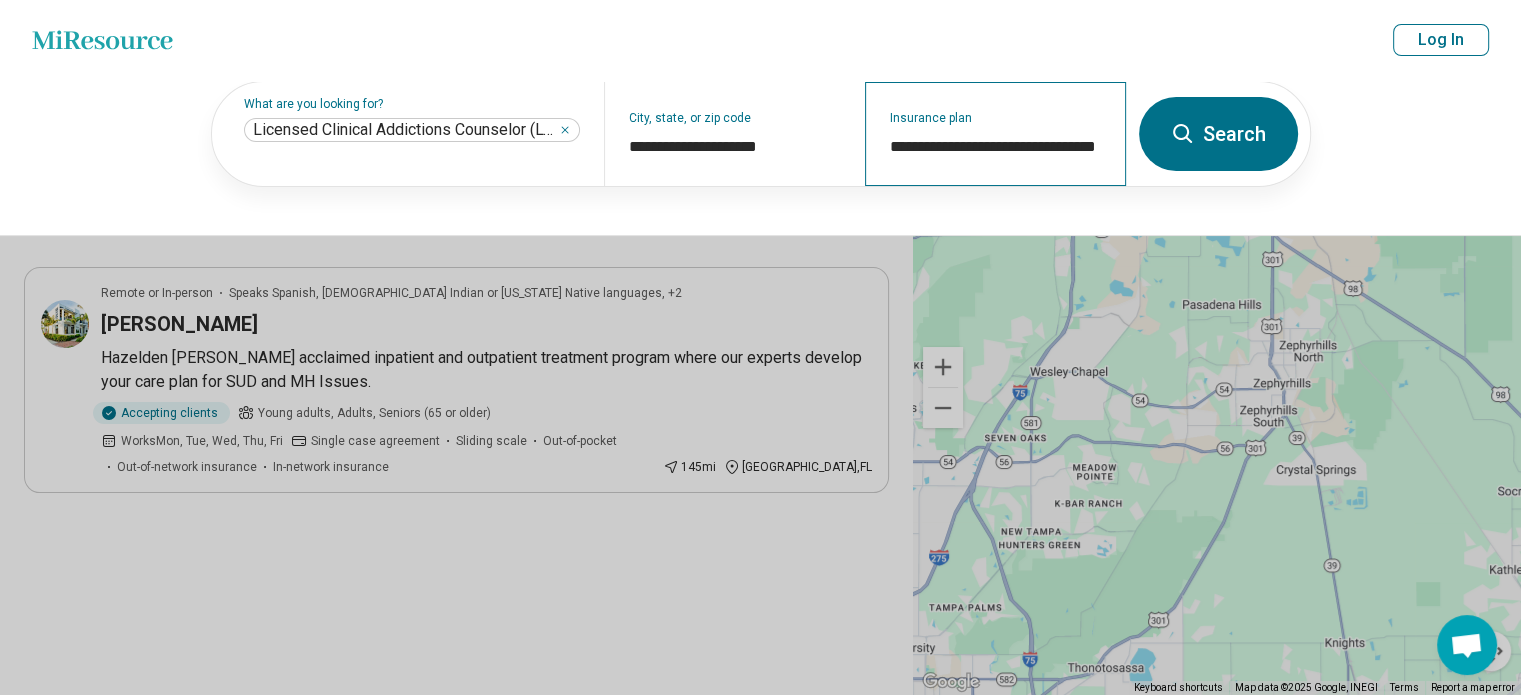 click on "**********" at bounding box center [995, 134] 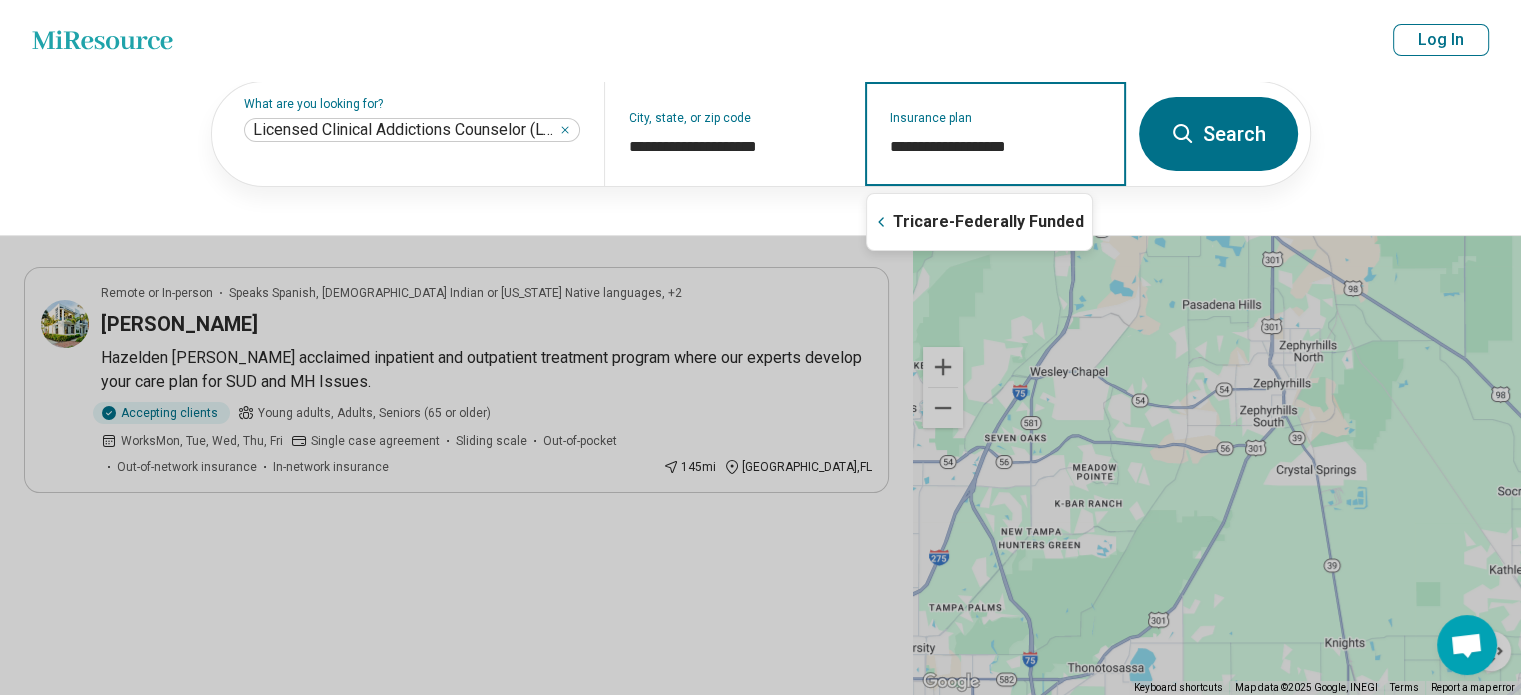 type on "**********" 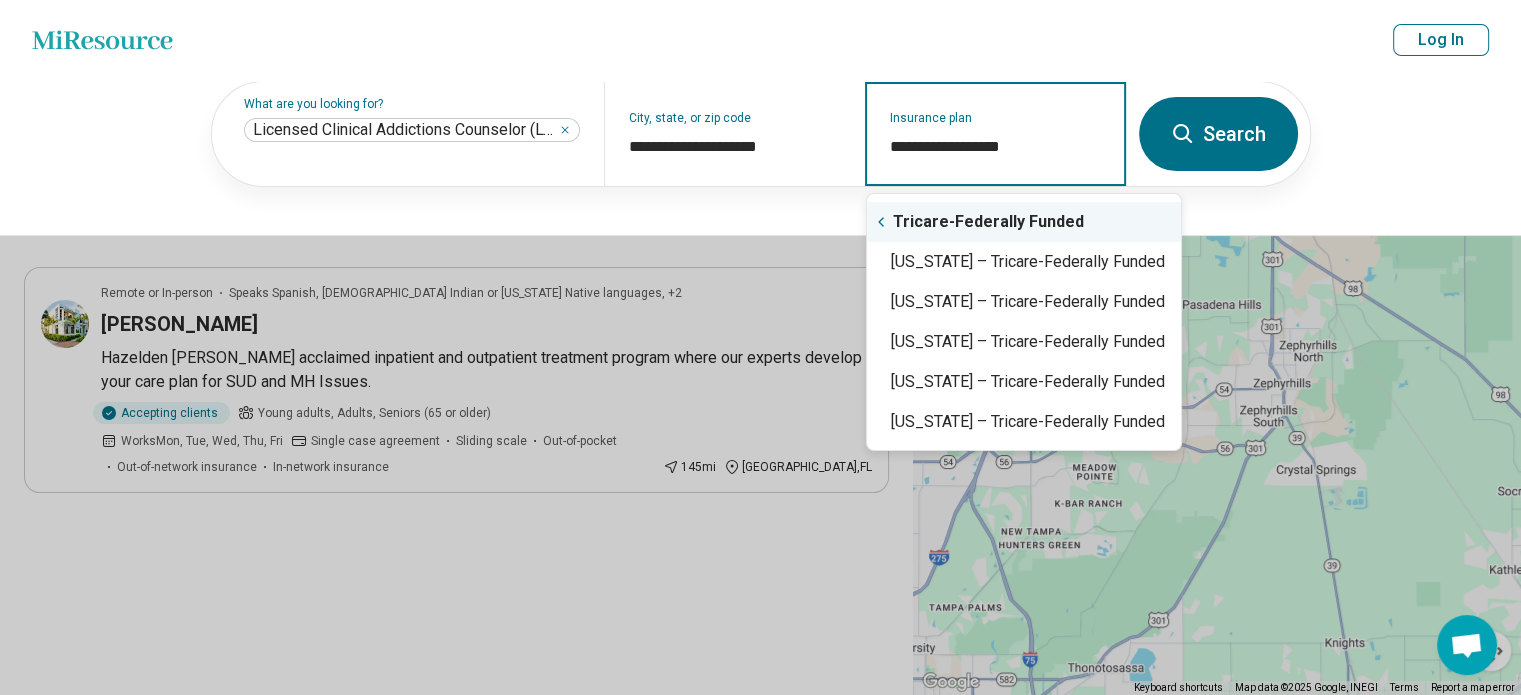 click 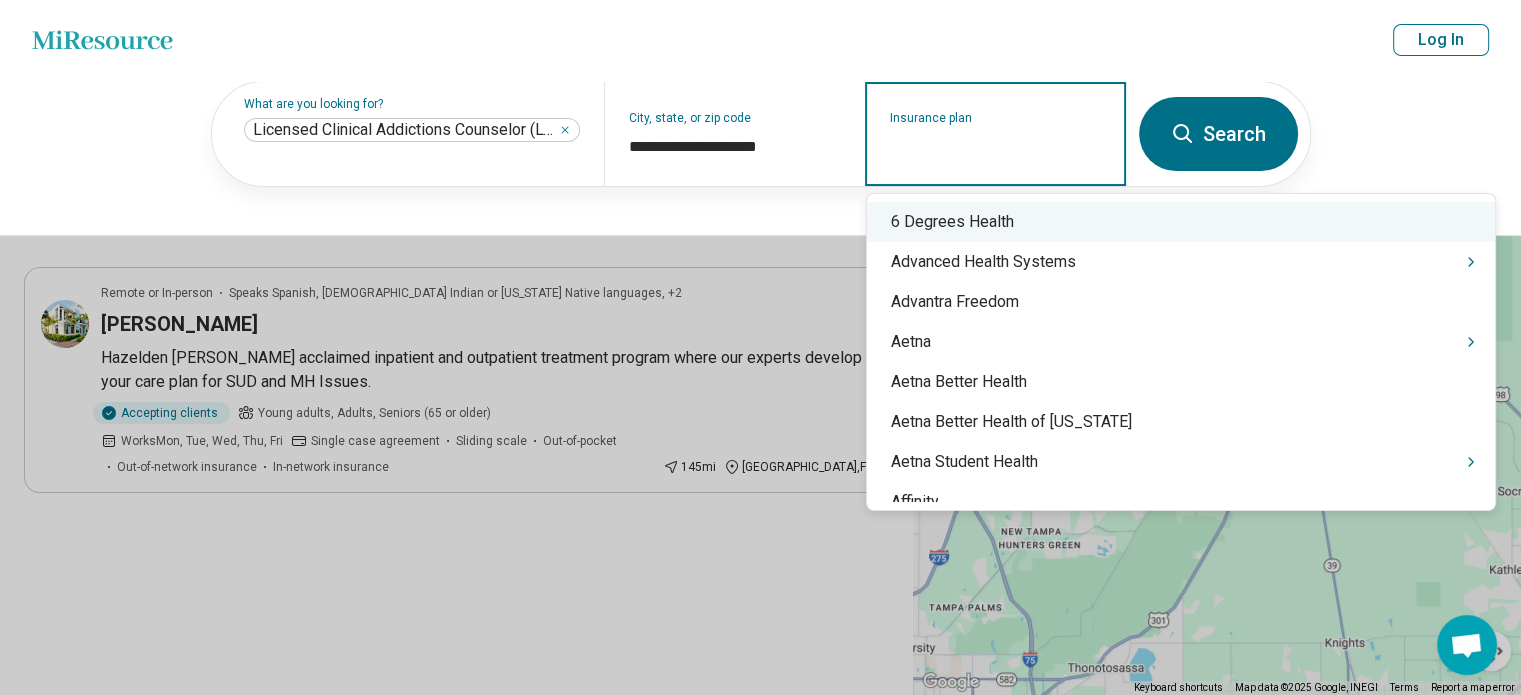 click on "Insurance plan" at bounding box center [996, 147] 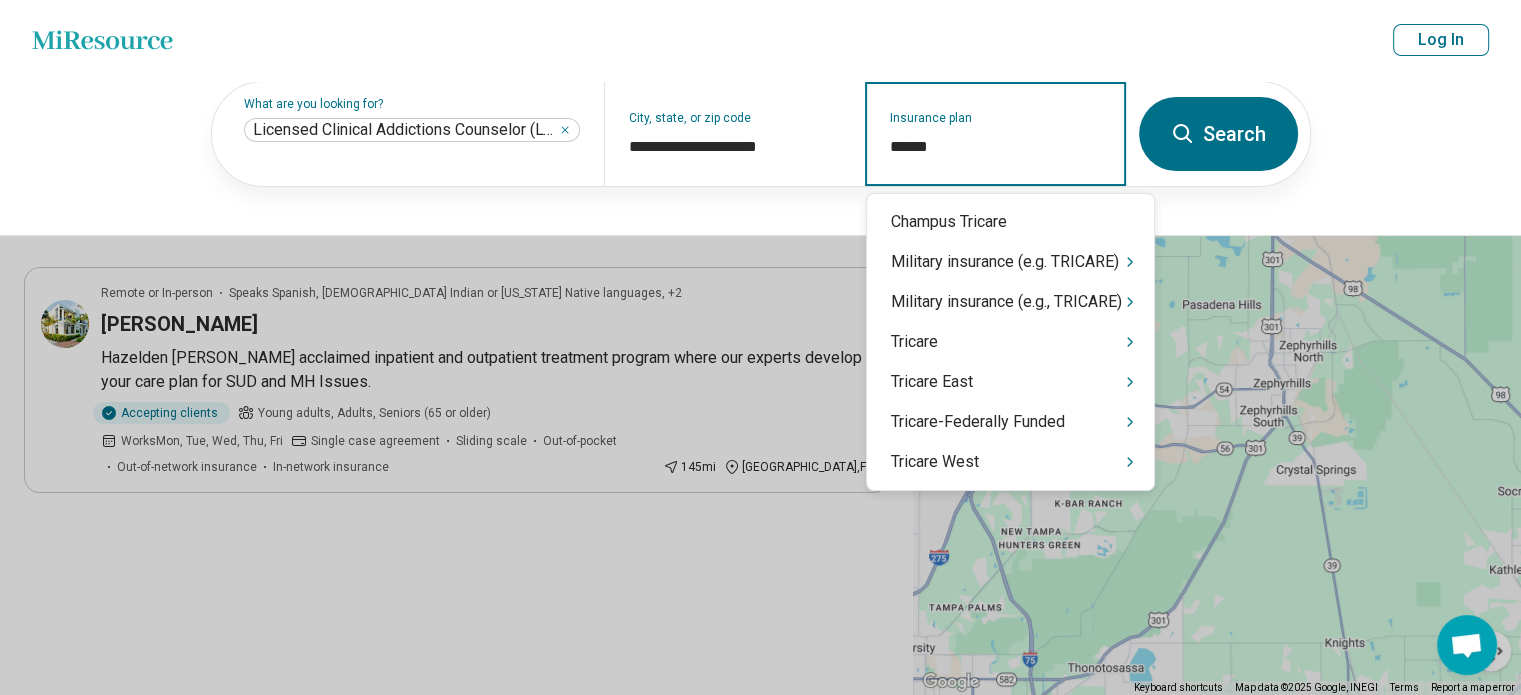 type on "*******" 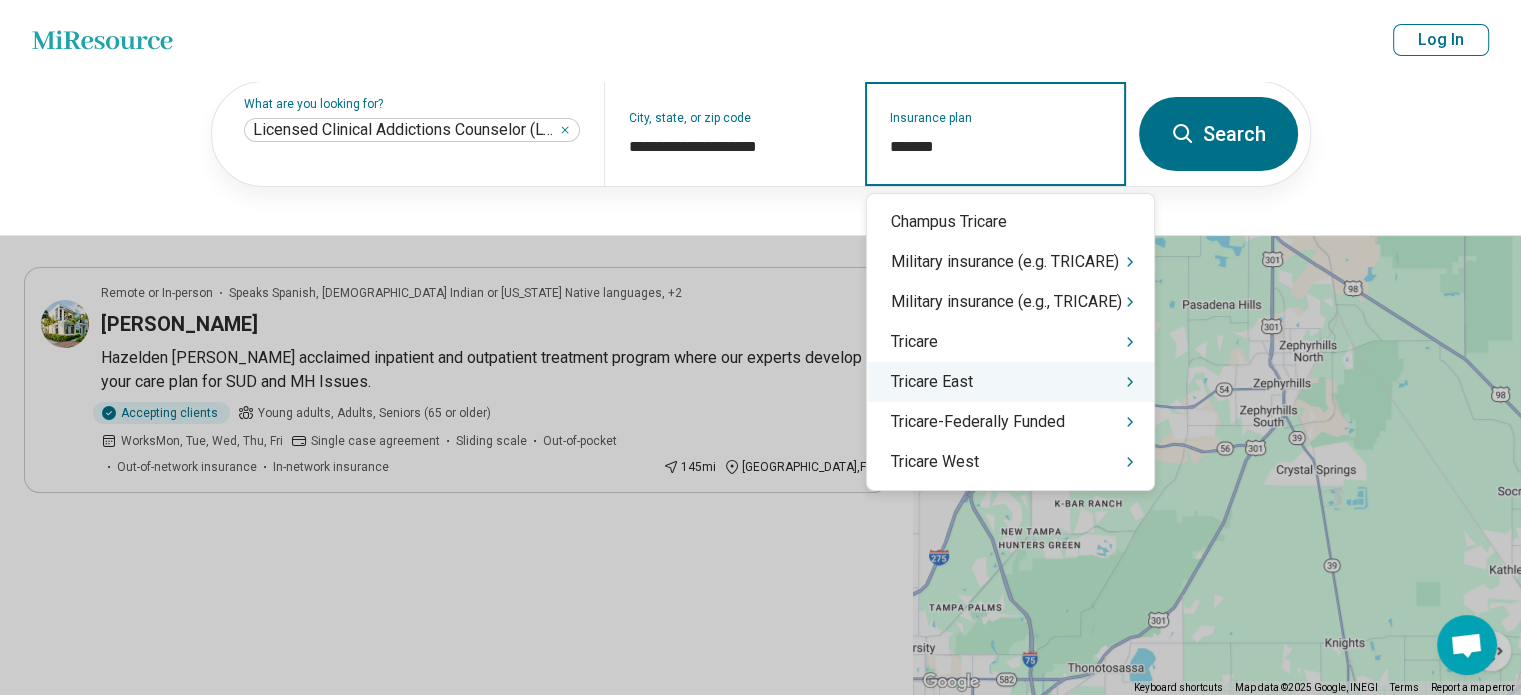 click on "Tricare East" at bounding box center [1010, 382] 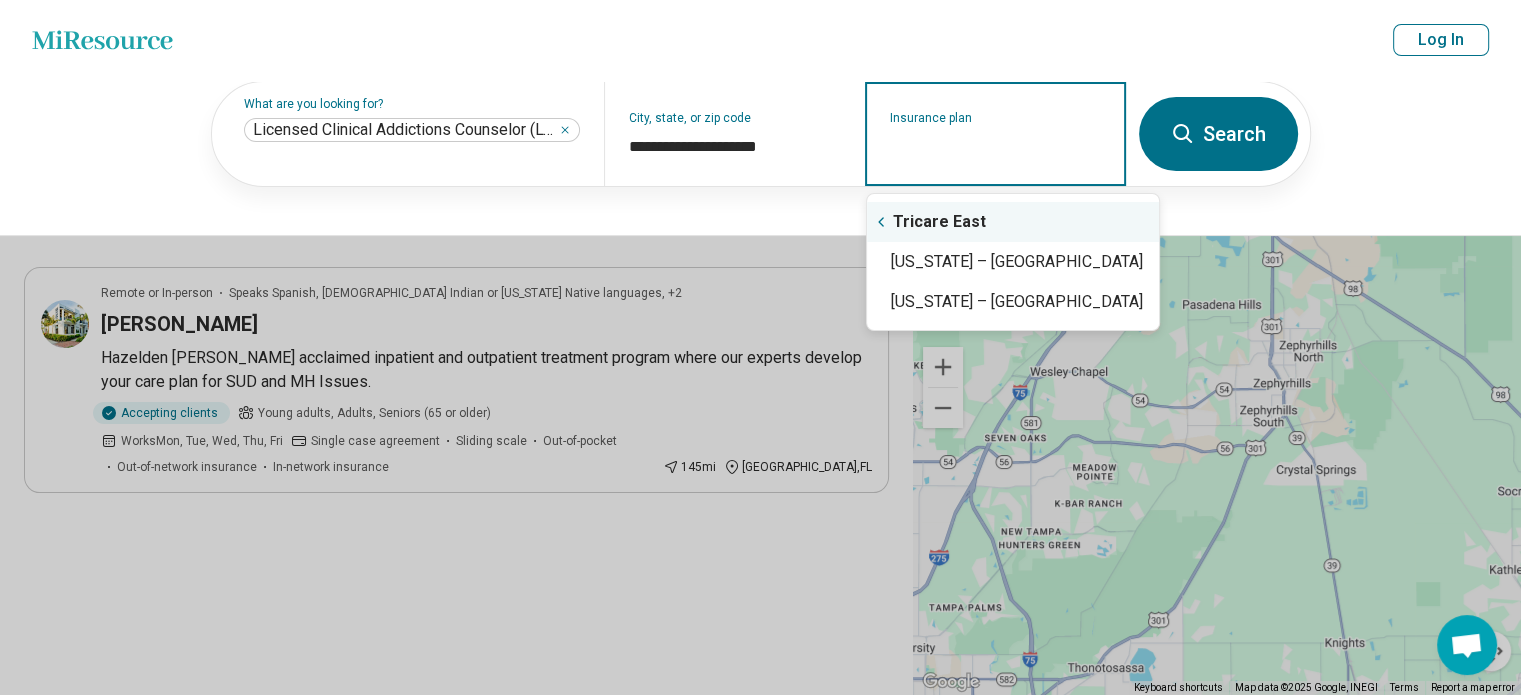 click on "Insurance plan" at bounding box center [996, 147] 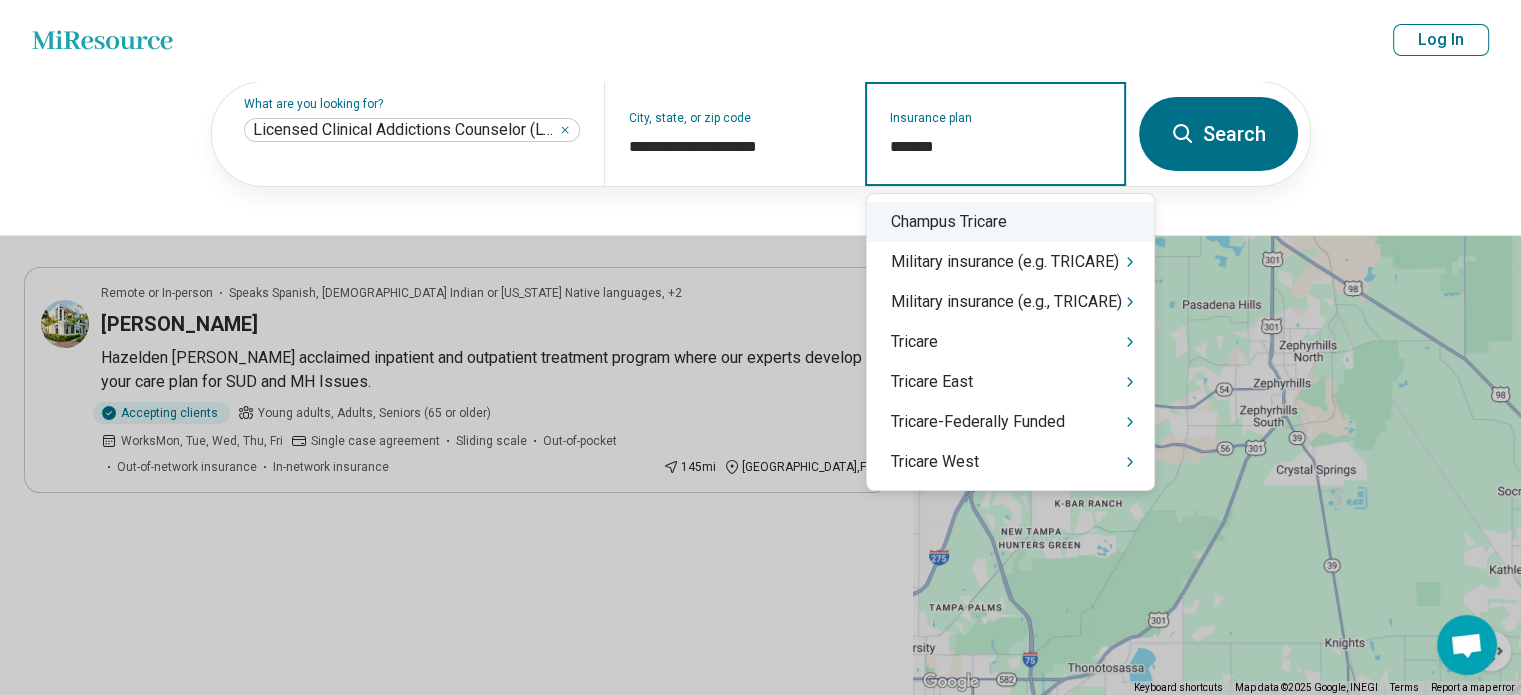 click on "Champus Tricare" at bounding box center (1010, 222) 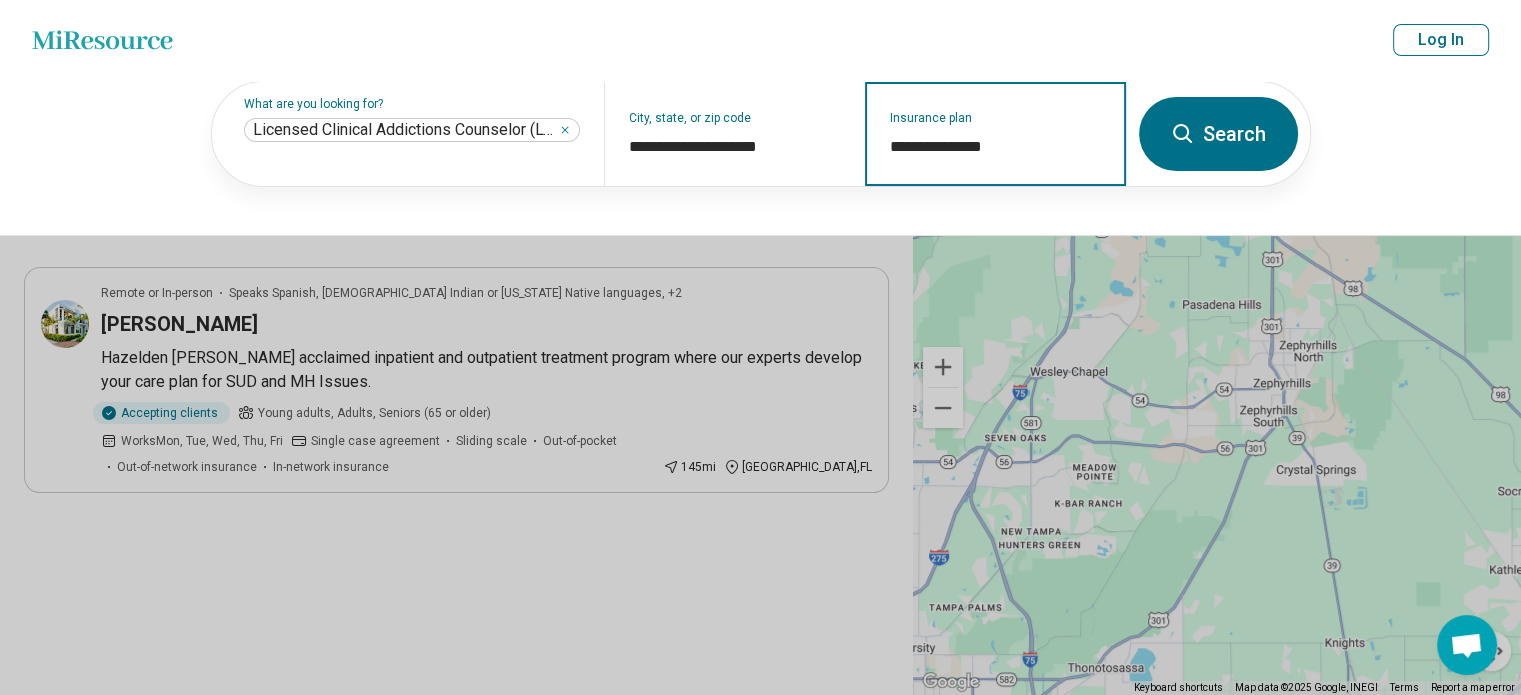 type on "**********" 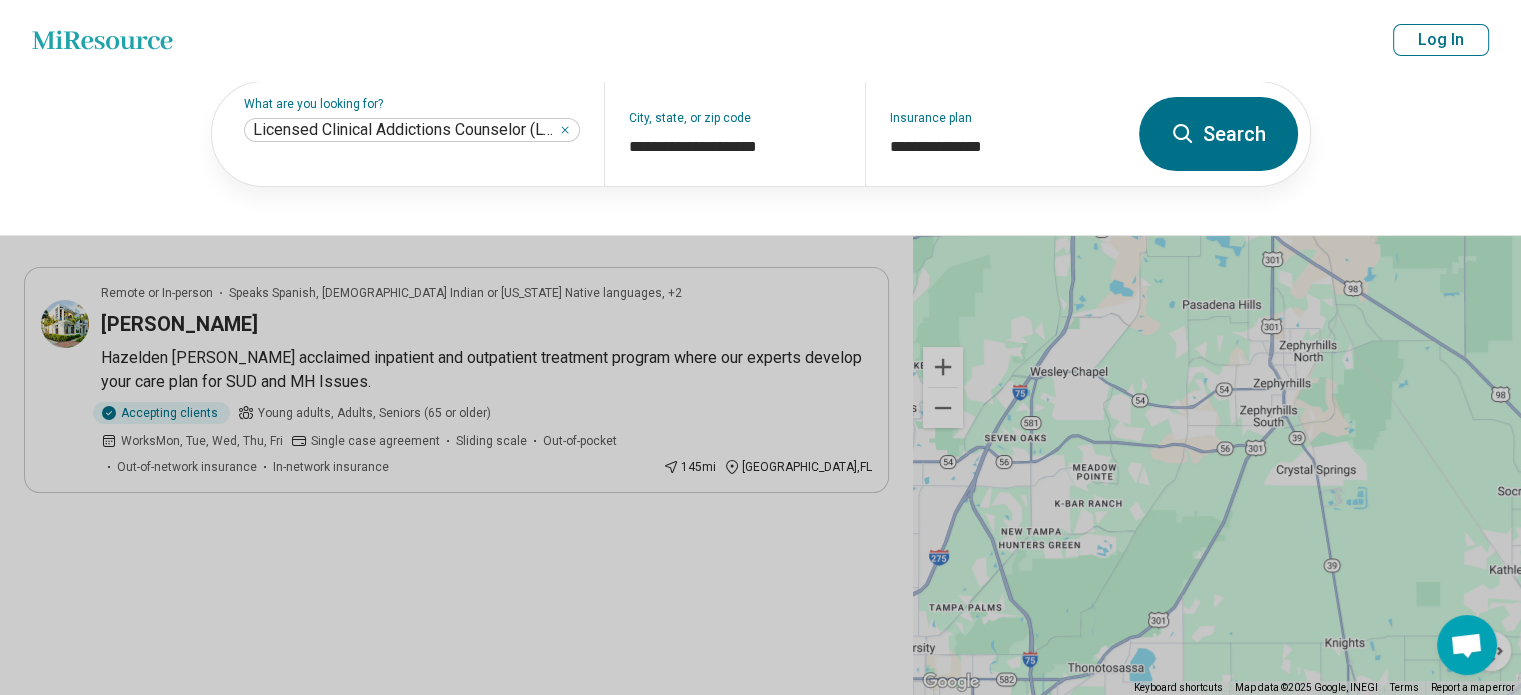 click on "Search" at bounding box center [1218, 134] 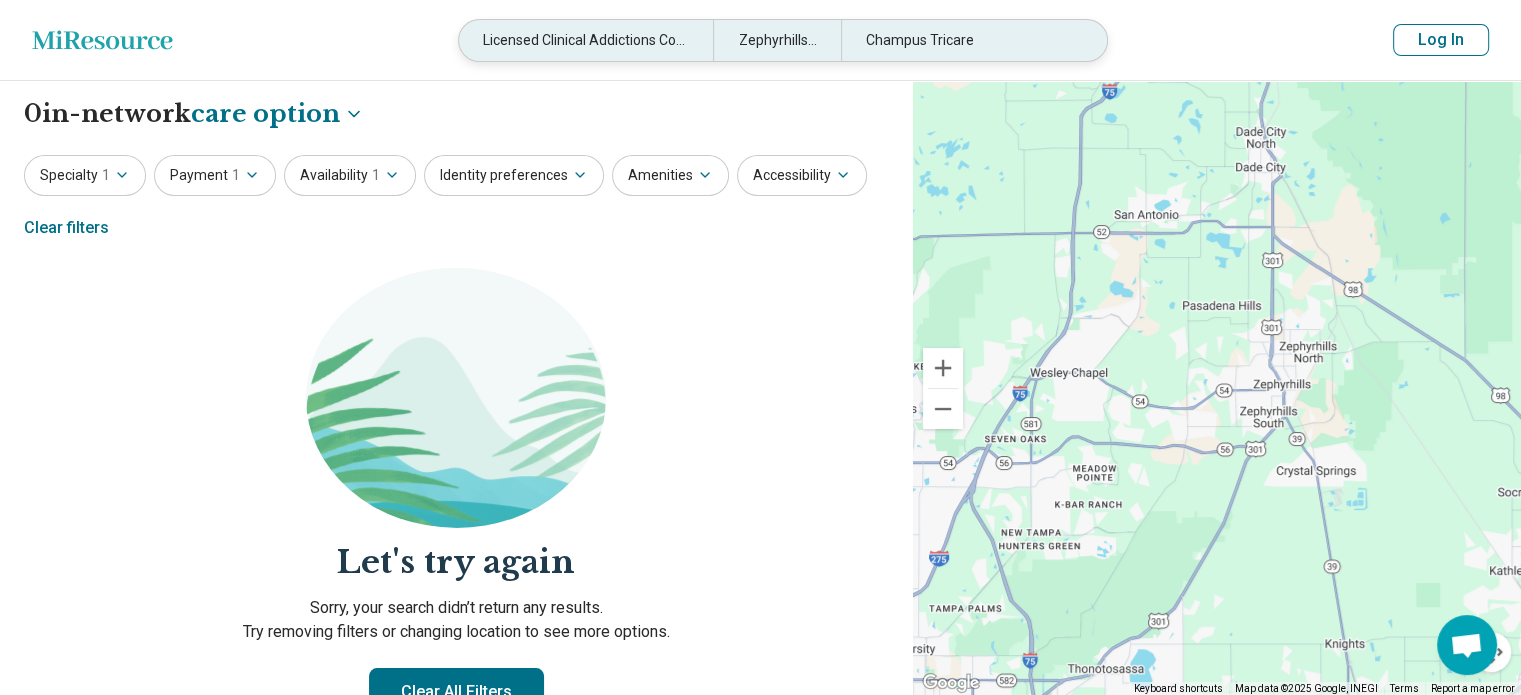 click on "Champus Tricare" at bounding box center [968, 40] 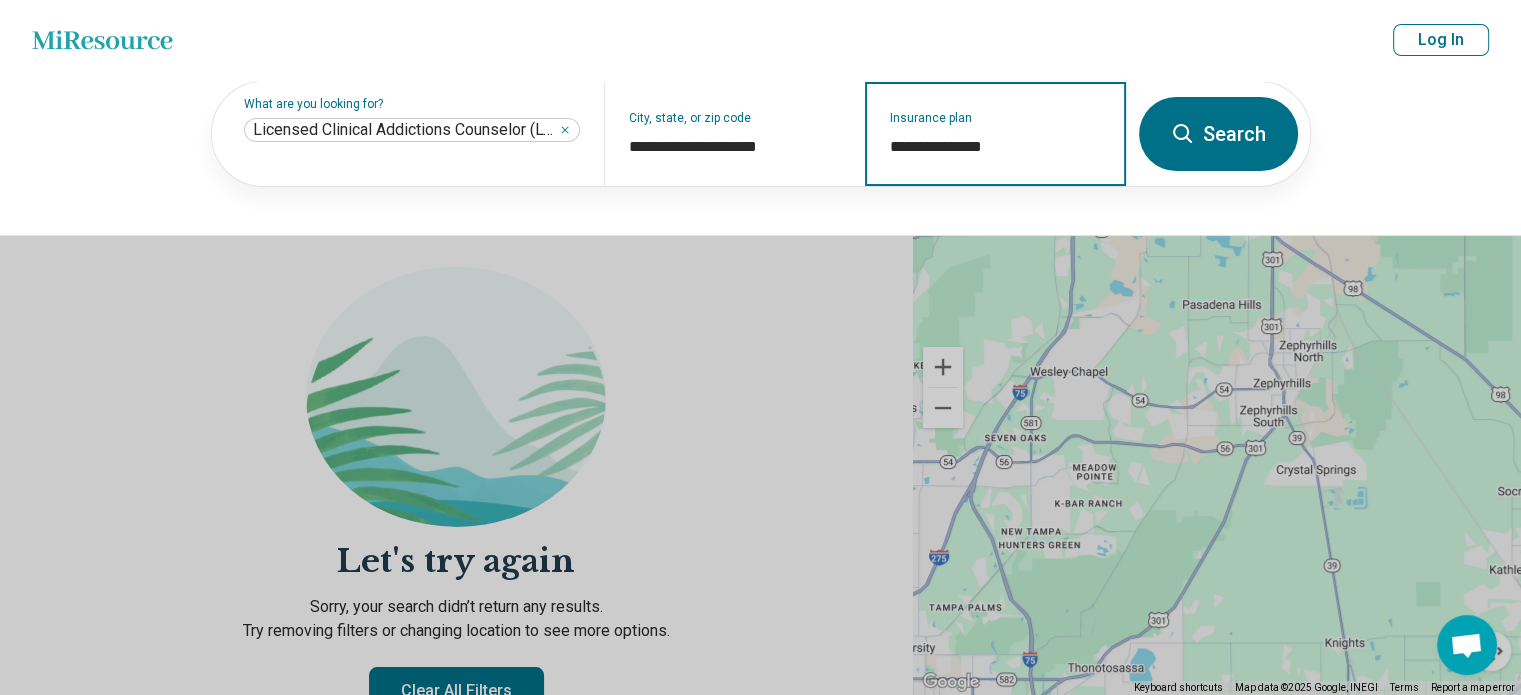 click on "**********" at bounding box center [996, 147] 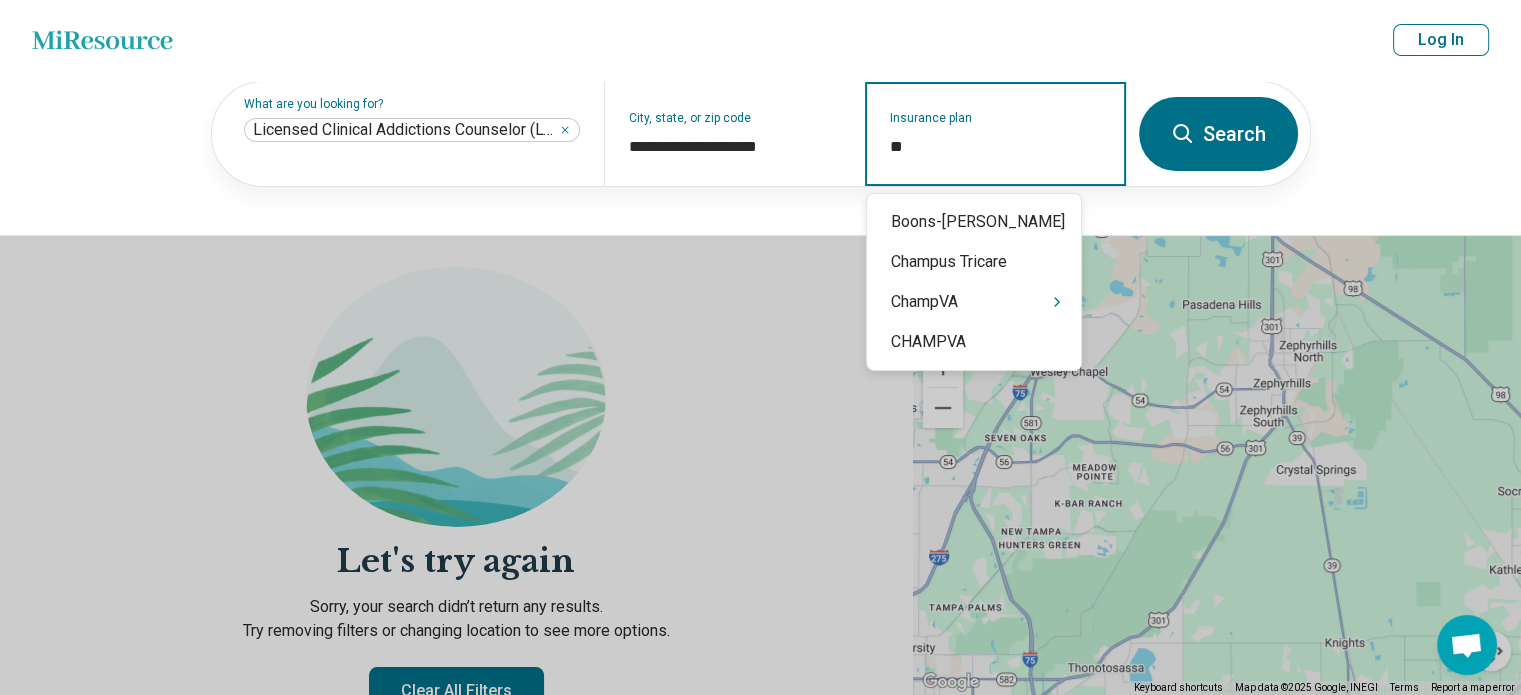 type on "*" 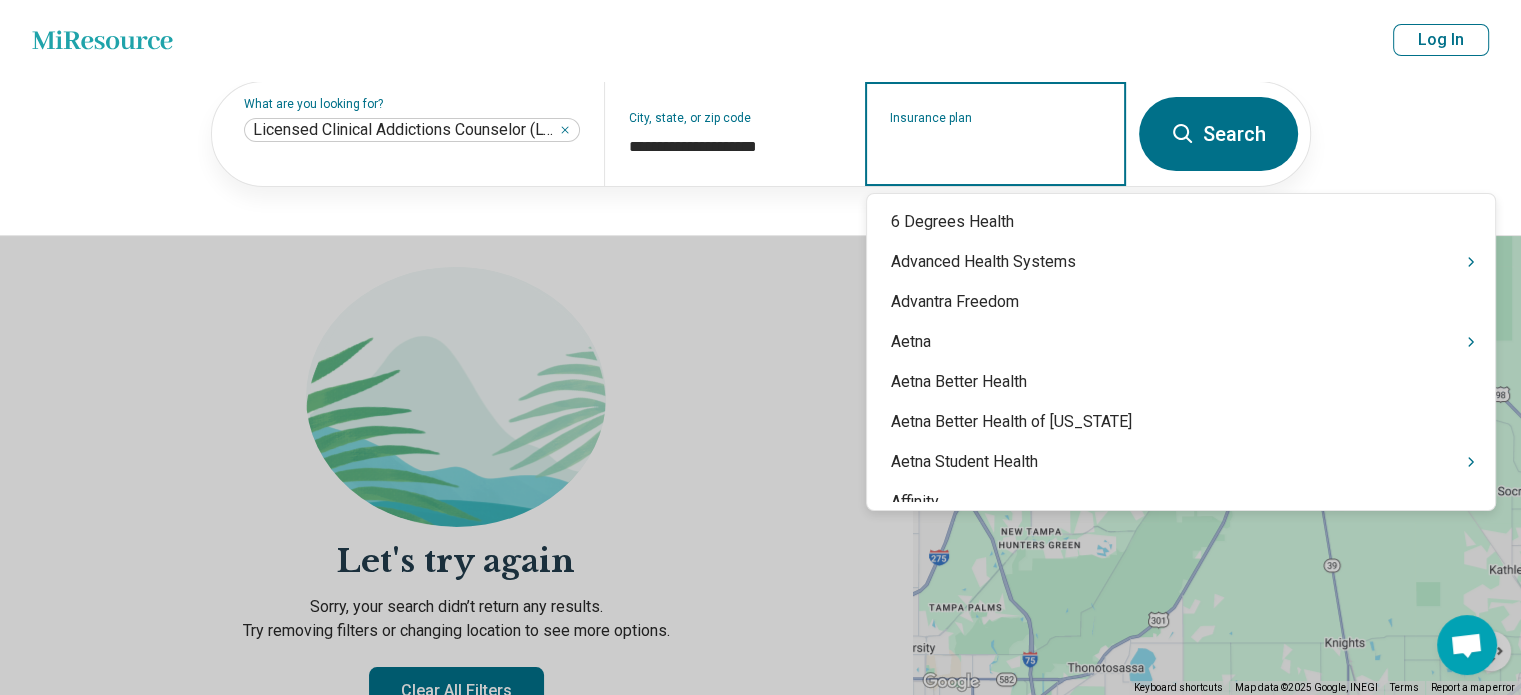 click on "Insurance plan" at bounding box center [996, 147] 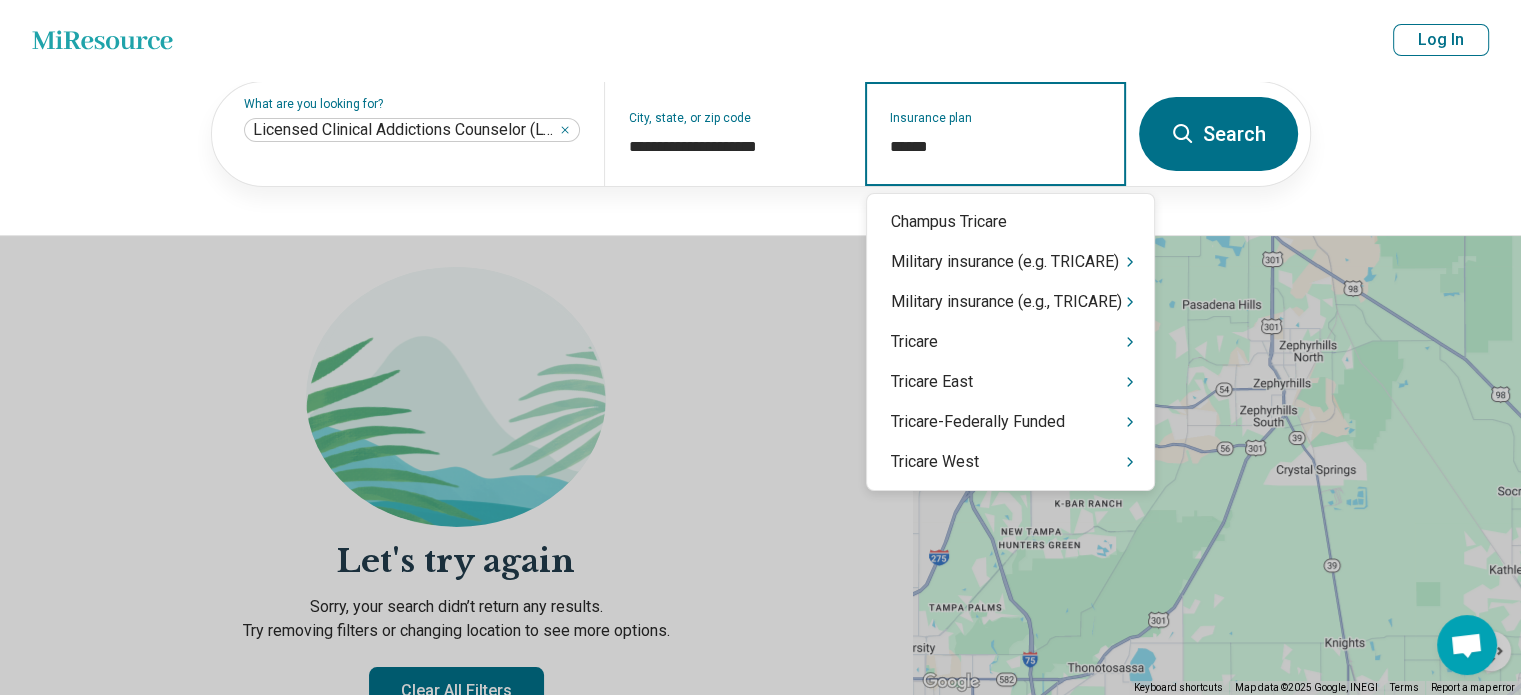 type on "*******" 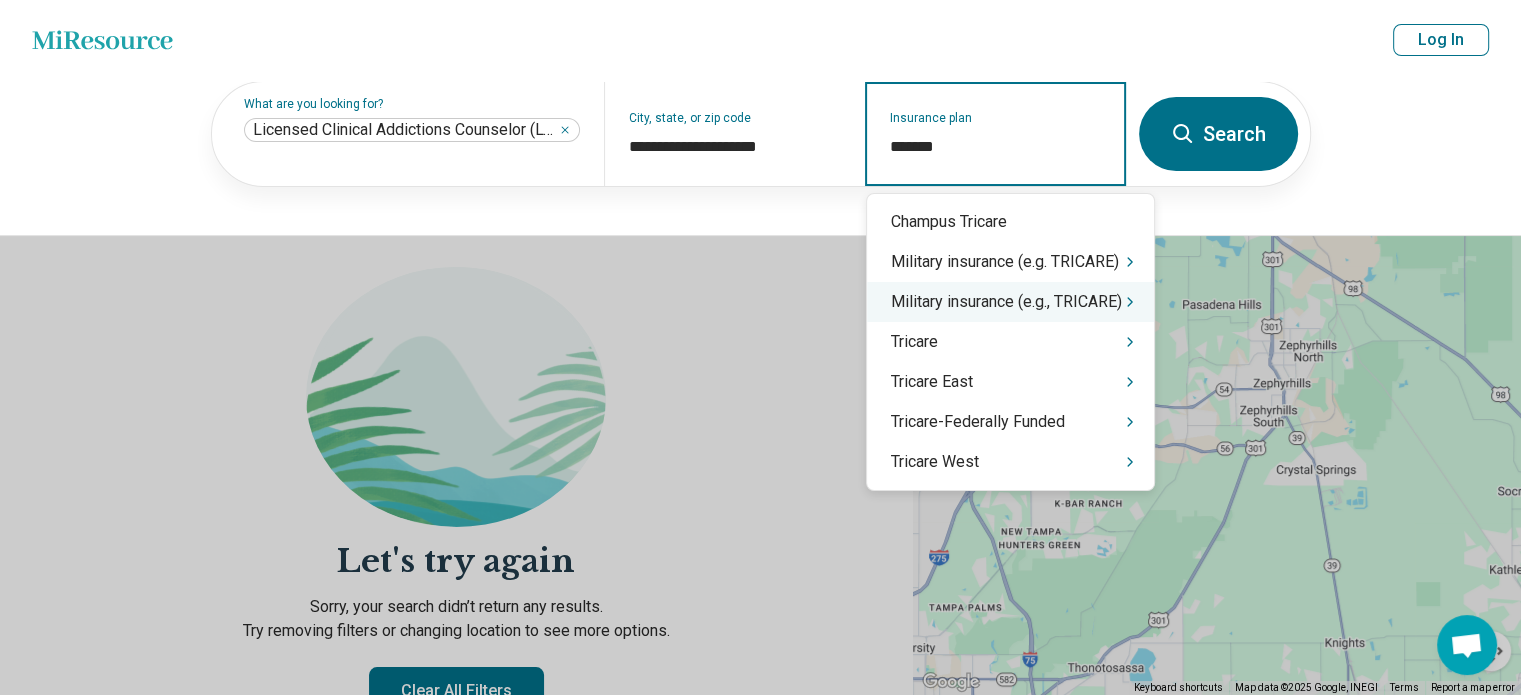 click on "Military insurance (e.g., TRICARE)" at bounding box center [1010, 302] 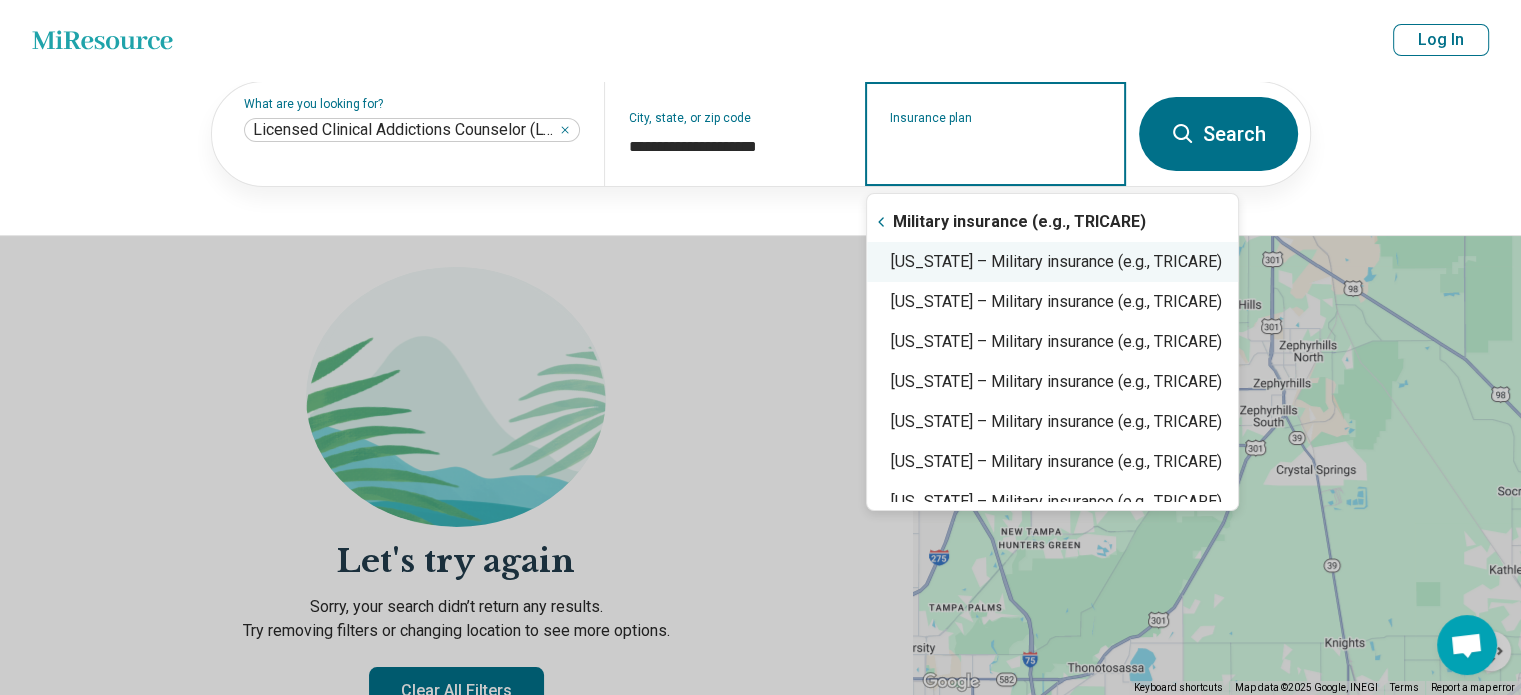click on "[US_STATE] – Military insurance (e.g., TRICARE)" at bounding box center (1052, 262) 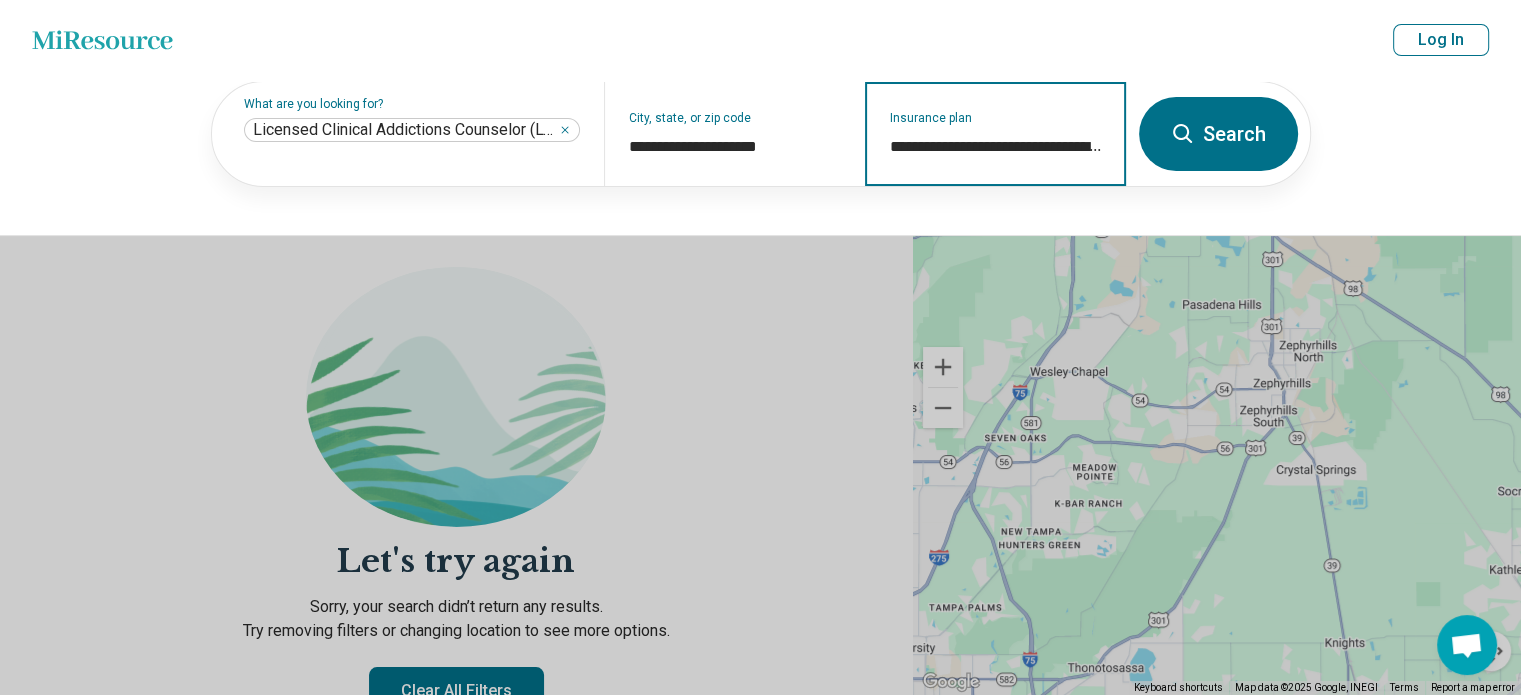 type on "**********" 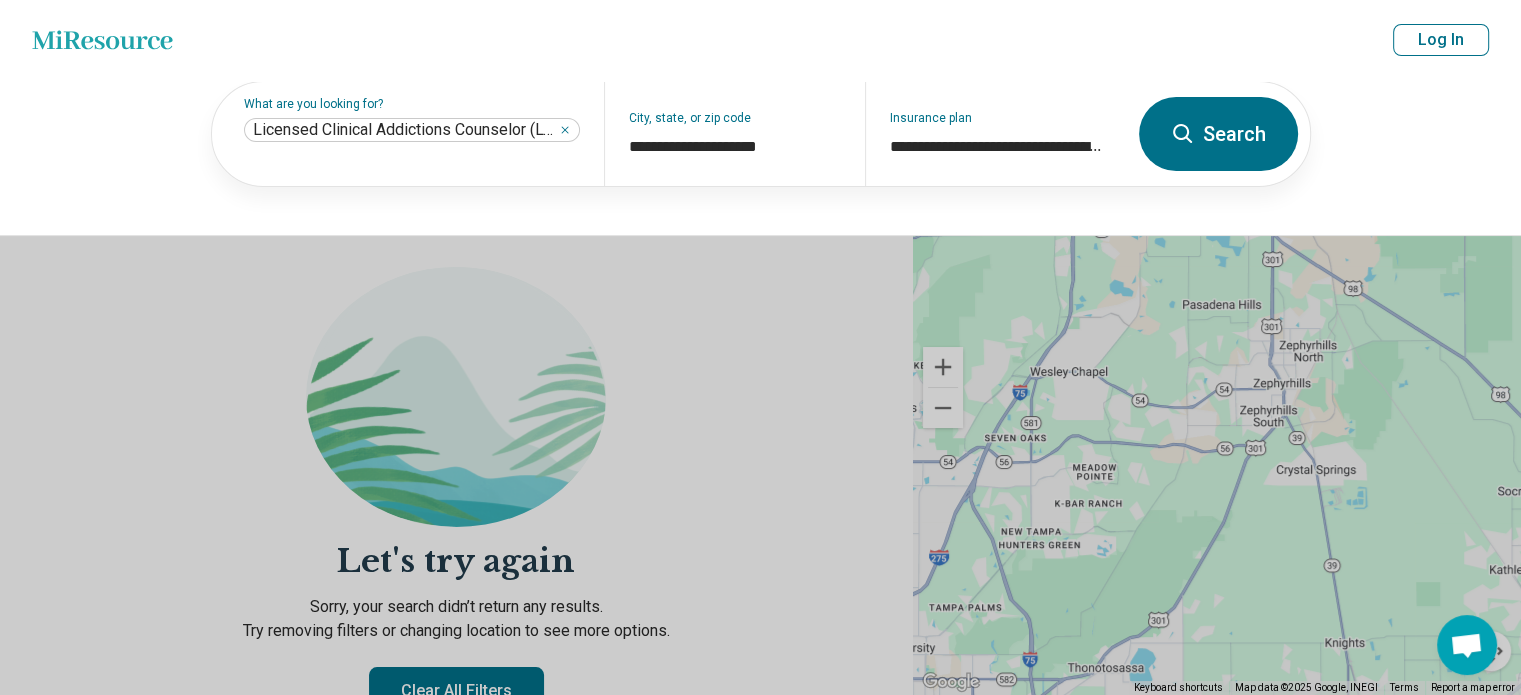 click on "Search" at bounding box center (1218, 134) 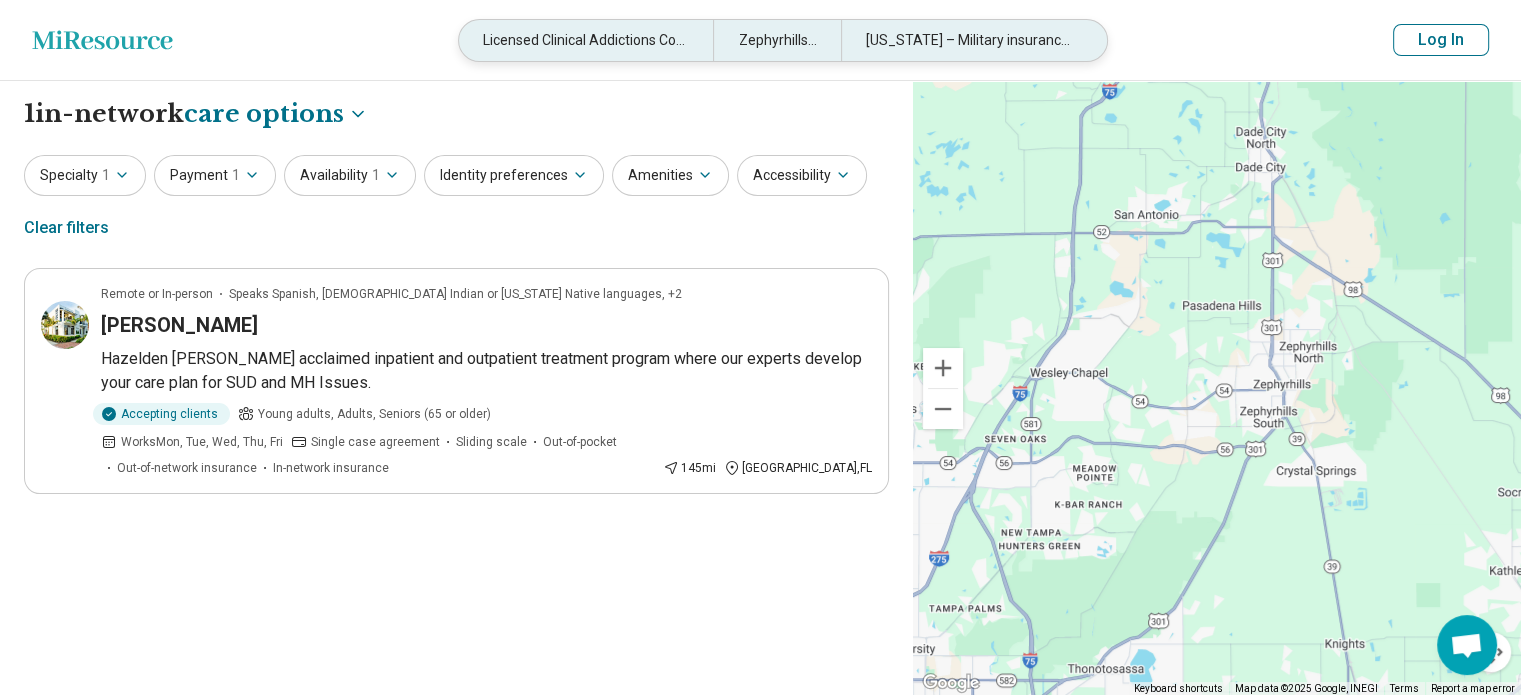 click on "Licensed Clinical Addictions Counselor (LCAC)" at bounding box center (586, 40) 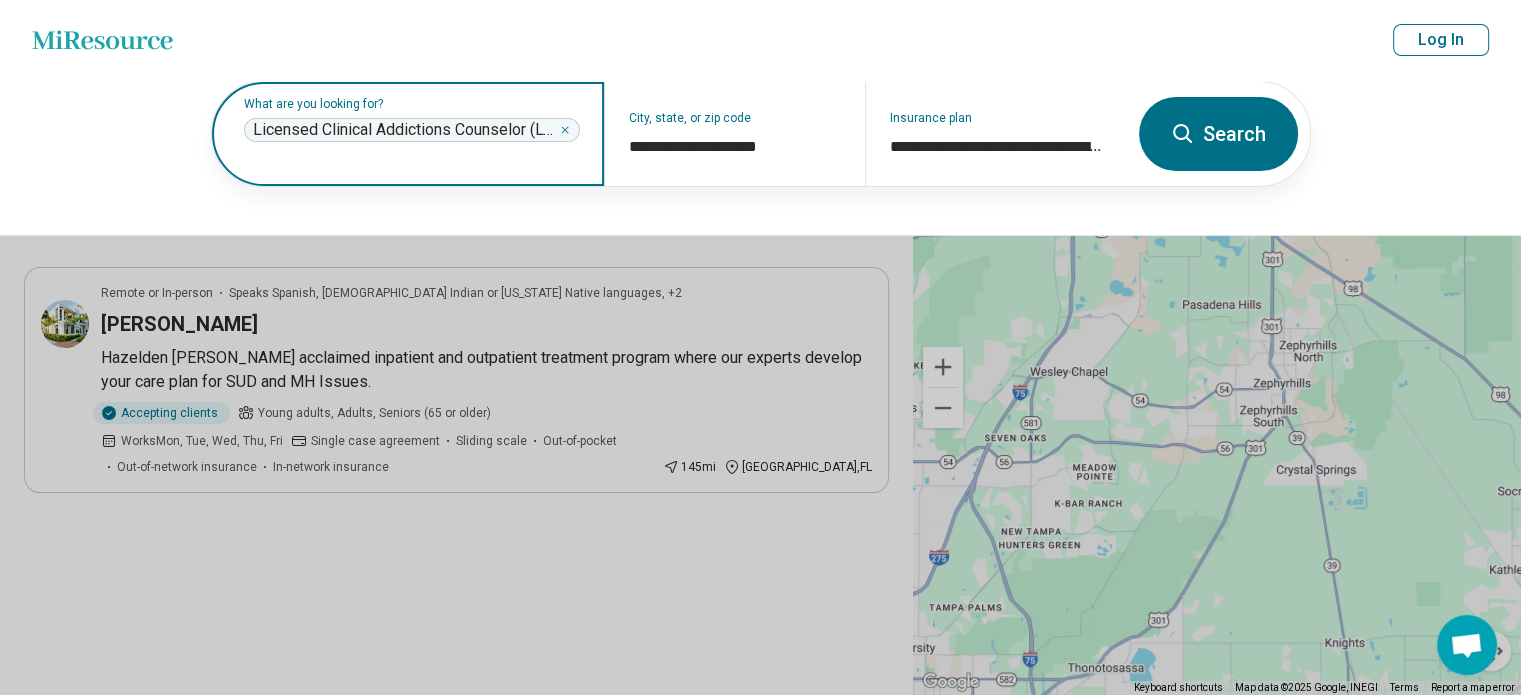 click 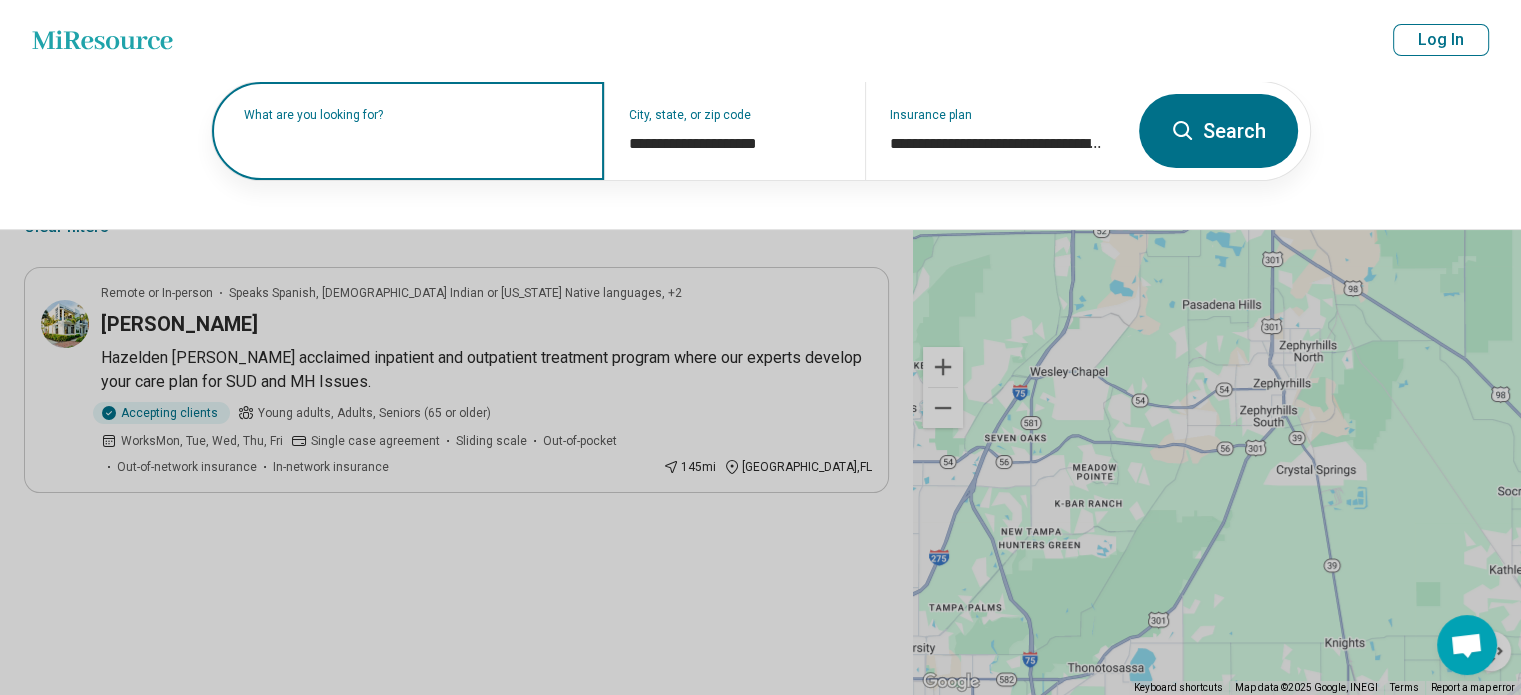 click on "What are you looking for?" at bounding box center (412, 115) 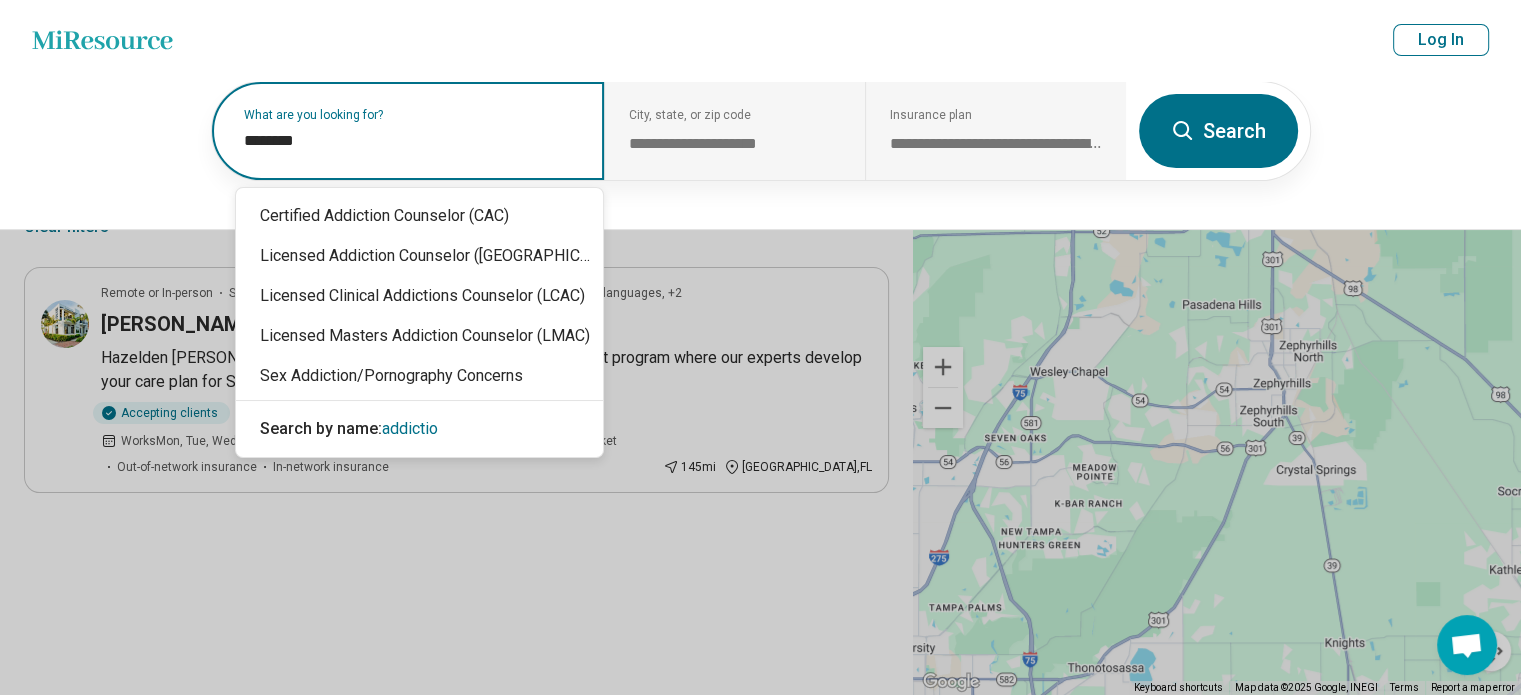 type on "*********" 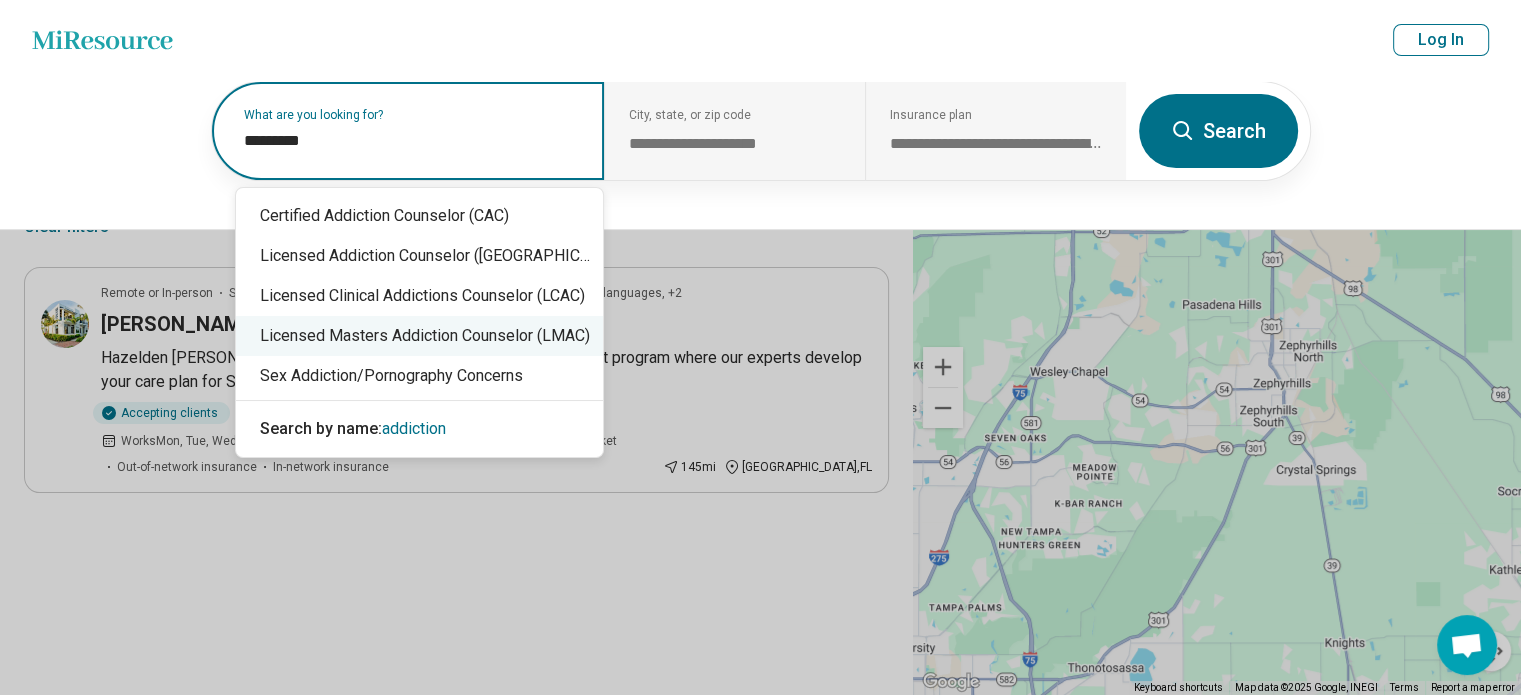 click on "Licensed Masters Addiction Counselor (LMAC)" at bounding box center (419, 336) 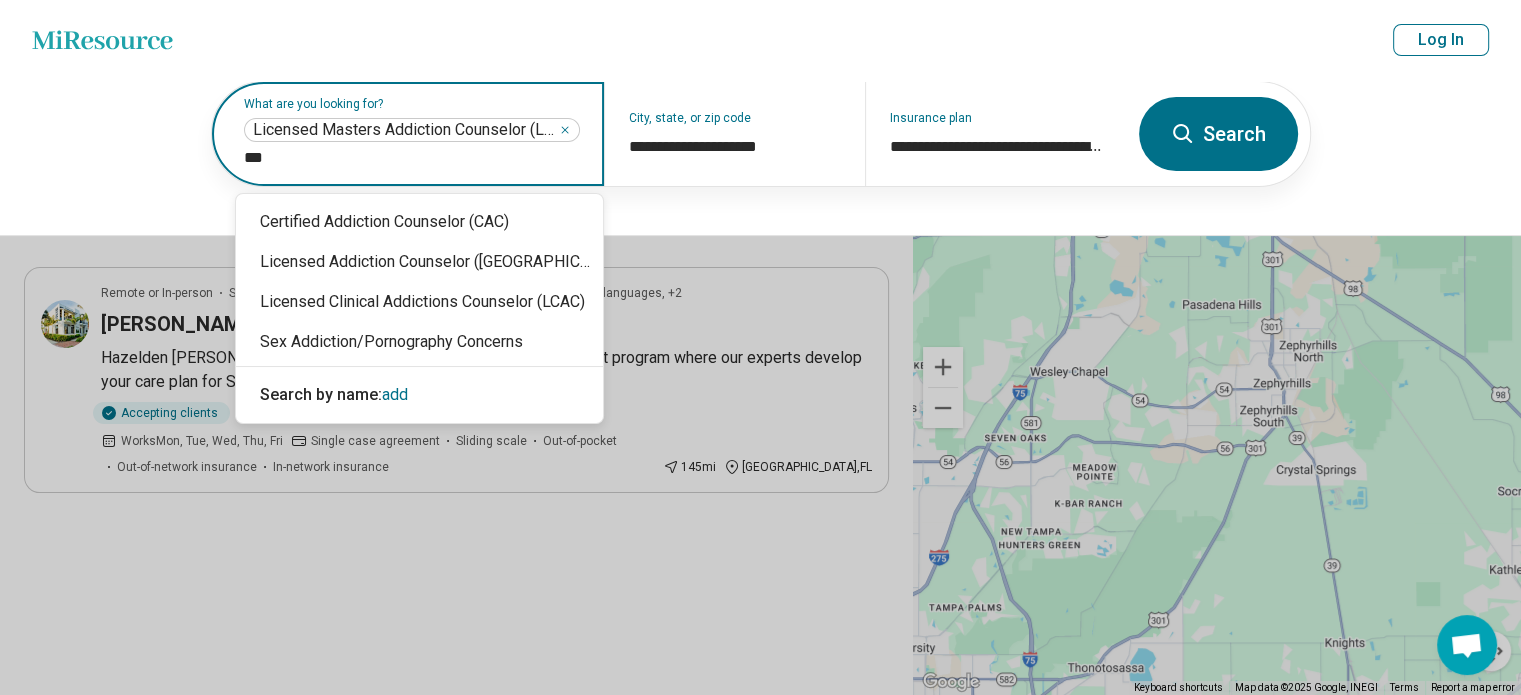 type on "****" 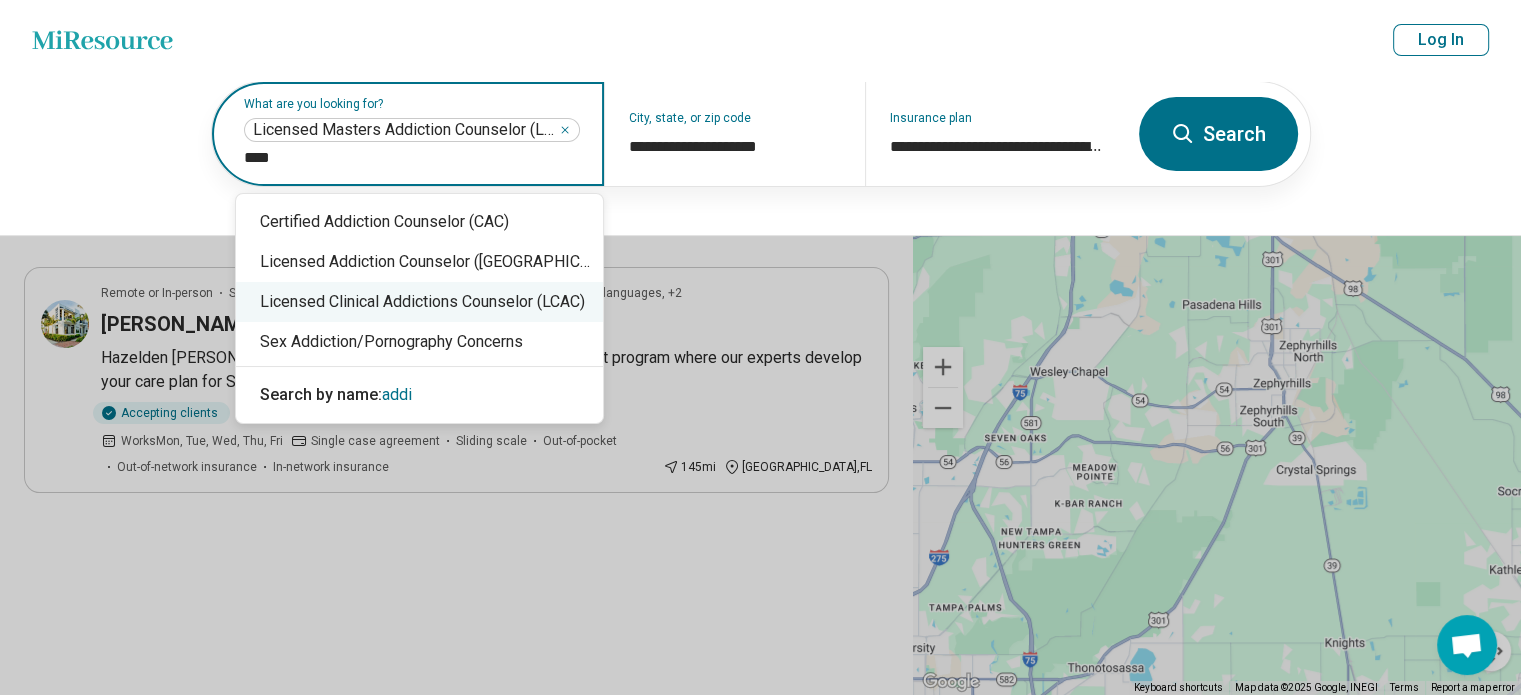 click on "Licensed Clinical Addictions Counselor (LCAC)" at bounding box center (419, 302) 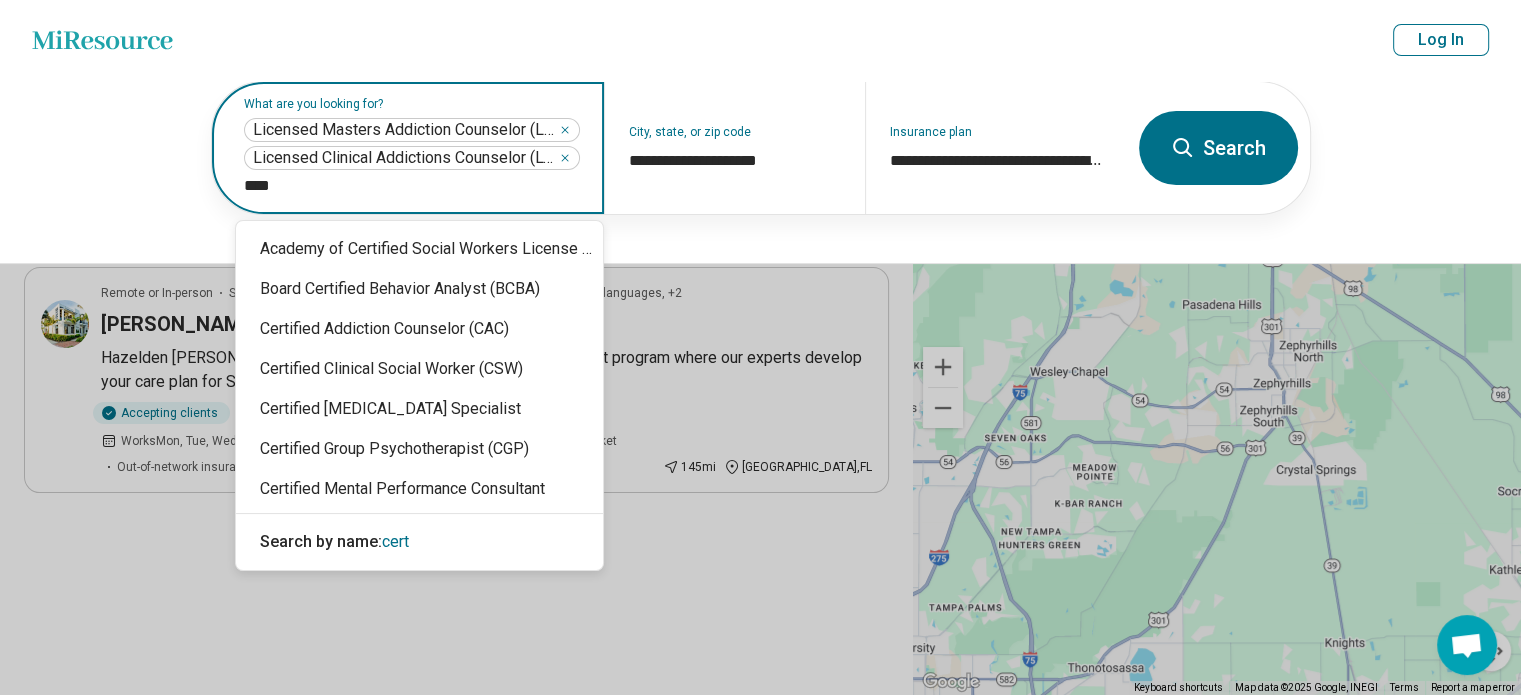type on "*****" 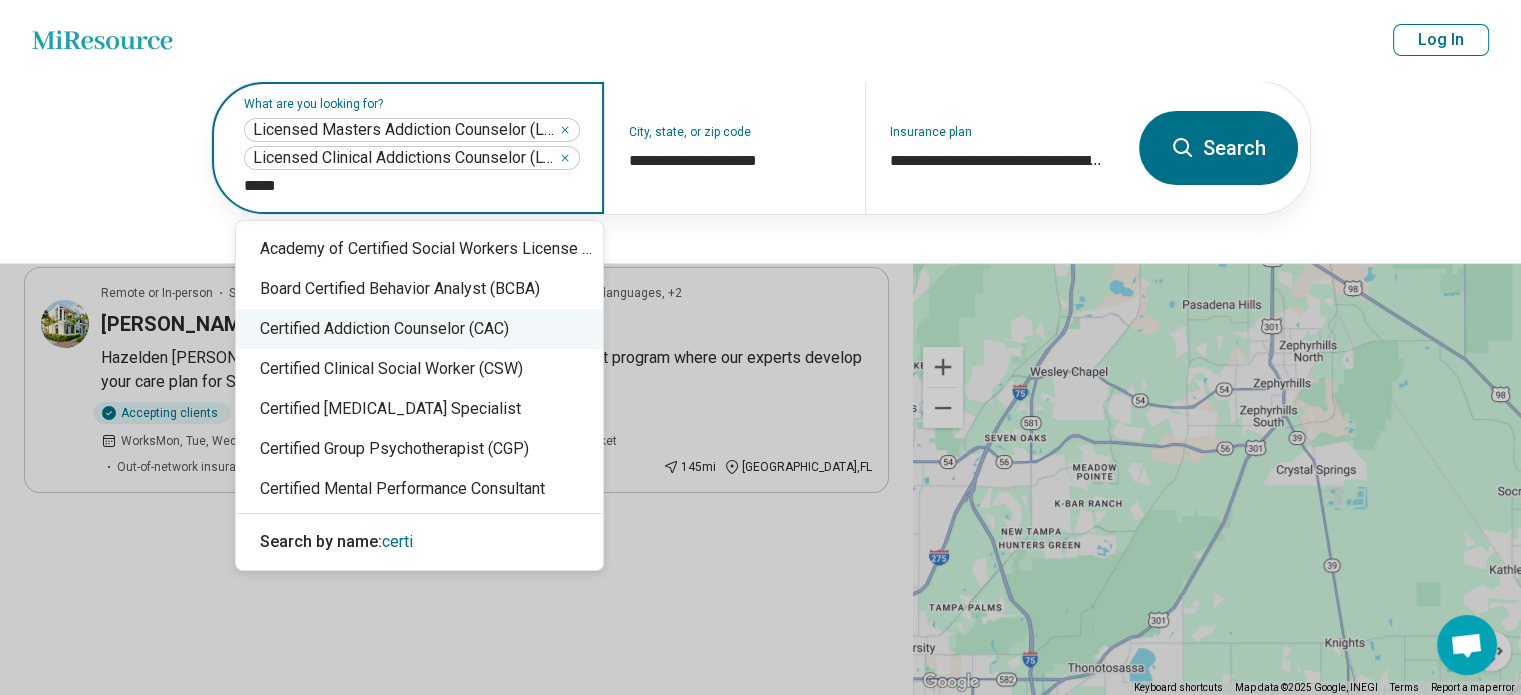 click on "Certified Addiction Counselor (CAC)" at bounding box center [419, 329] 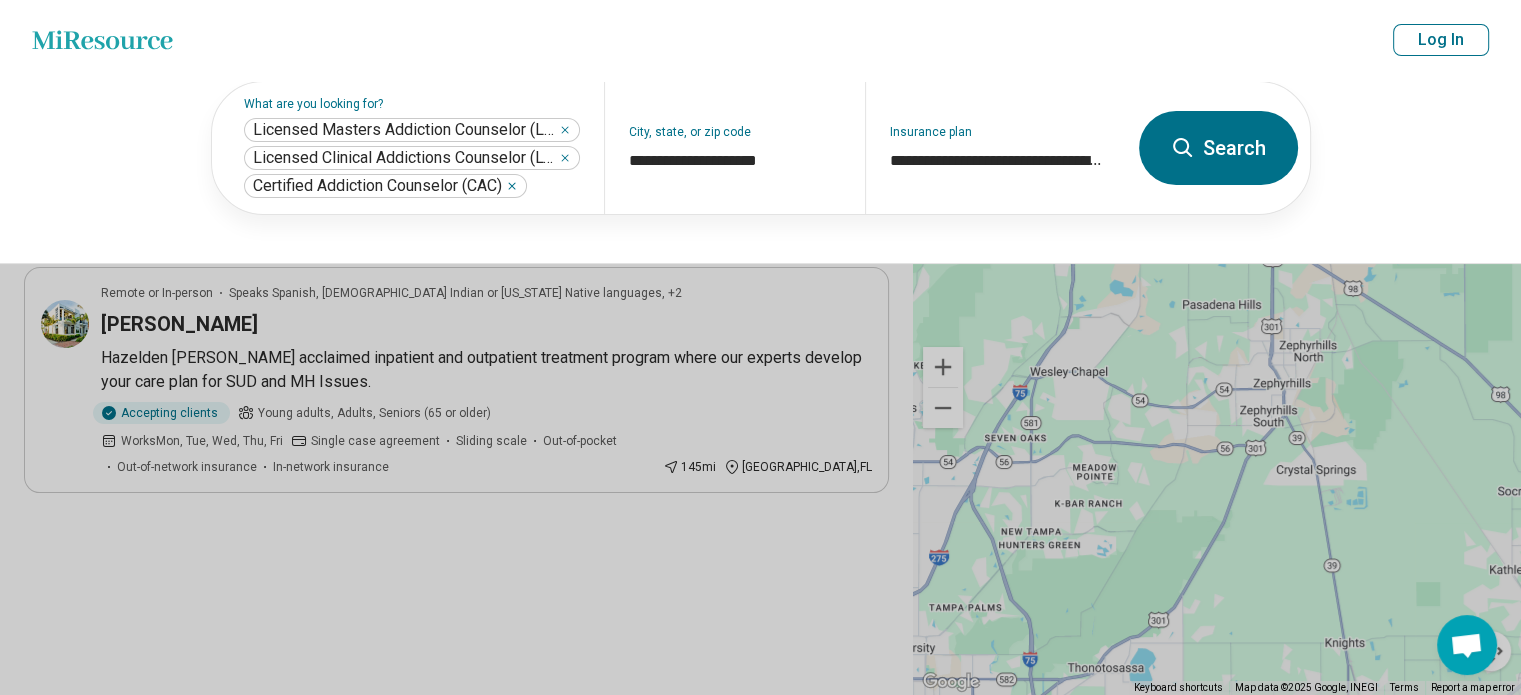 click on "Search" at bounding box center [1218, 148] 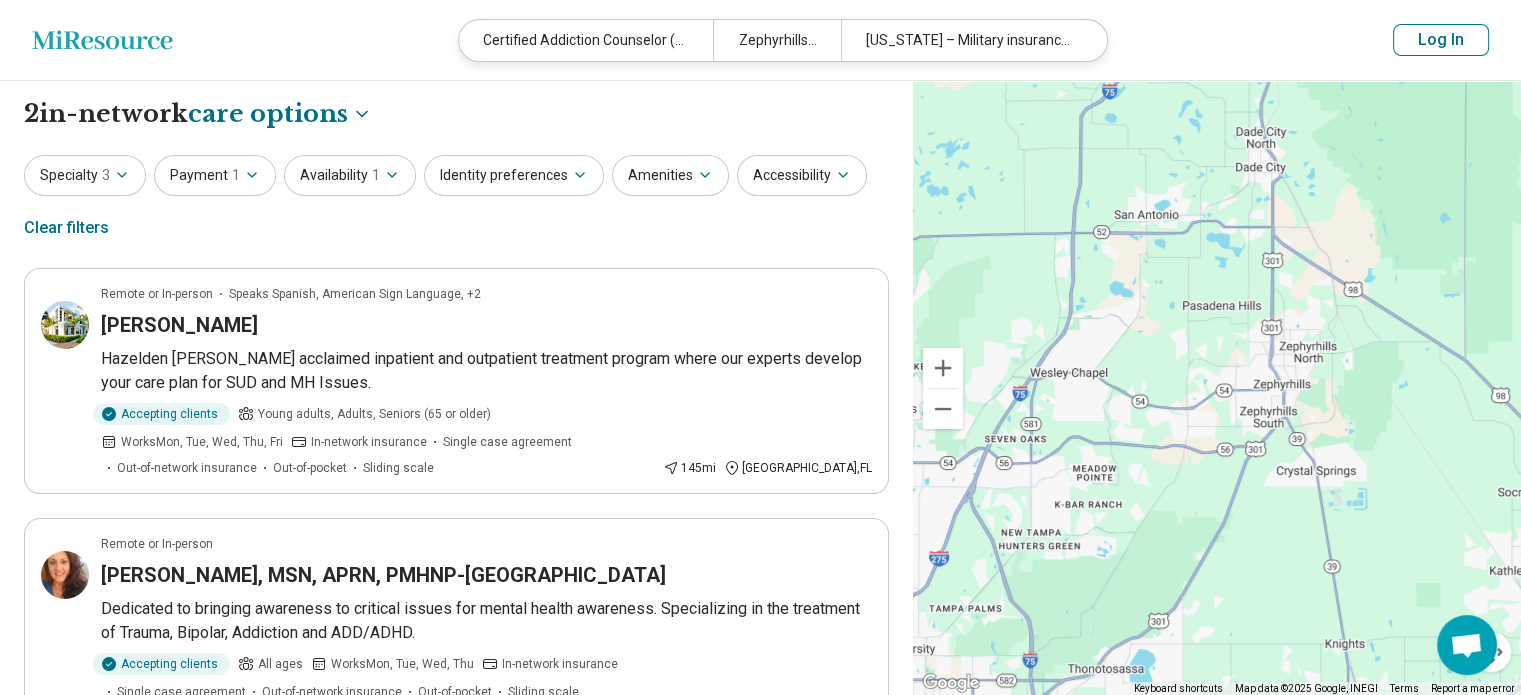 click 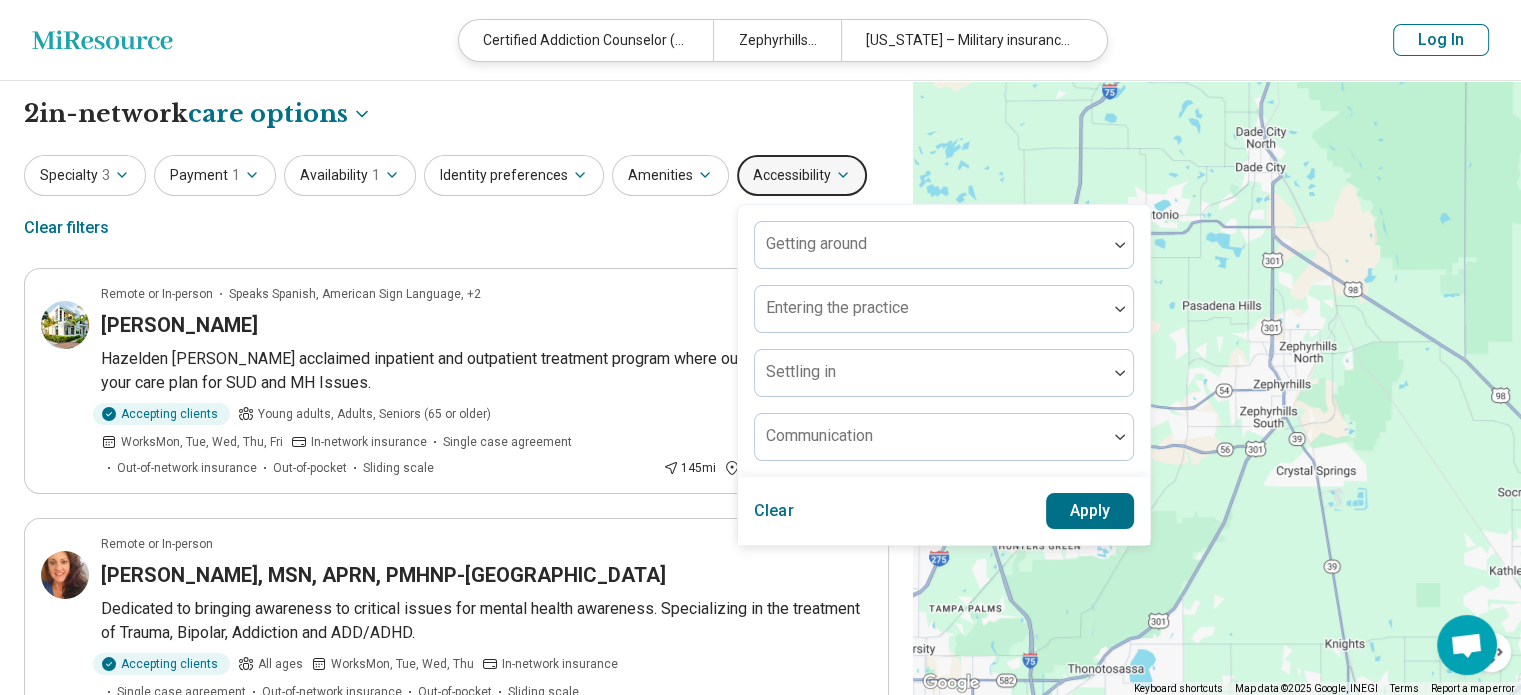 click 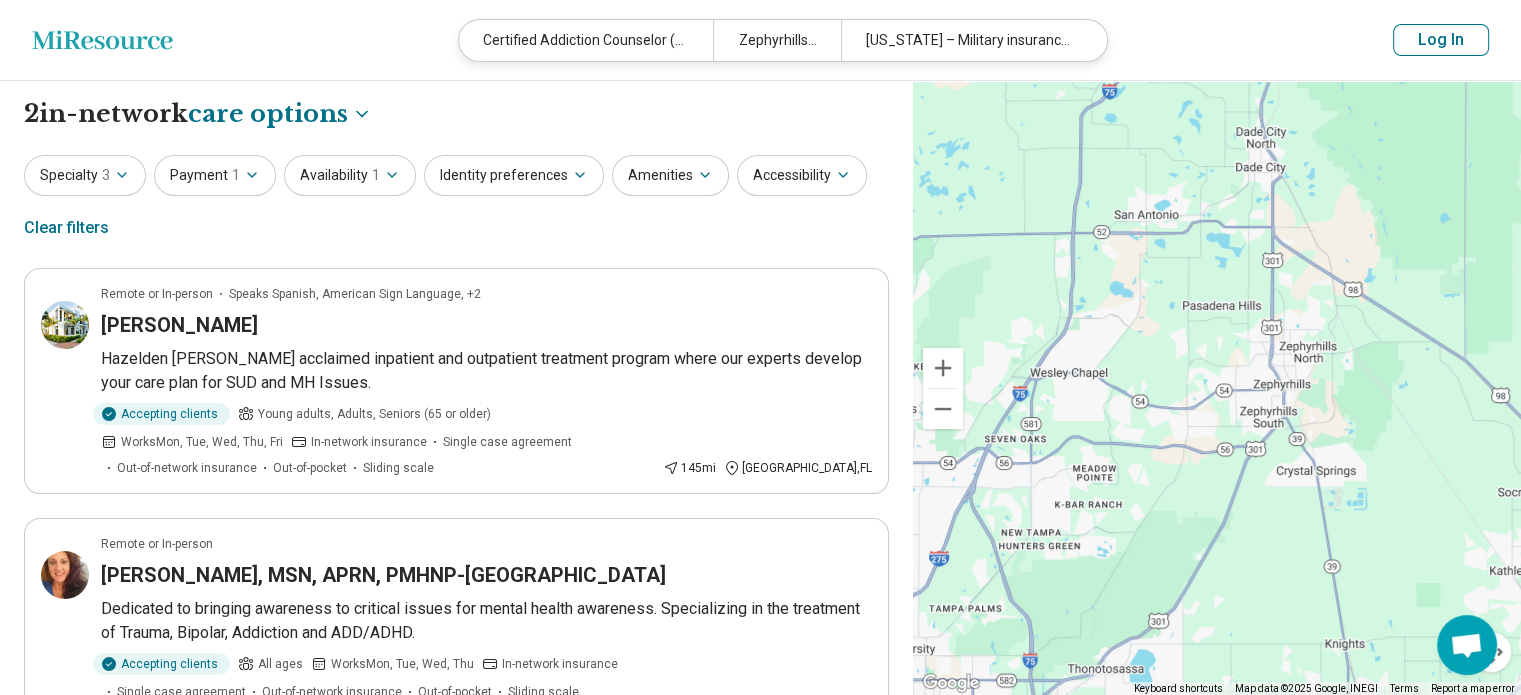 click on "Amenities" at bounding box center [670, 175] 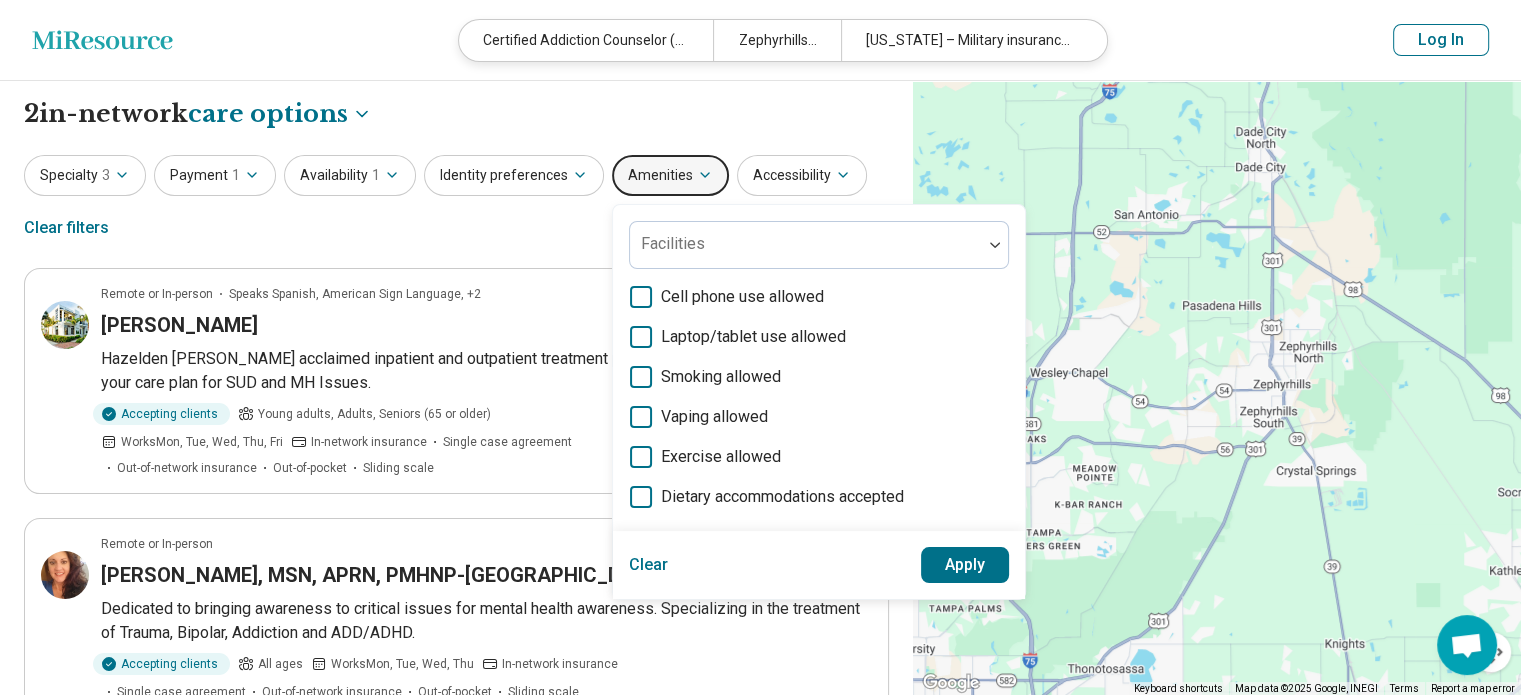 click on "Amenities" at bounding box center [670, 175] 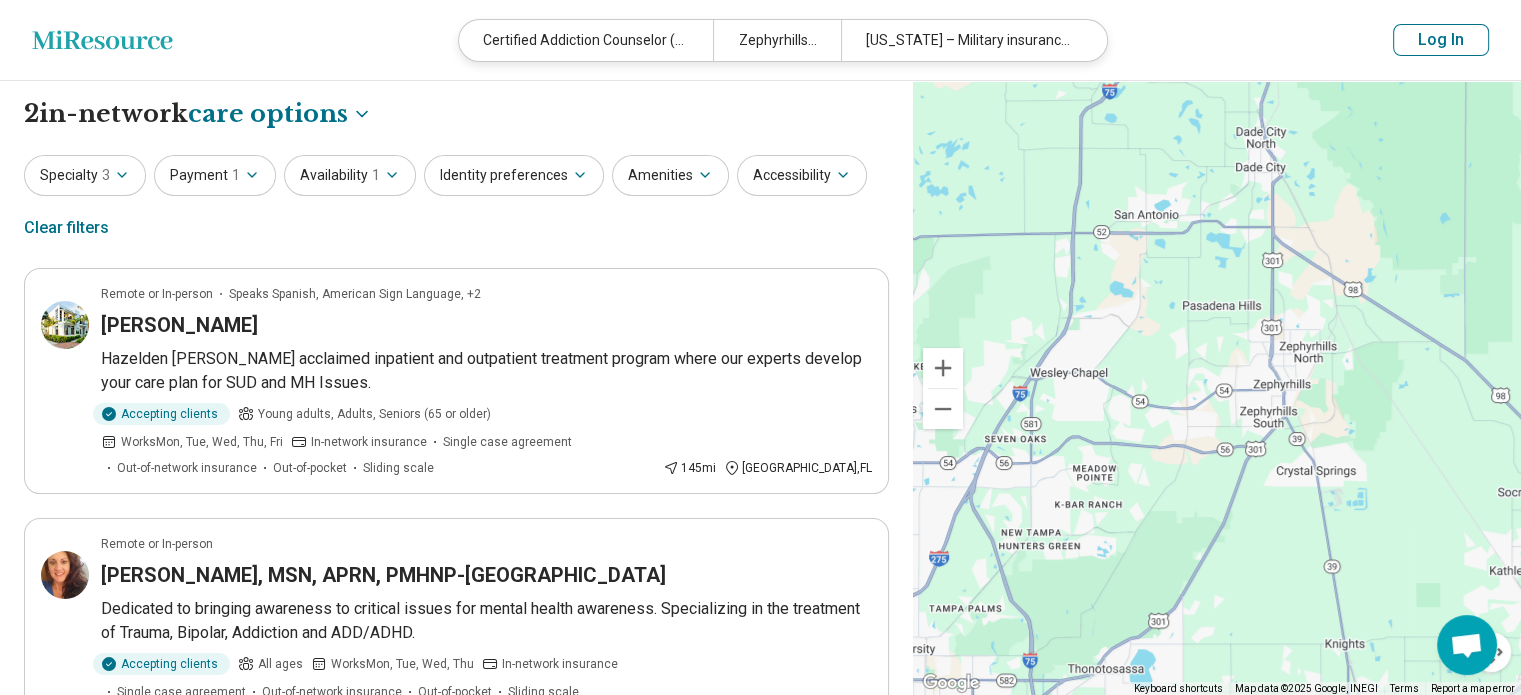 click 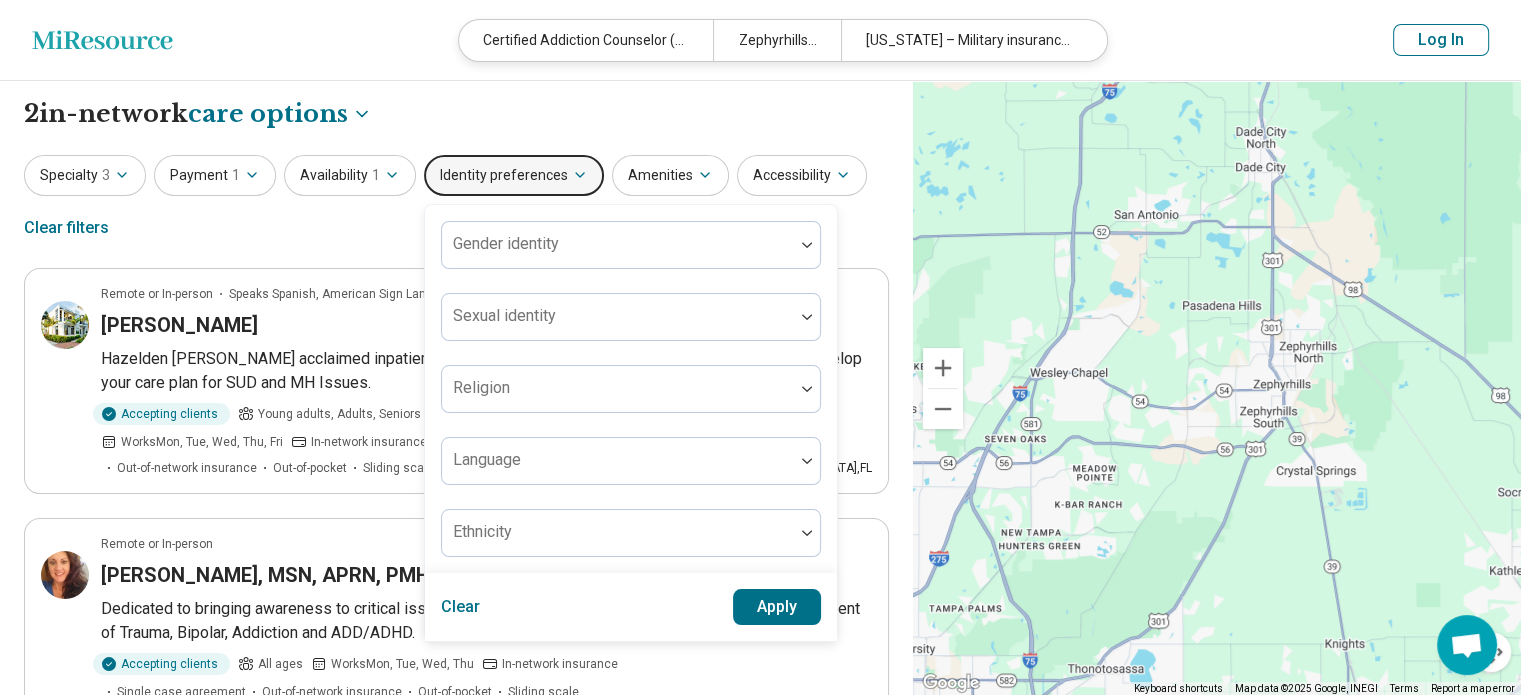 click on "**********" at bounding box center [456, 114] 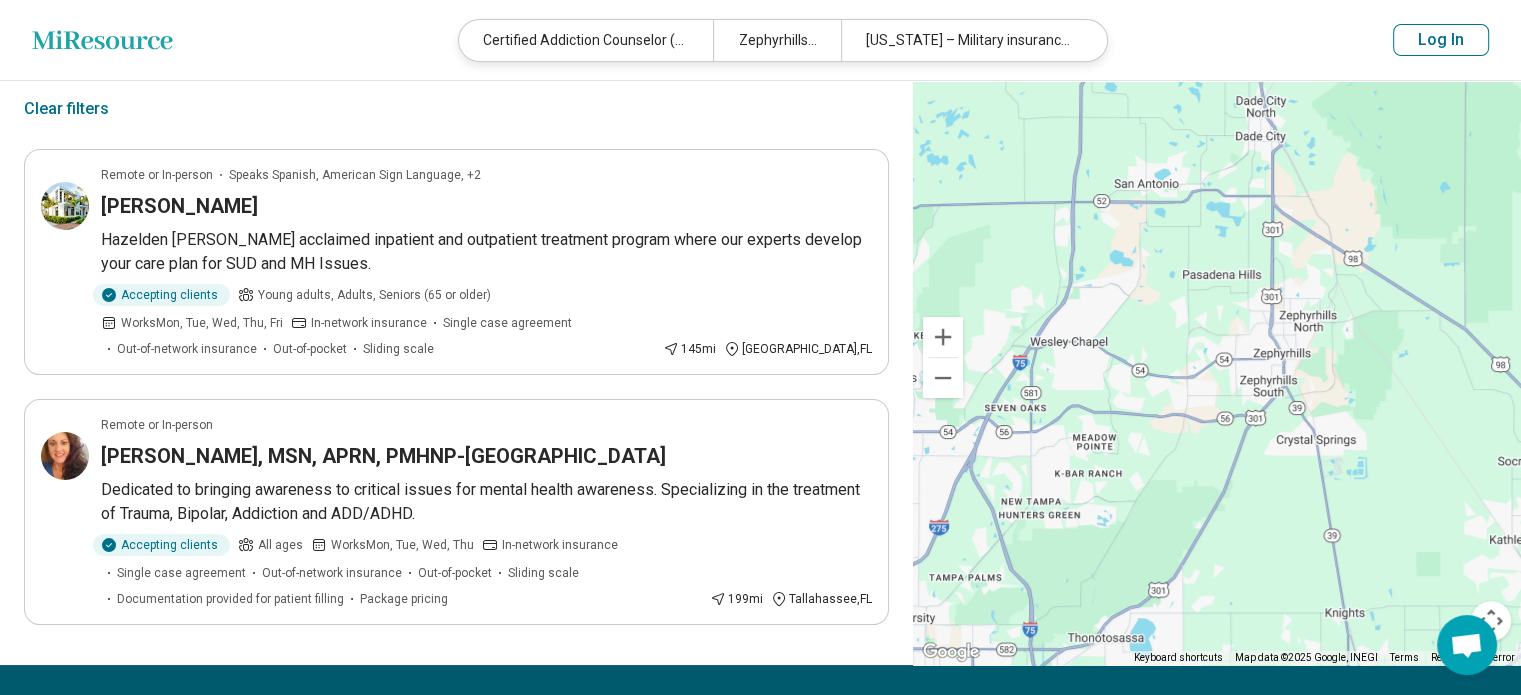 scroll, scrollTop: 120, scrollLeft: 0, axis: vertical 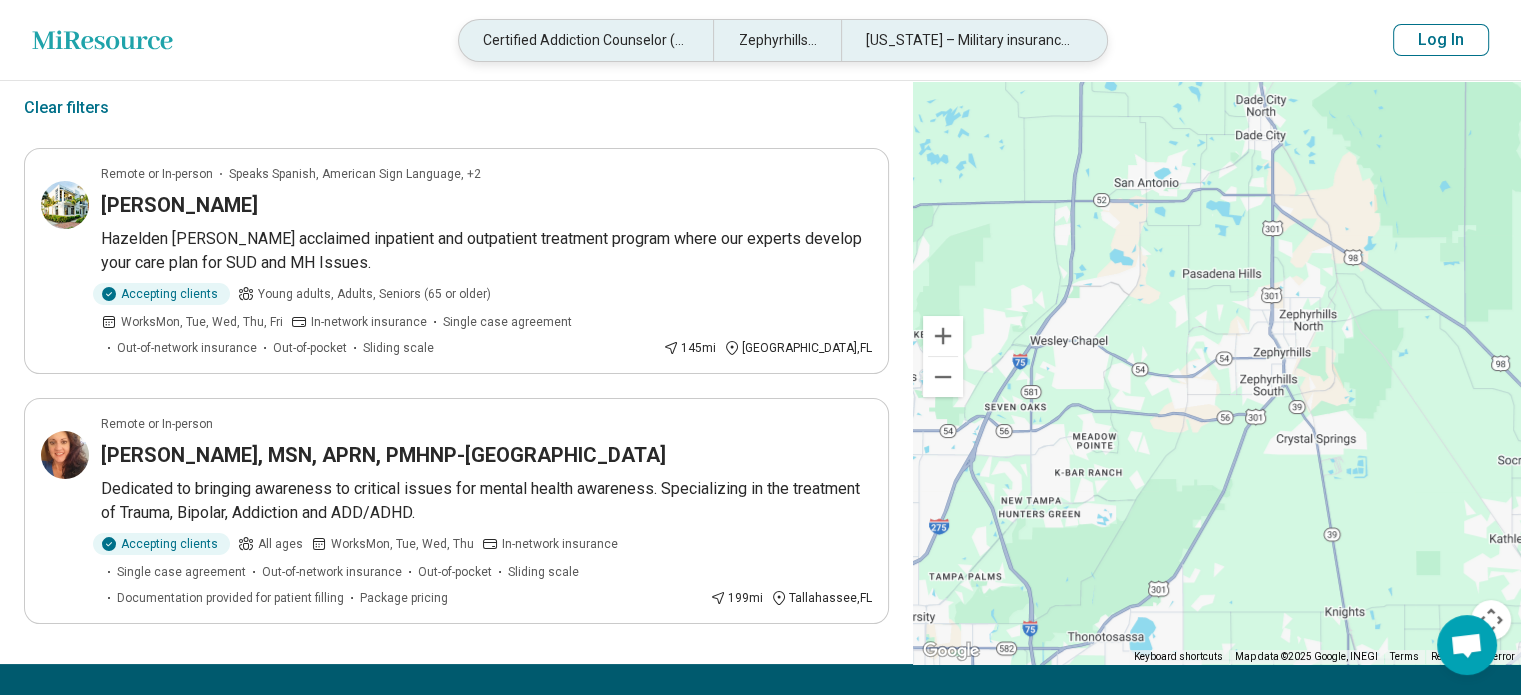 click on "Certified Addiction Counselor (CAC), Licensed Clinical Addictions Counselor (LCAC), Licensed Masters Addiction Counselor (LMAC)" at bounding box center (586, 40) 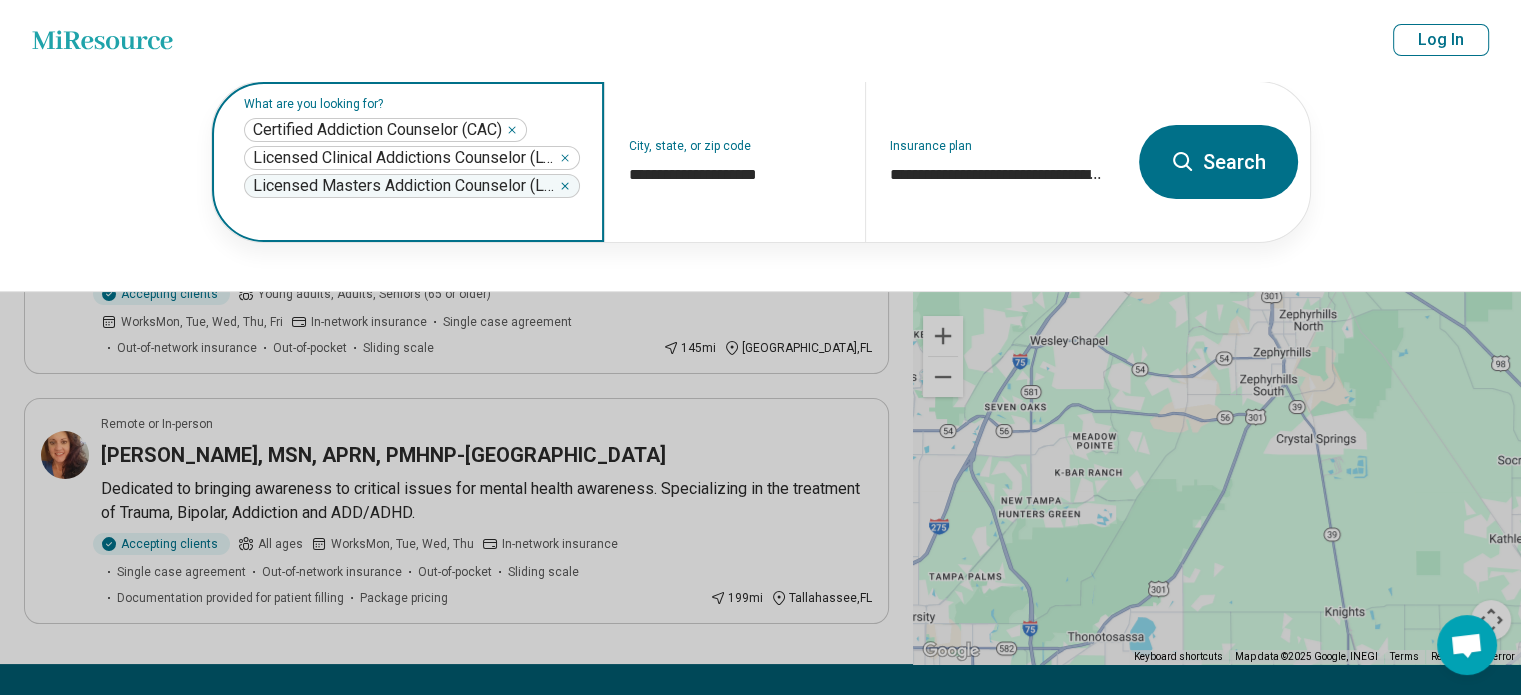 click 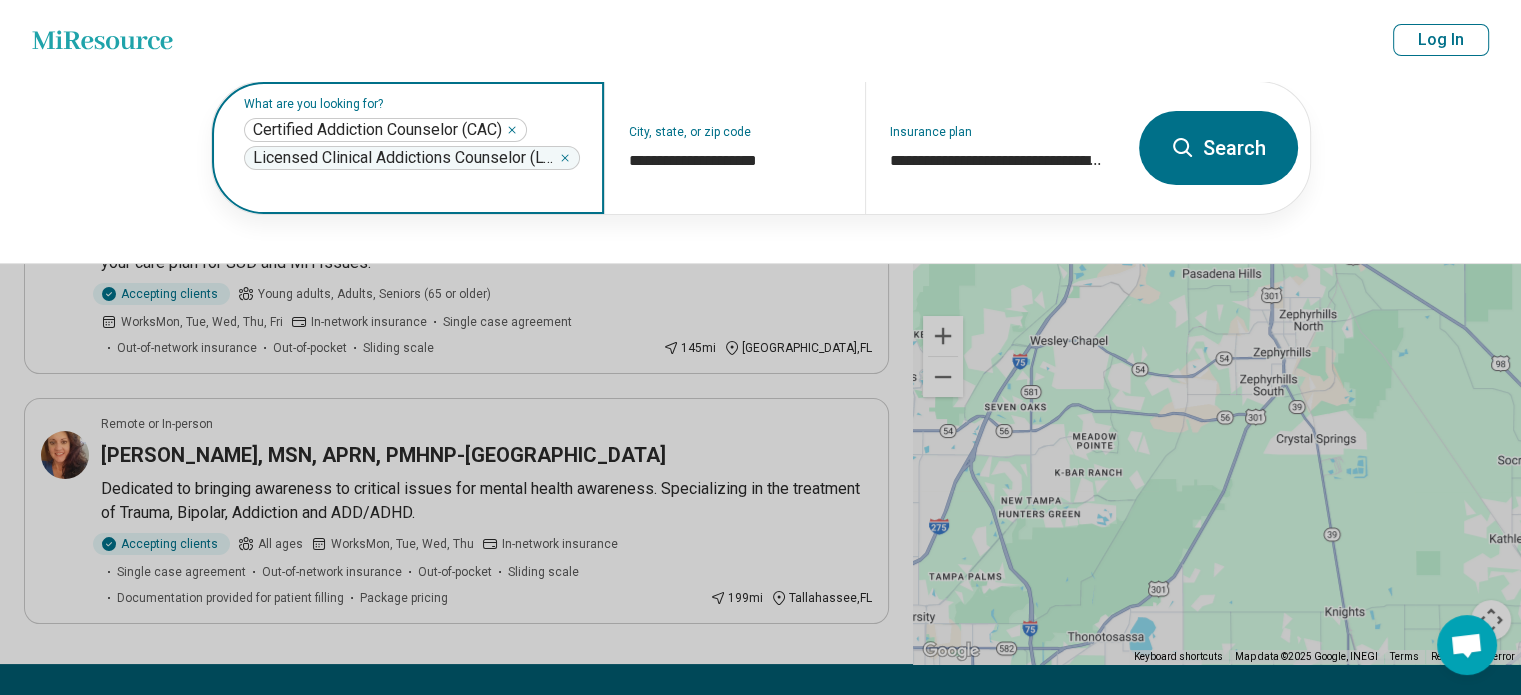click 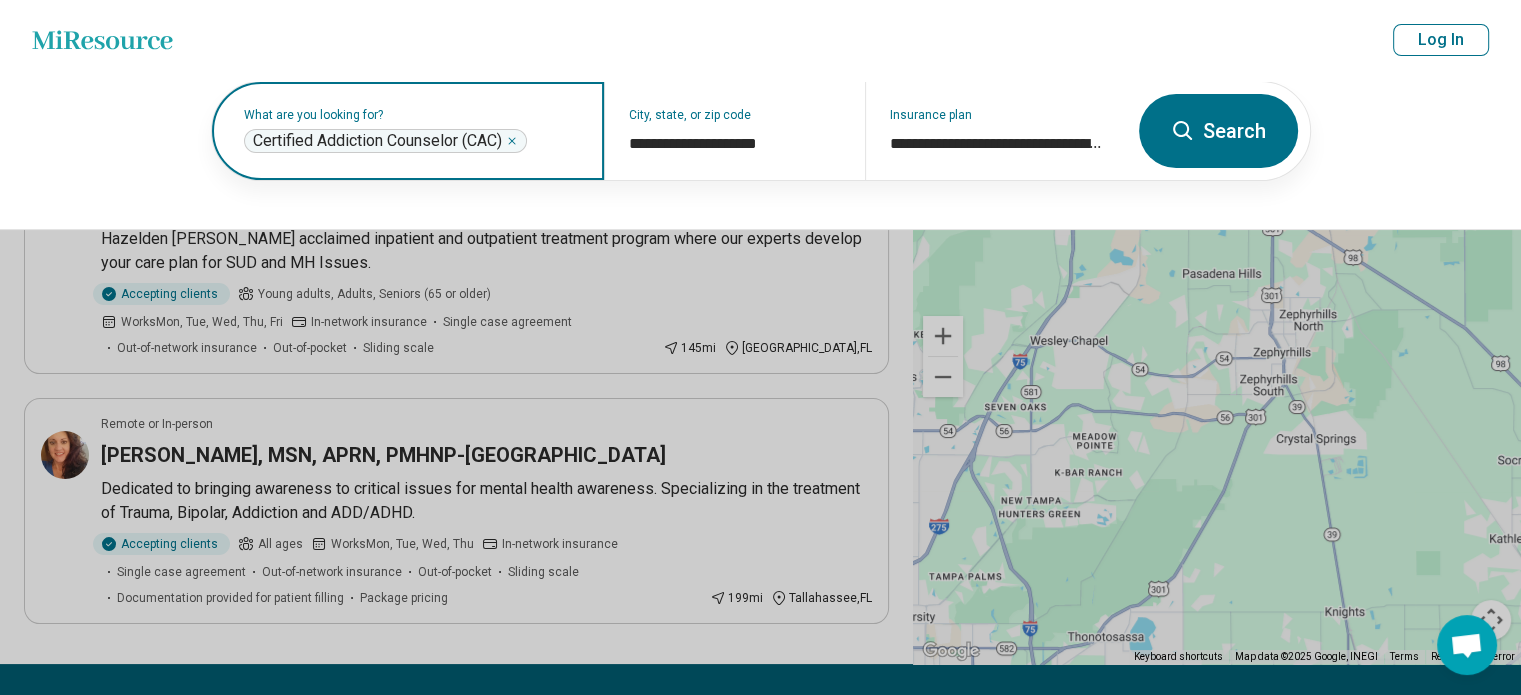 click 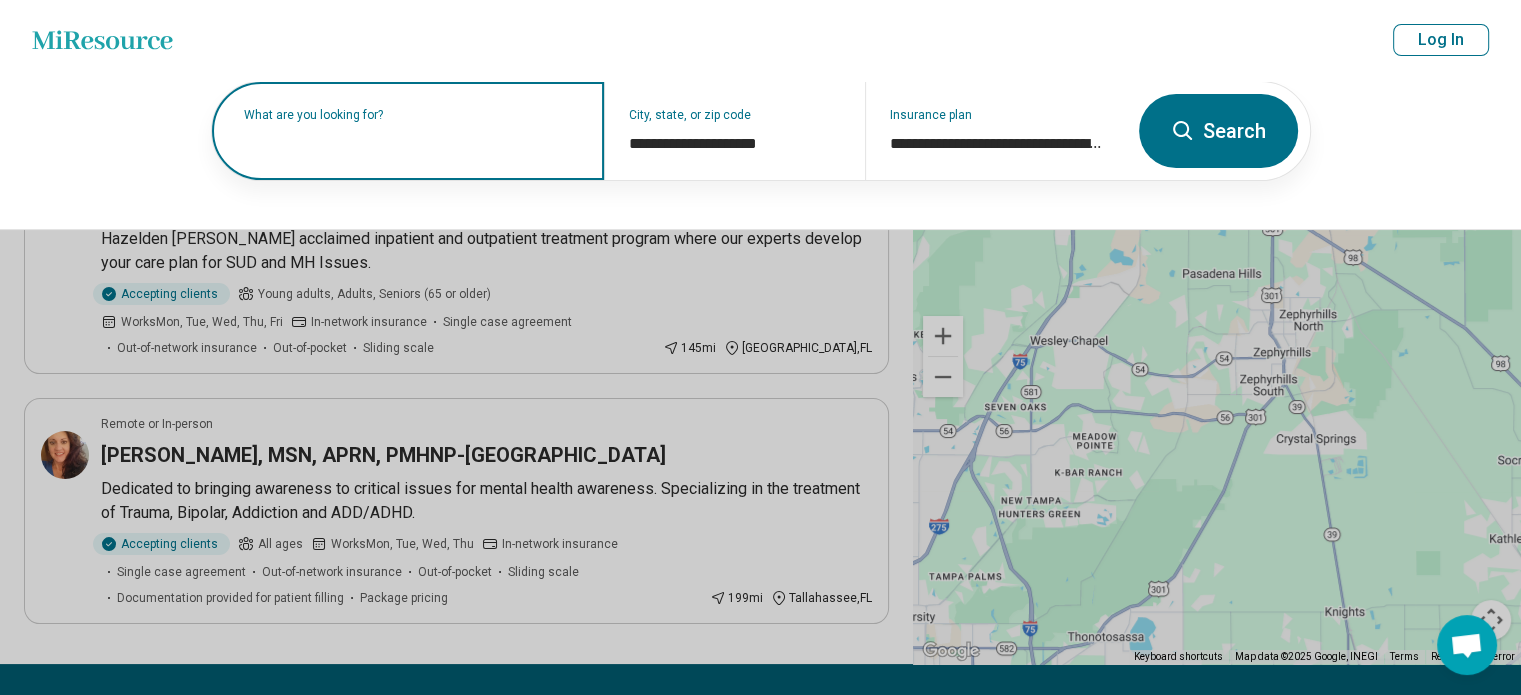 click on "What are you looking for?" at bounding box center (412, 115) 